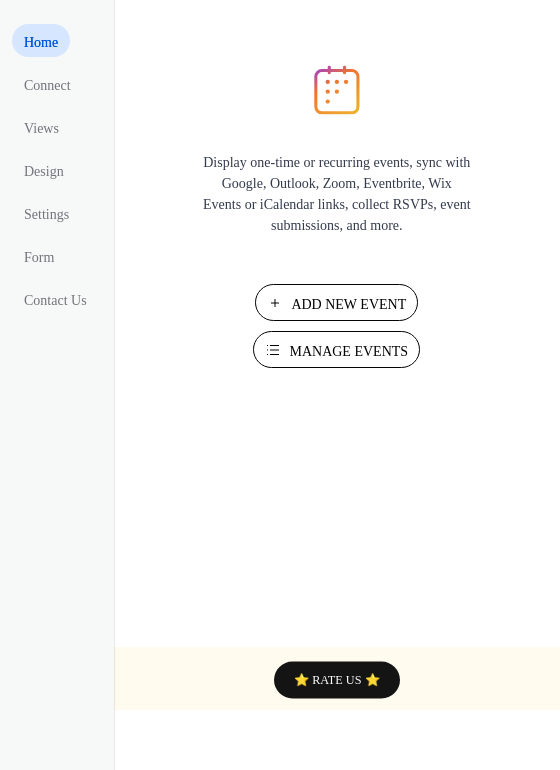 scroll, scrollTop: 0, scrollLeft: 0, axis: both 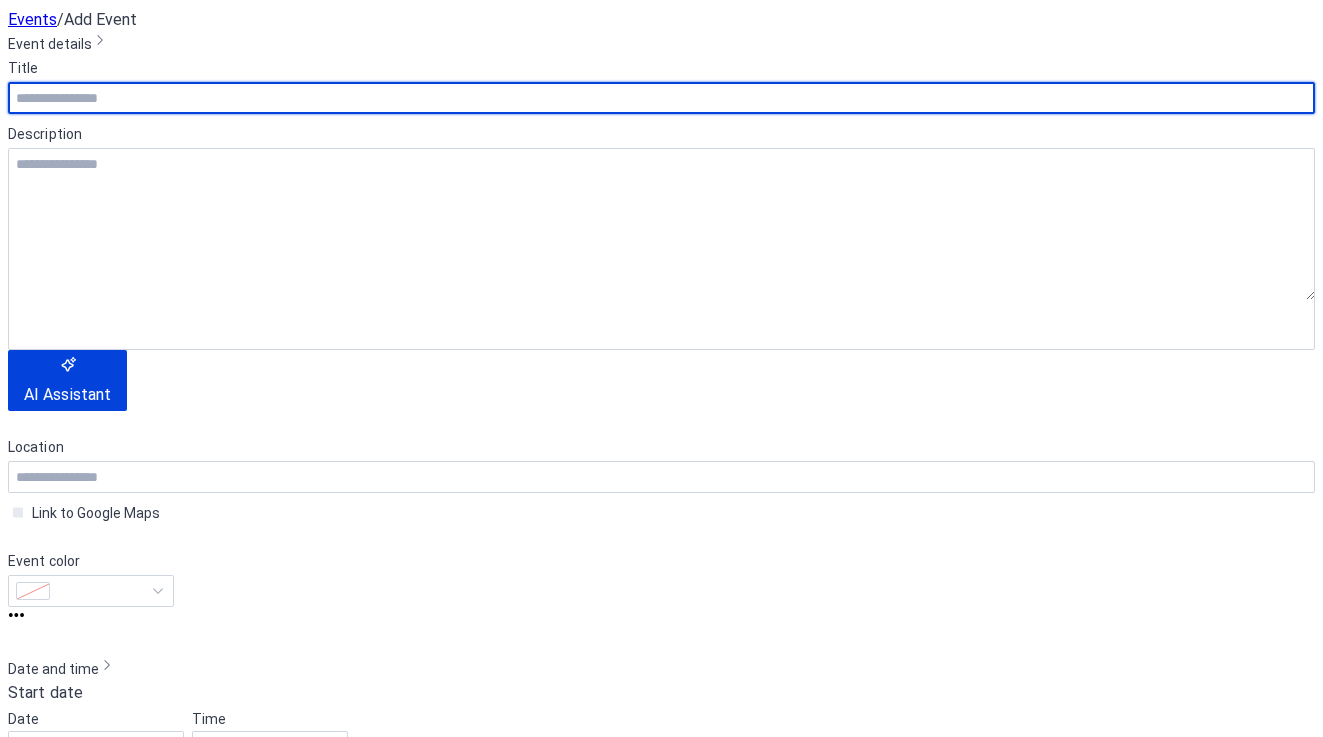 click at bounding box center [661, 98] 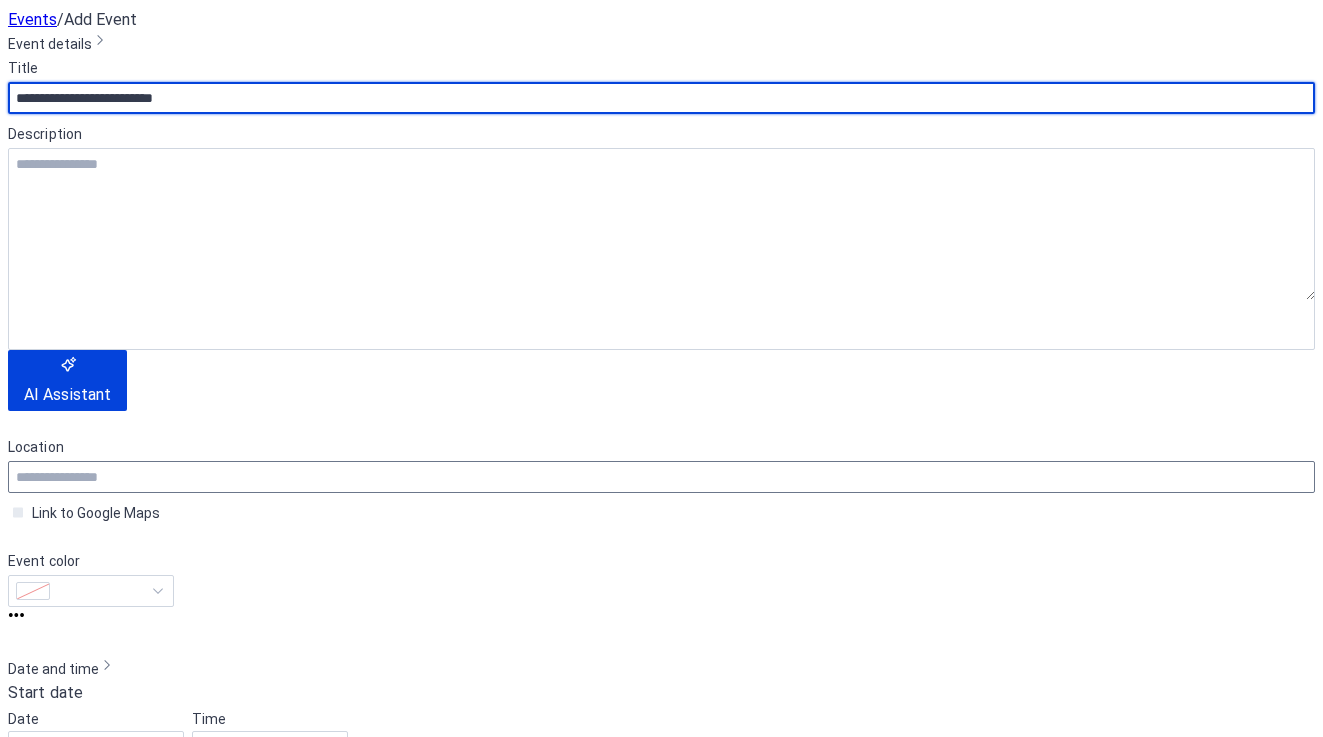 scroll, scrollTop: 75, scrollLeft: 0, axis: vertical 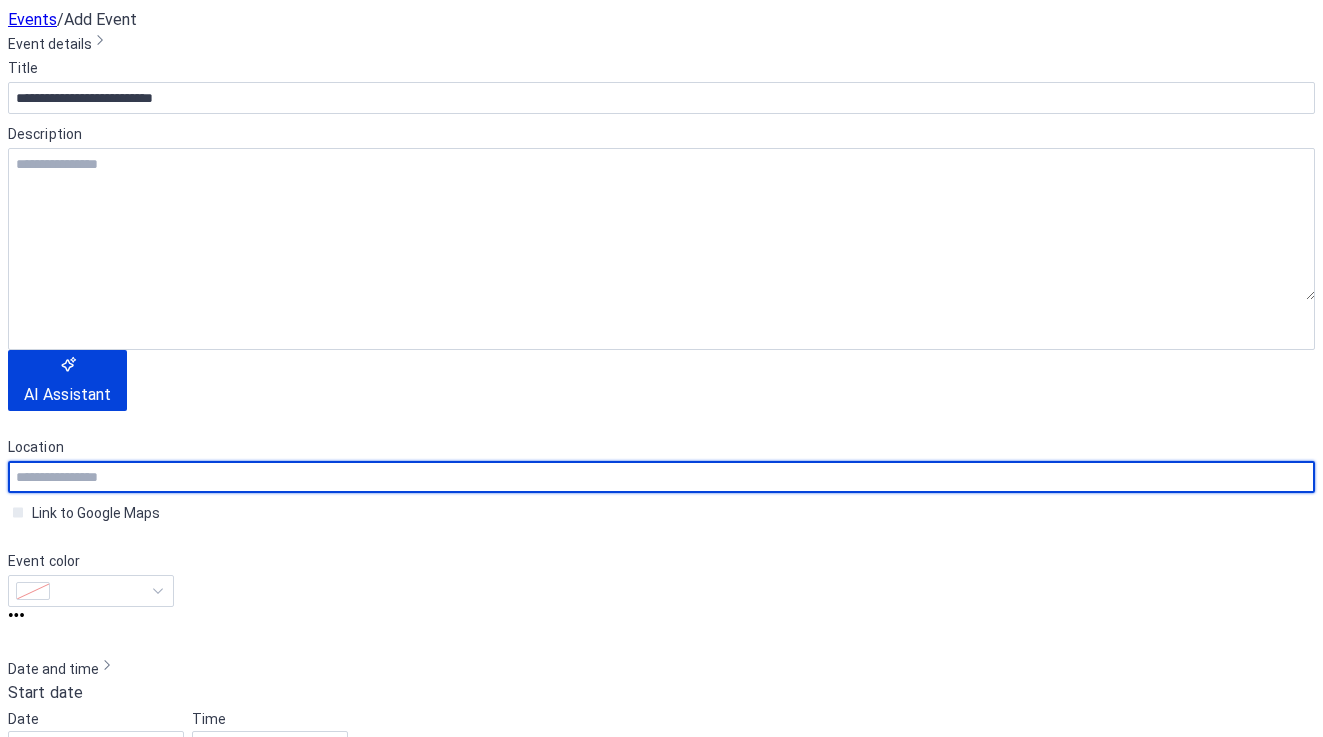 click at bounding box center [661, 477] 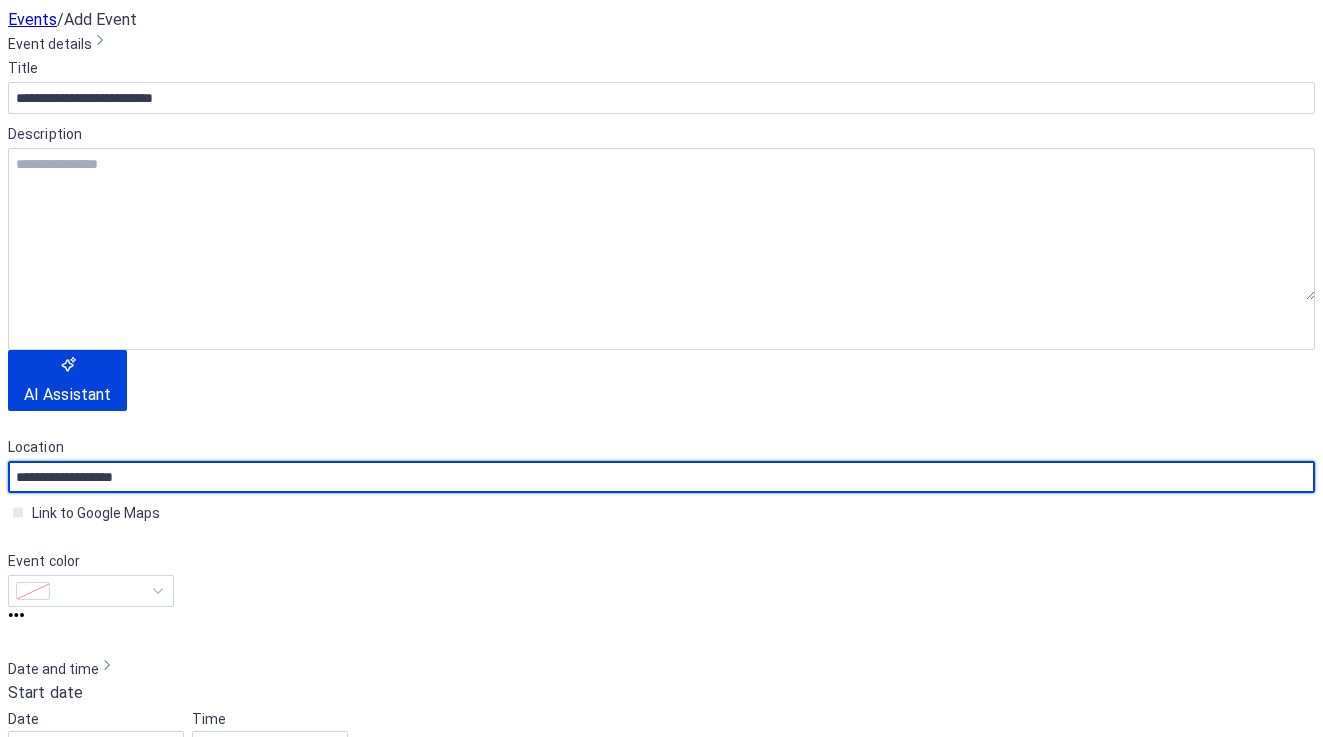 scroll, scrollTop: 1, scrollLeft: 0, axis: vertical 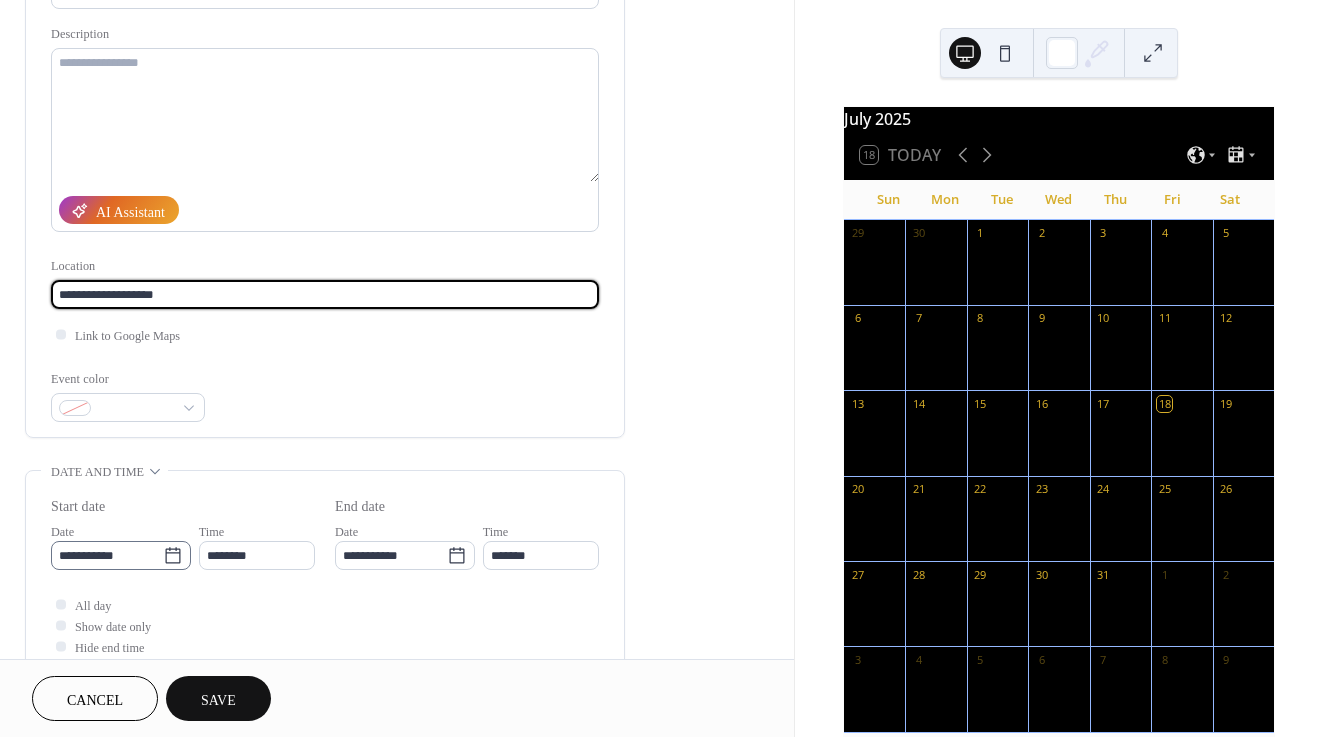 type on "**********" 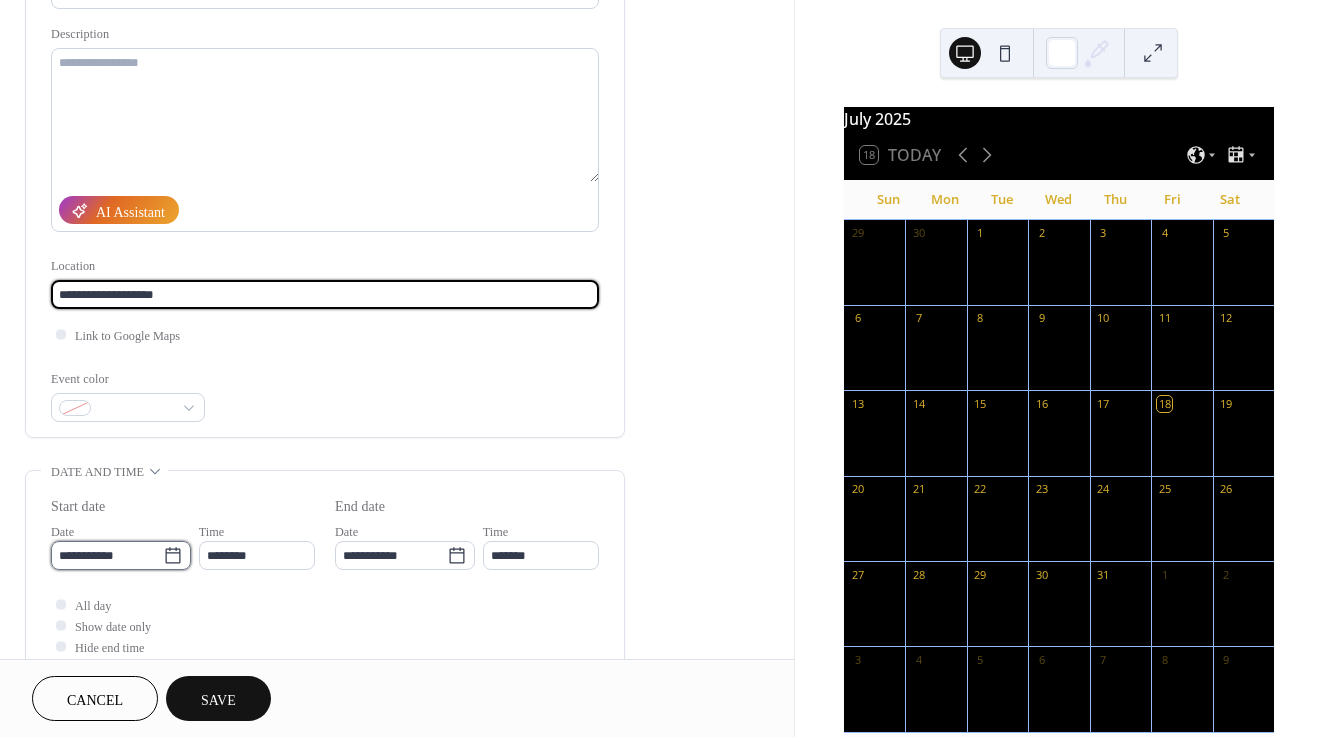 scroll, scrollTop: 0, scrollLeft: 0, axis: both 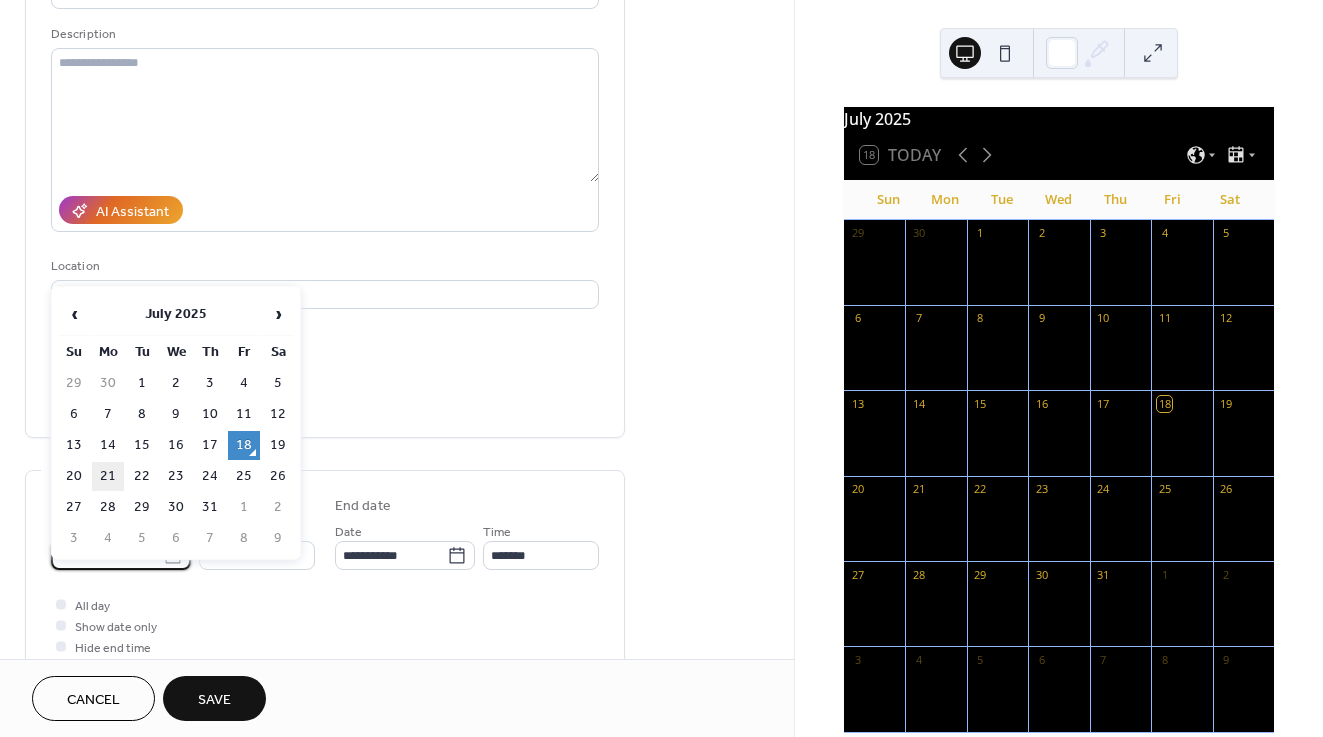 click on "21" at bounding box center (108, 476) 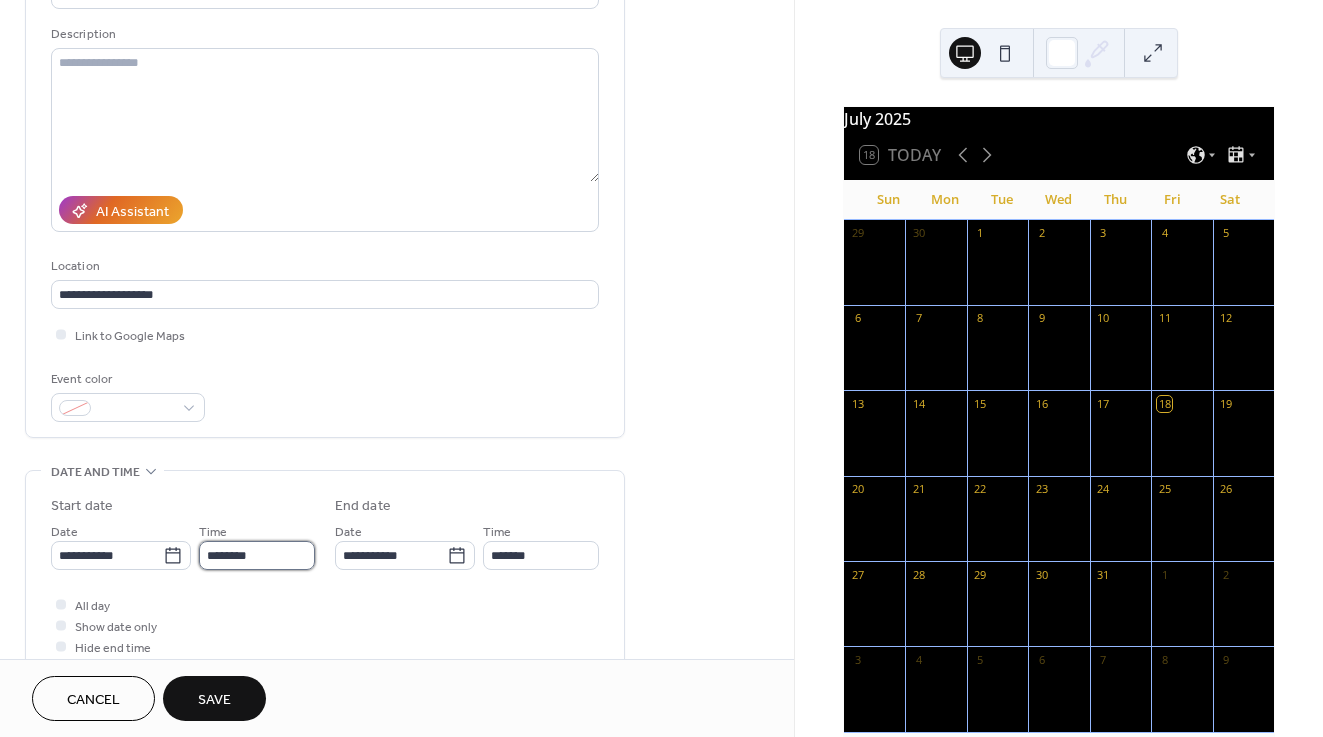 click on "********" at bounding box center [257, 555] 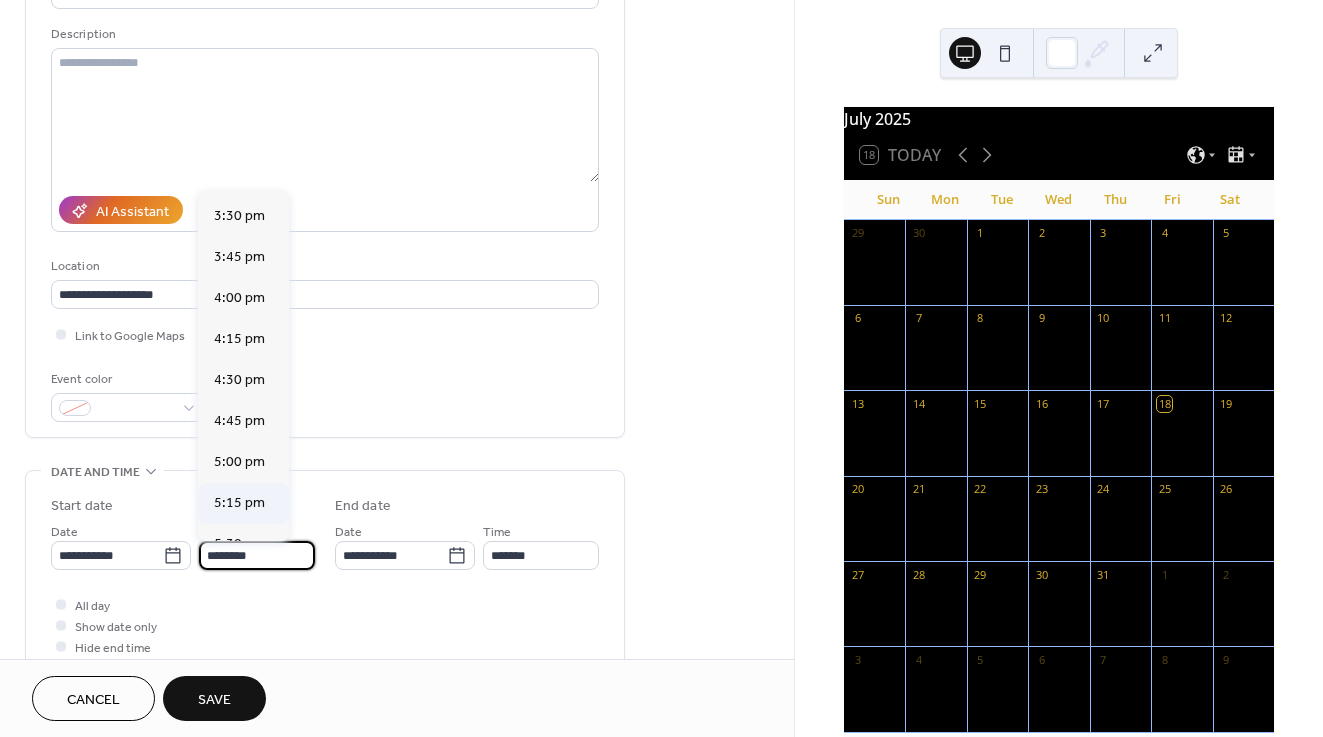 scroll, scrollTop: 2547, scrollLeft: 0, axis: vertical 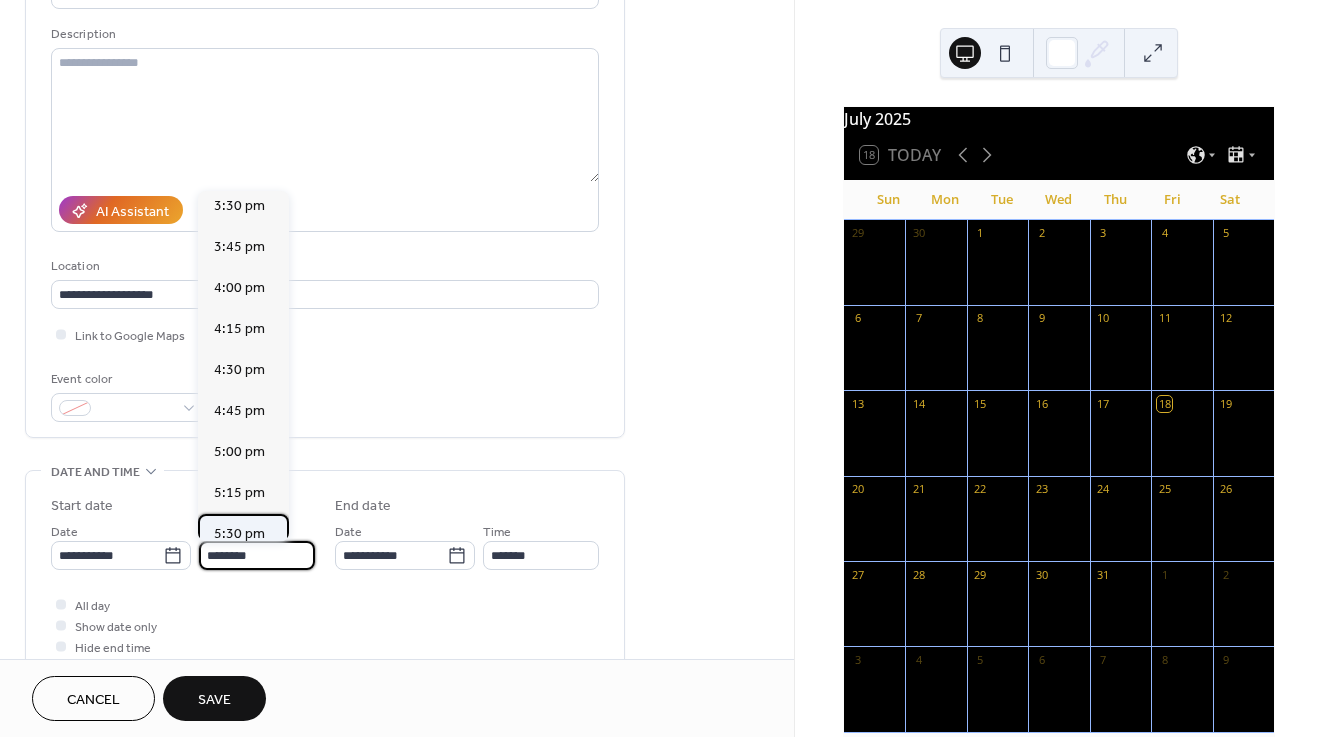 click on "5:30 pm" at bounding box center [239, 534] 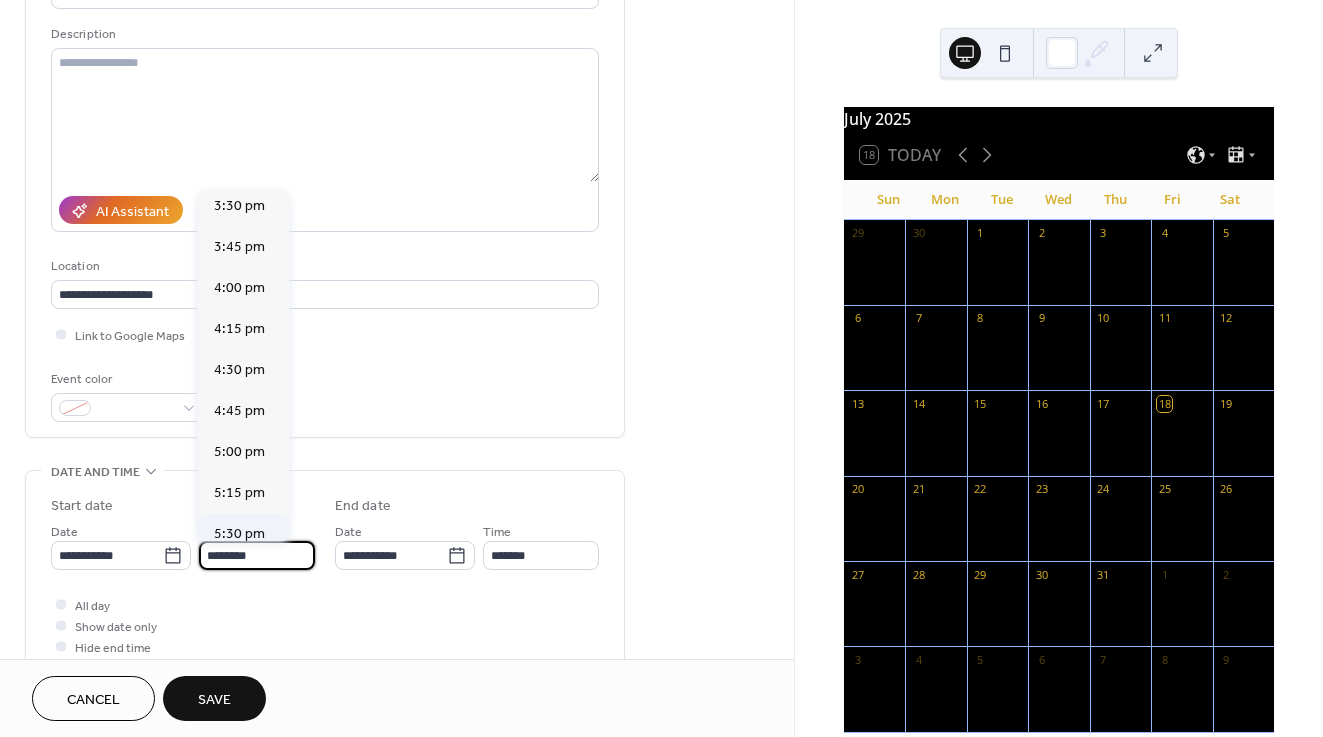 type on "*******" 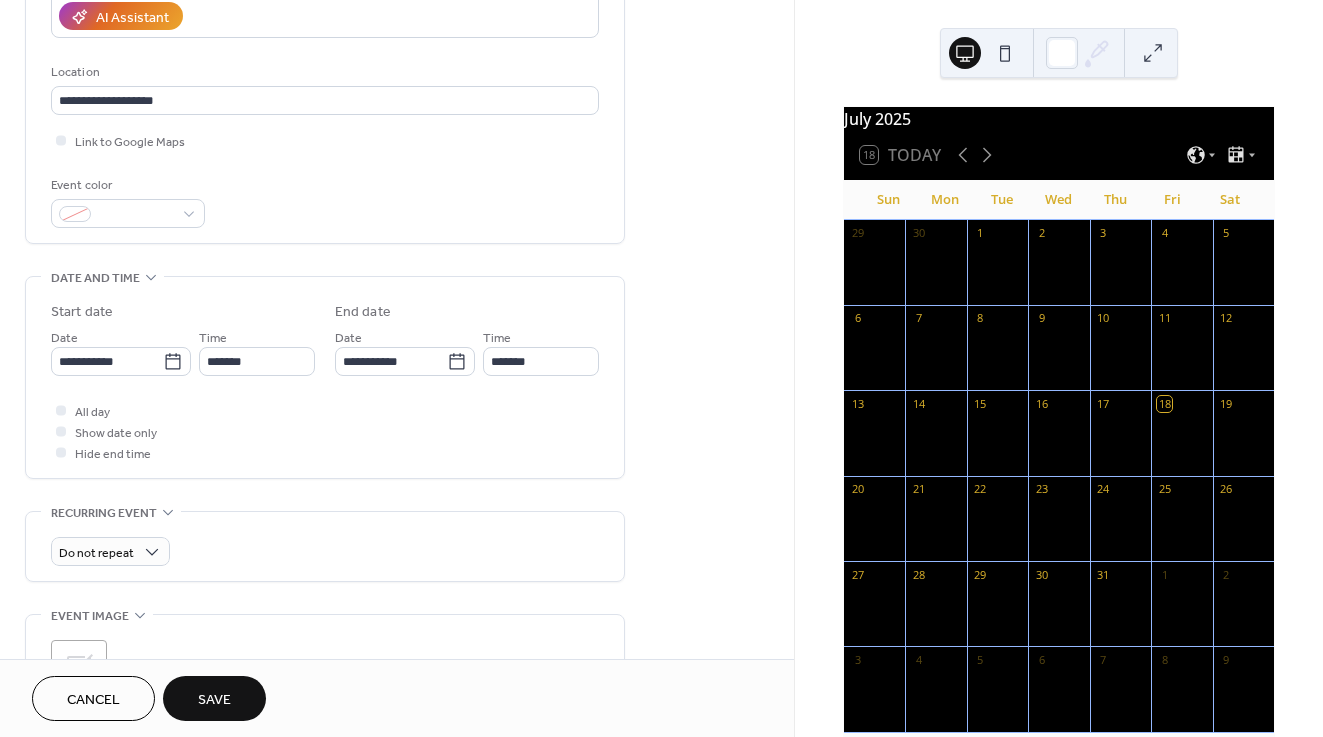scroll, scrollTop: 381, scrollLeft: 0, axis: vertical 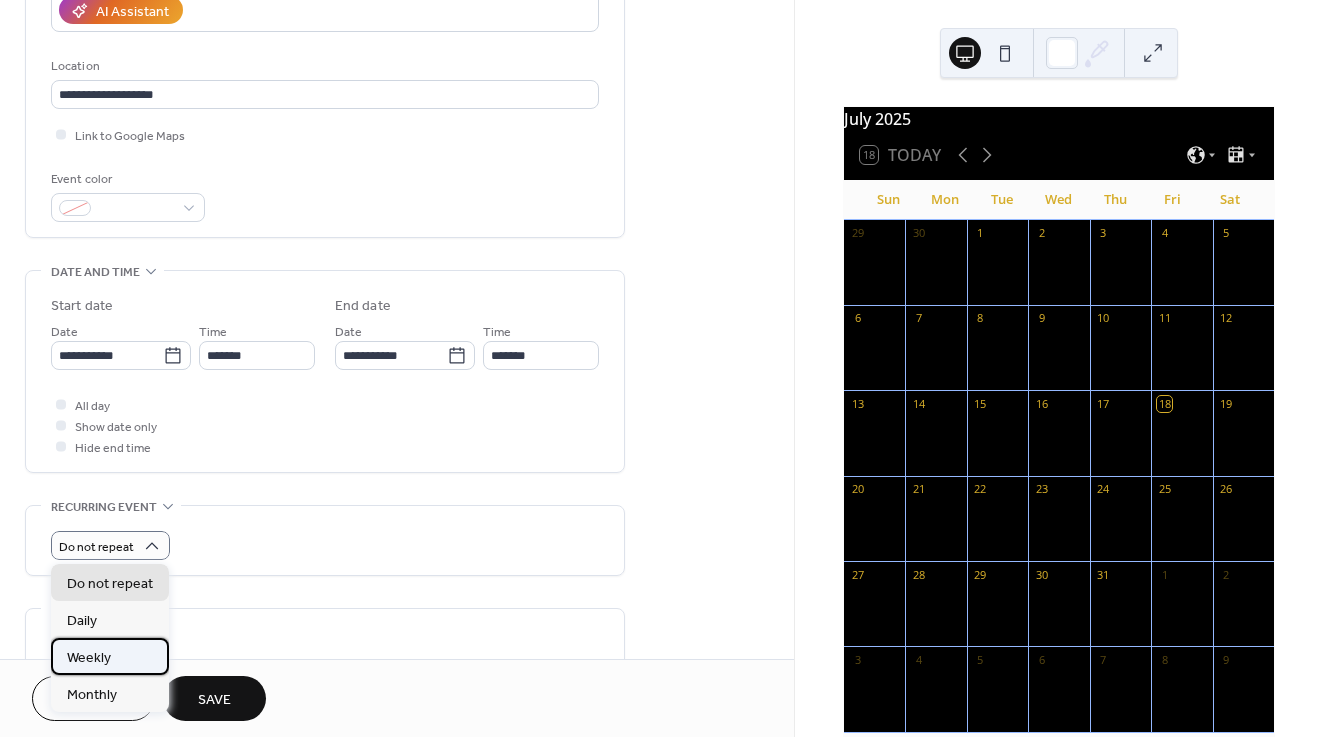 click on "Weekly" at bounding box center (110, 656) 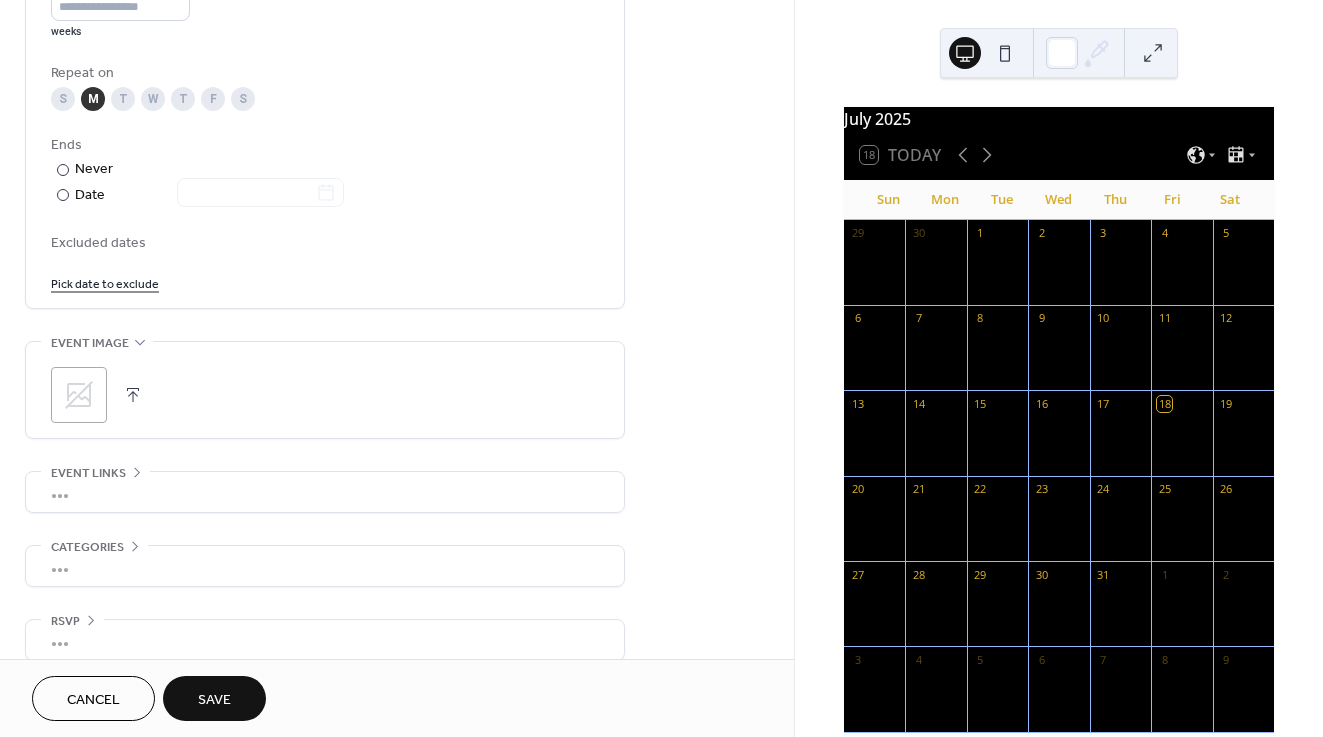 scroll, scrollTop: 1019, scrollLeft: 0, axis: vertical 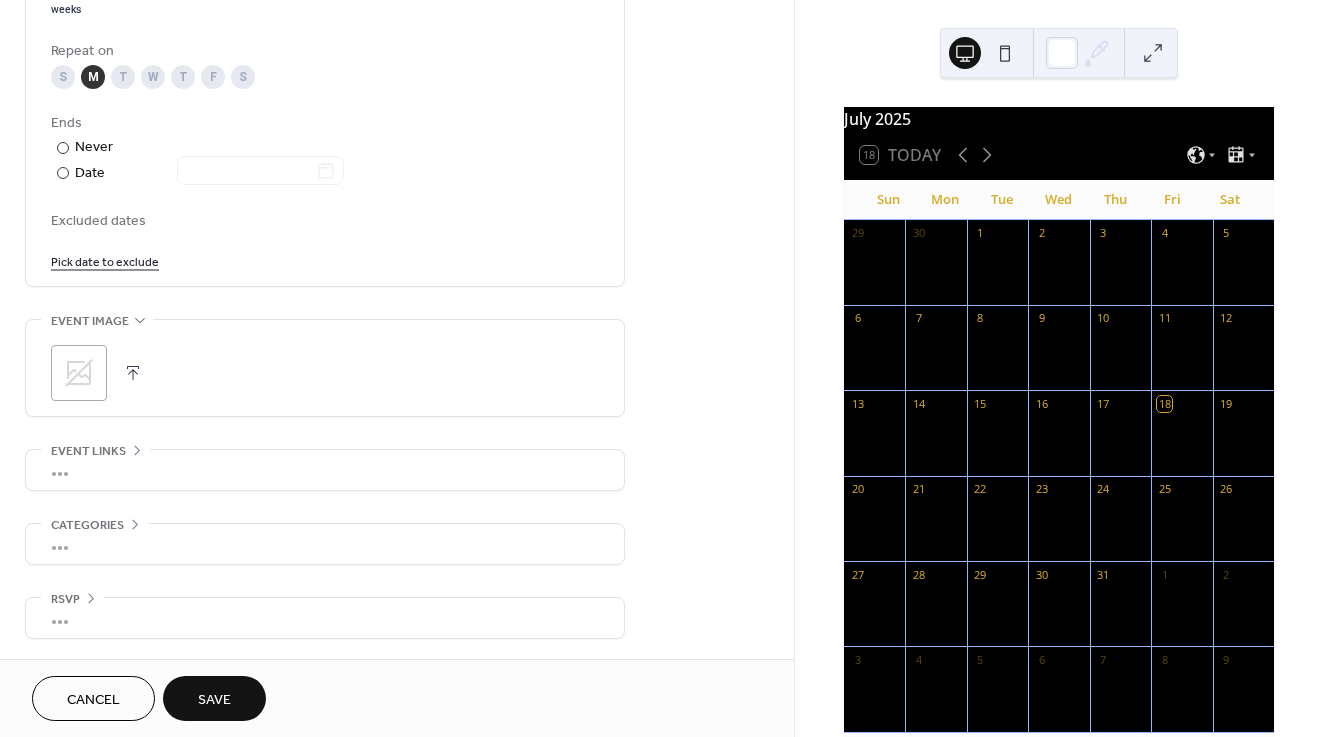click on "Save" at bounding box center [214, 698] 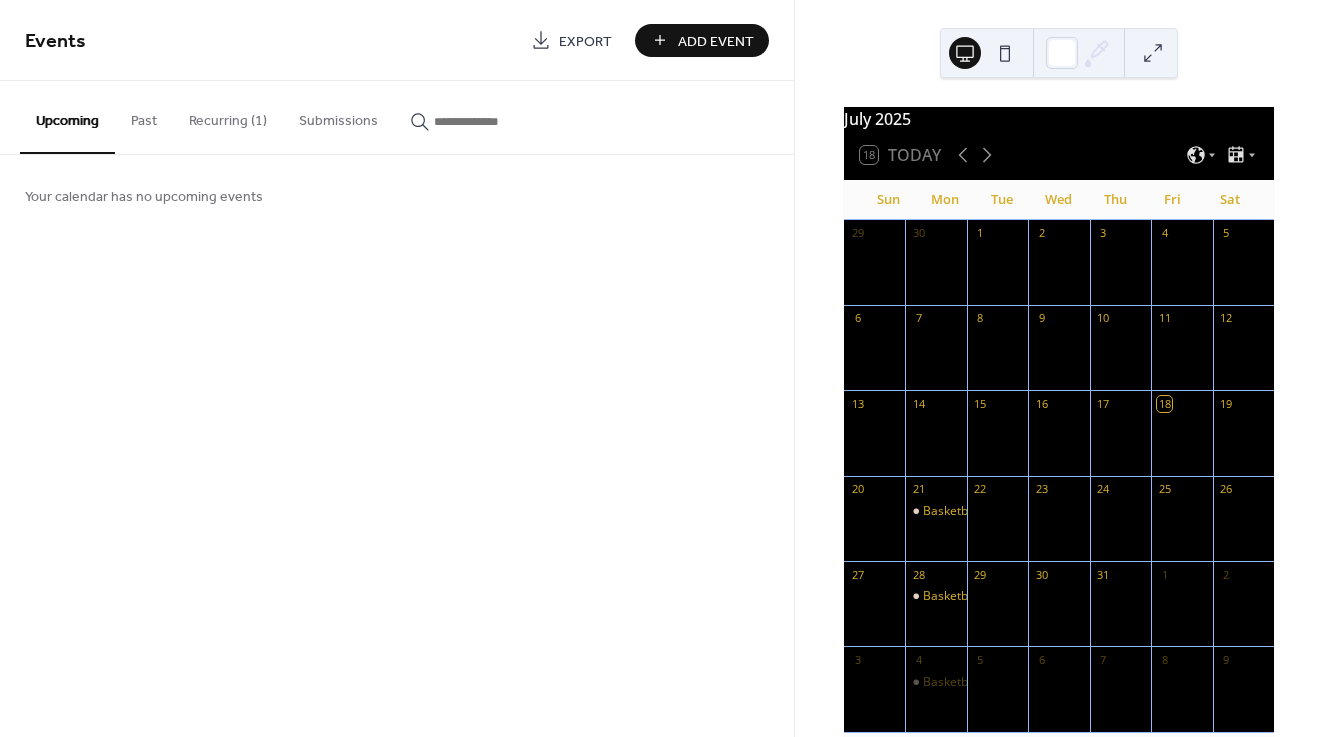 click on "Add Event" at bounding box center [716, 41] 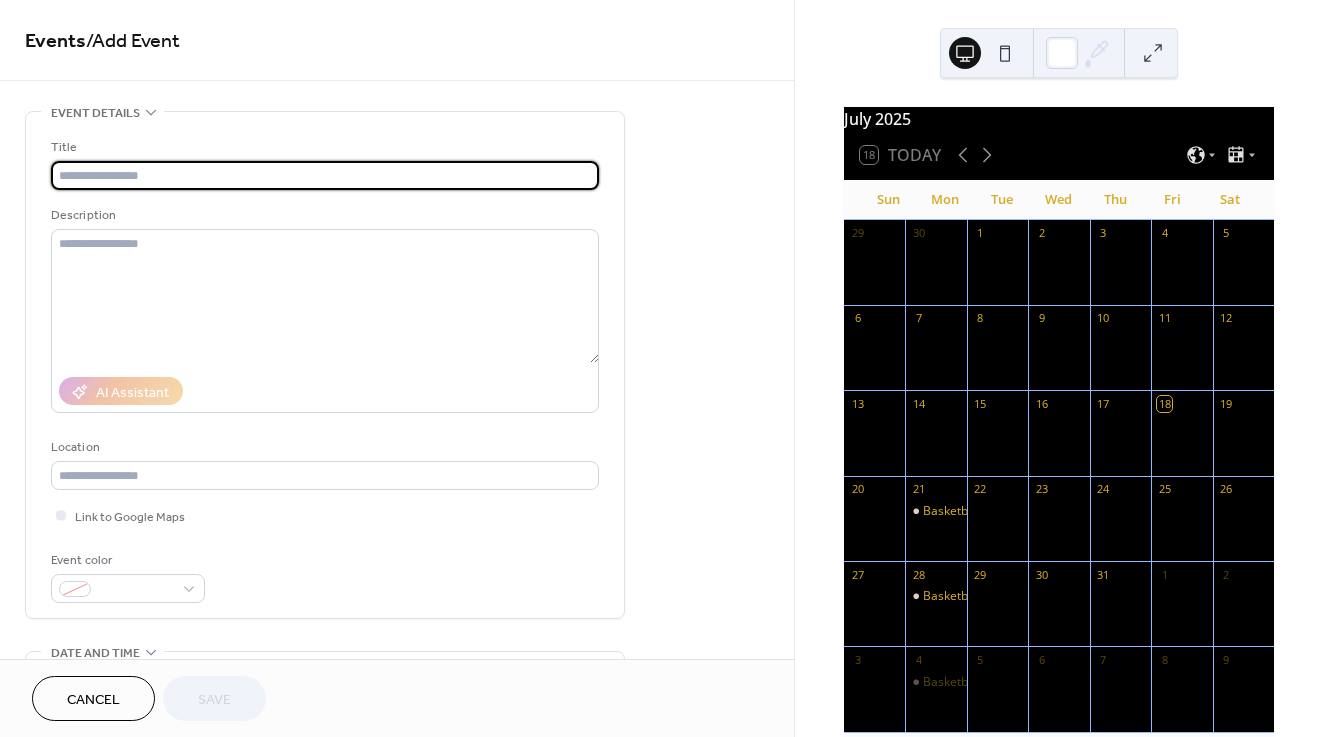 type on "*" 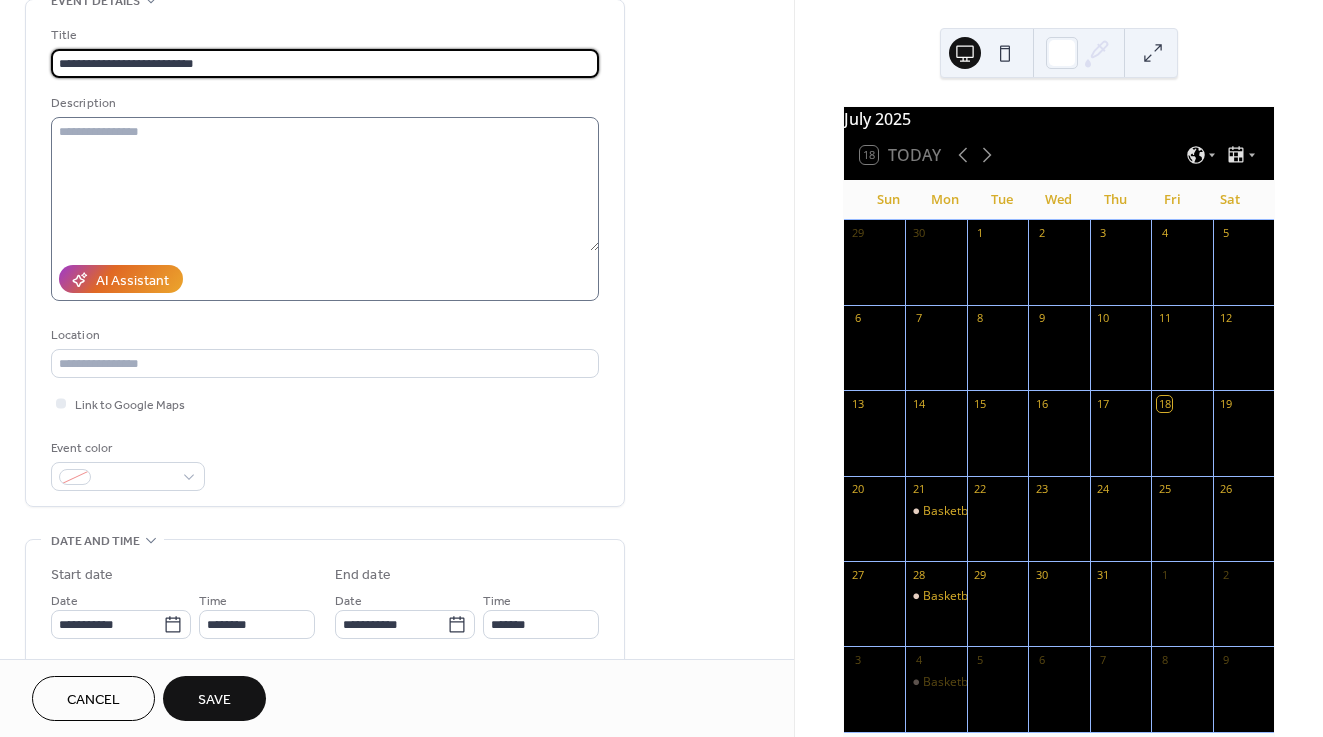scroll, scrollTop: 116, scrollLeft: 0, axis: vertical 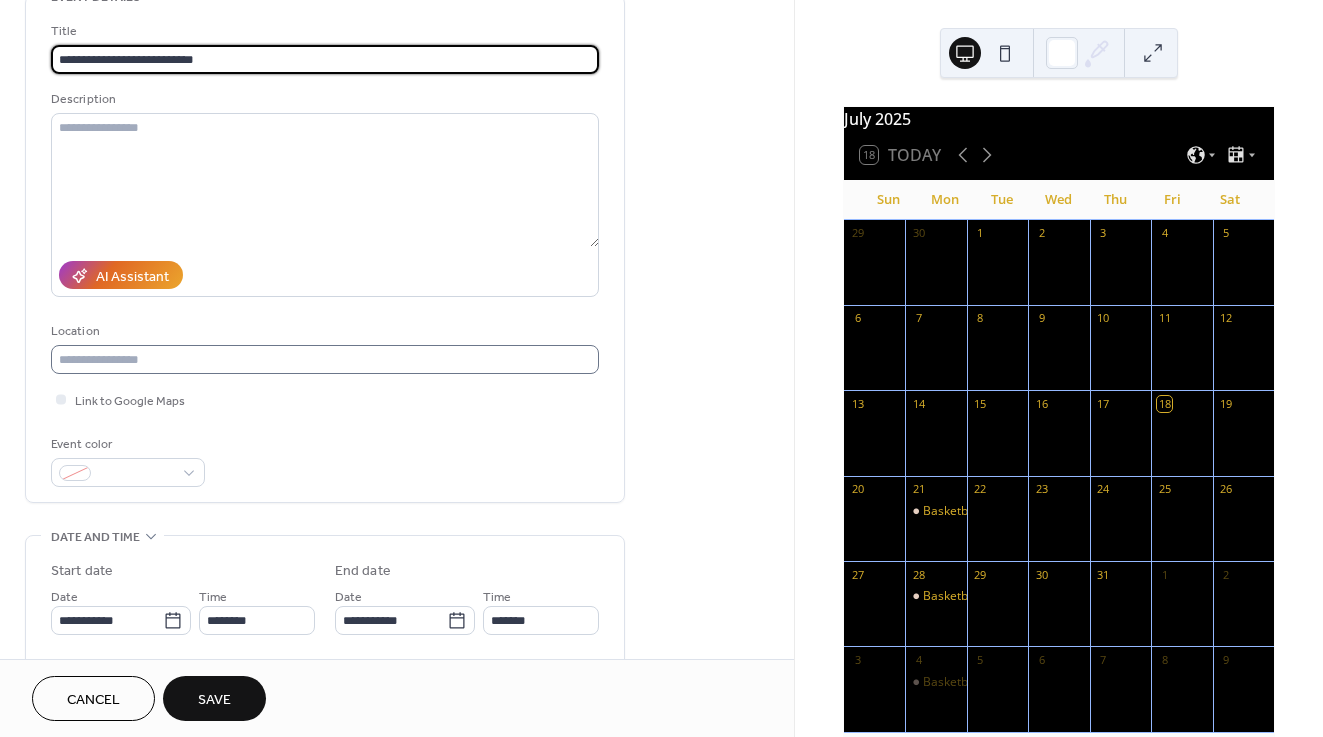 type on "**********" 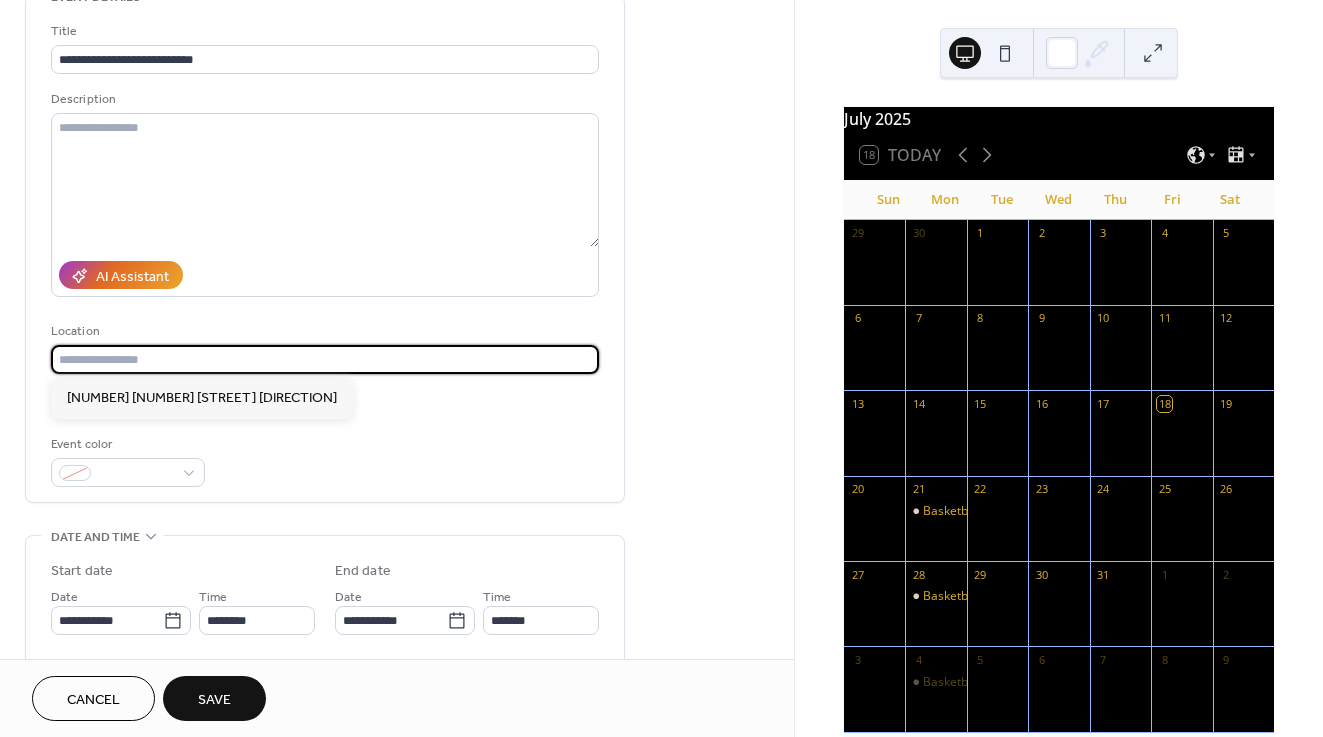 click at bounding box center [325, 359] 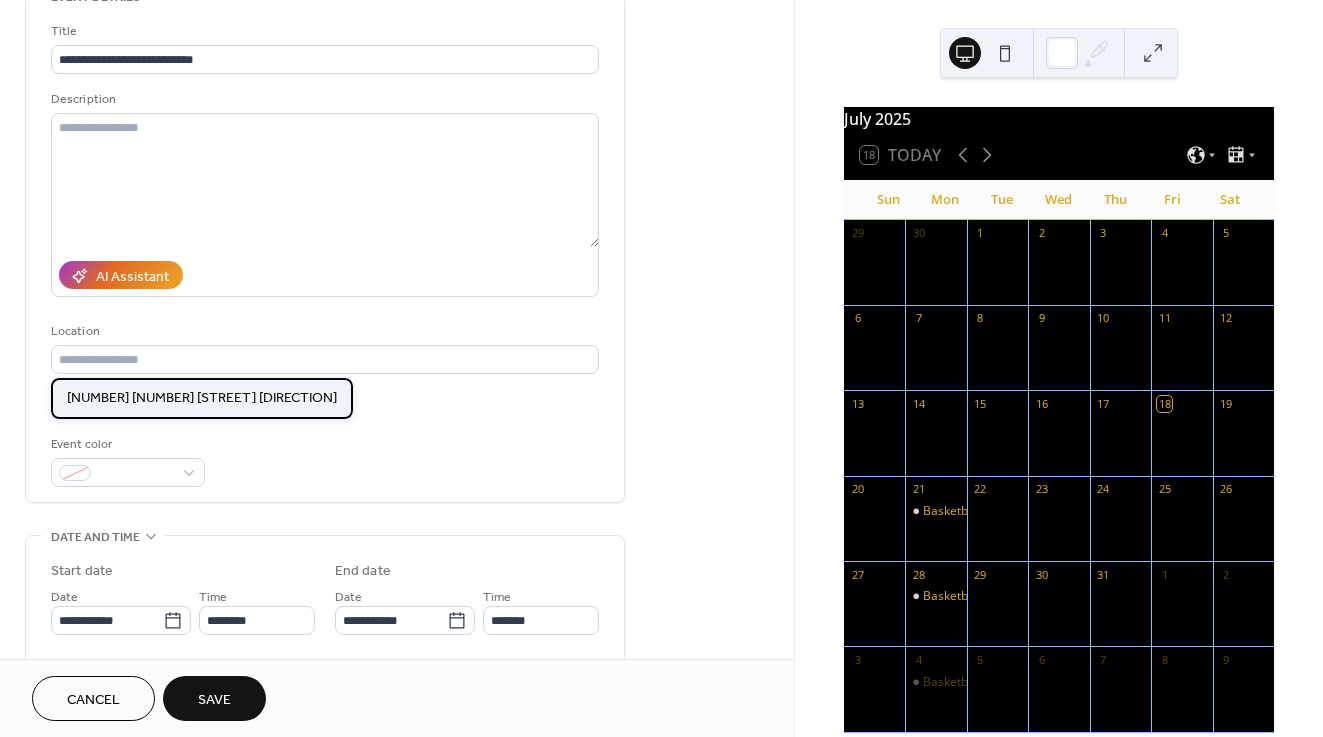 click on "[NUMBER] [NUMBER] [STREET] [DIRECTION]" at bounding box center [202, 398] 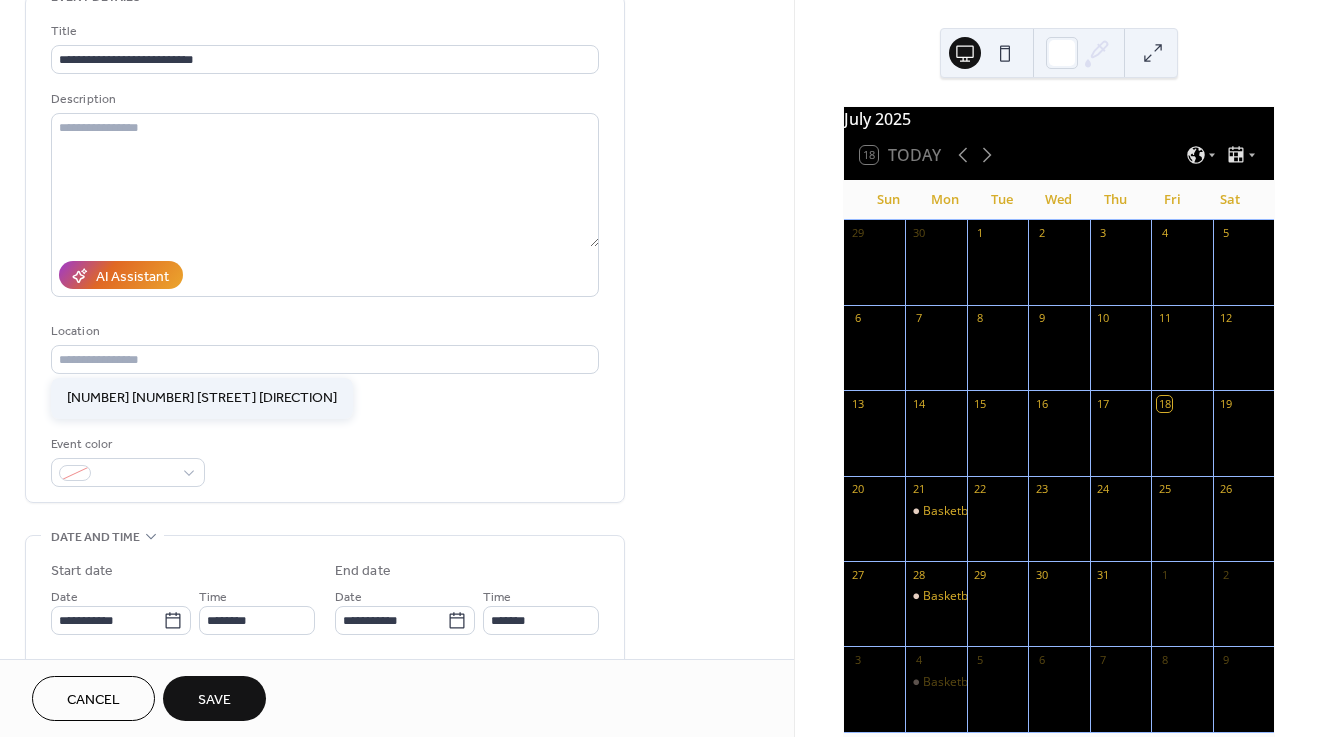 type on "**********" 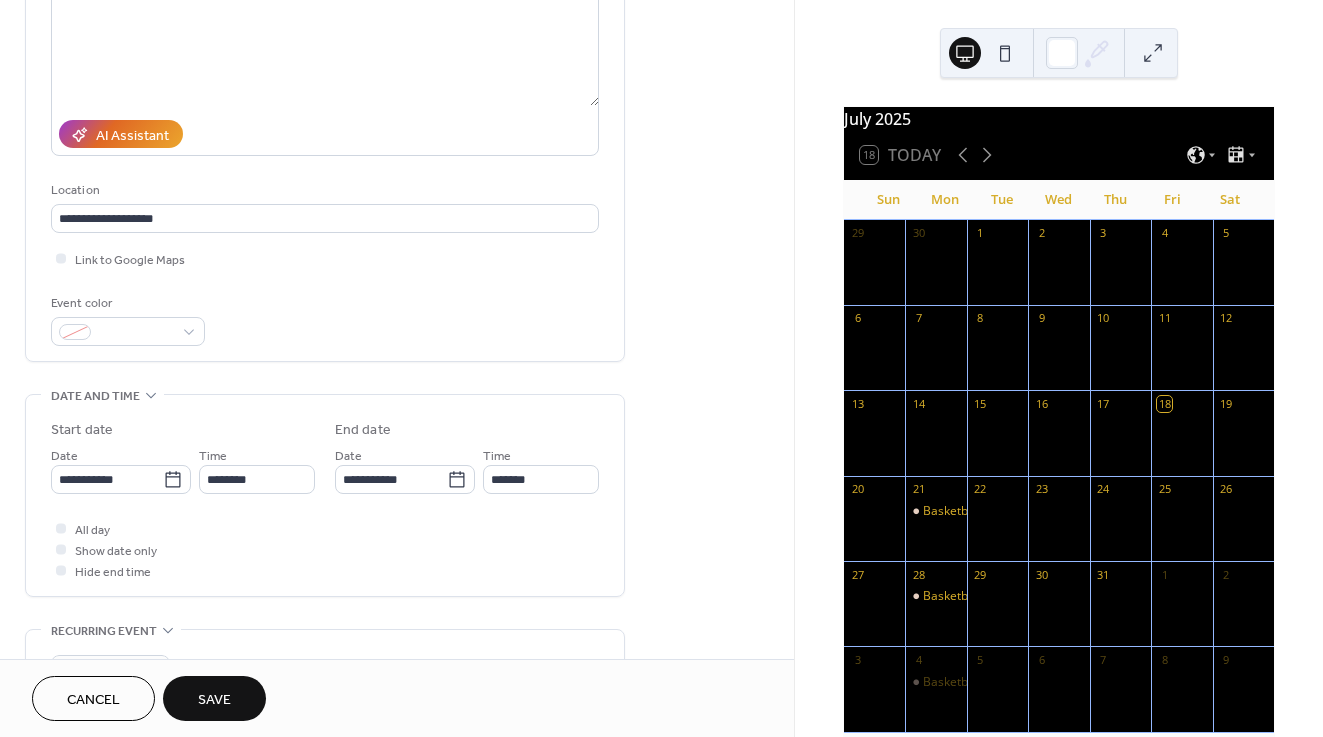 scroll, scrollTop: 272, scrollLeft: 0, axis: vertical 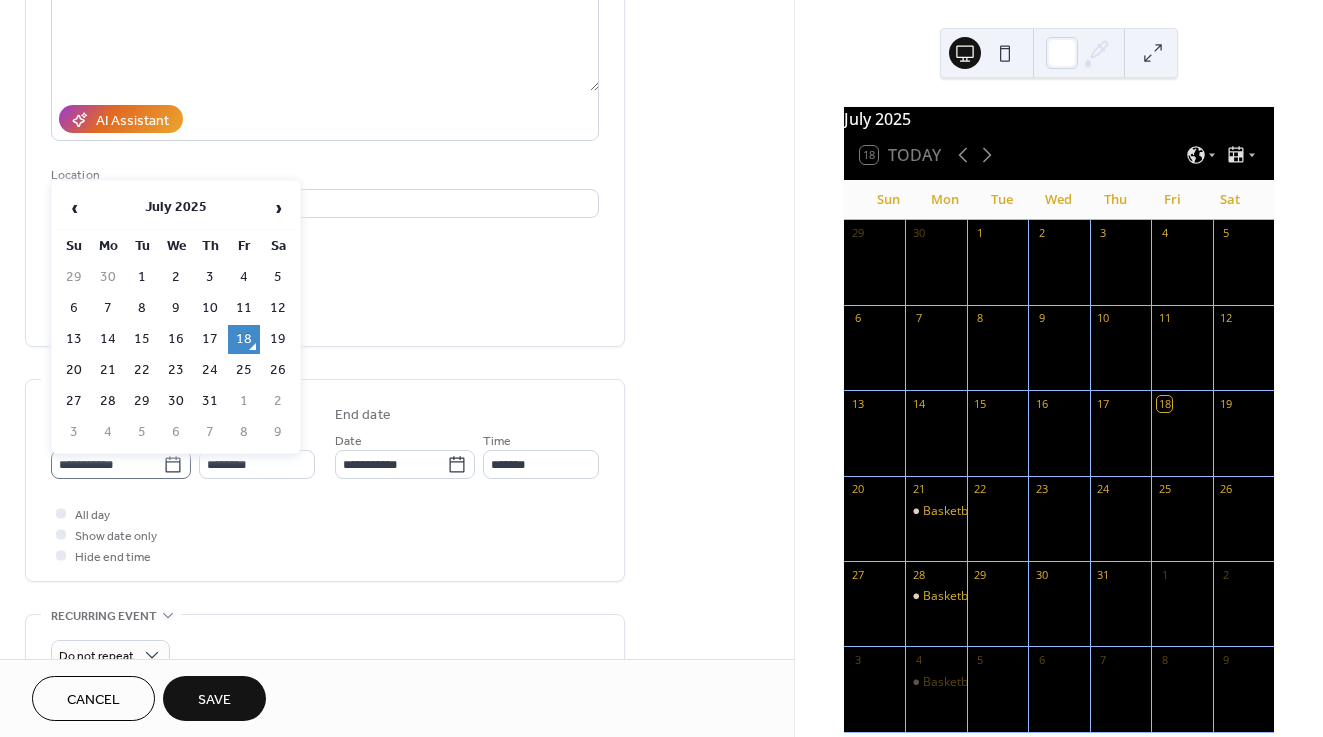 click 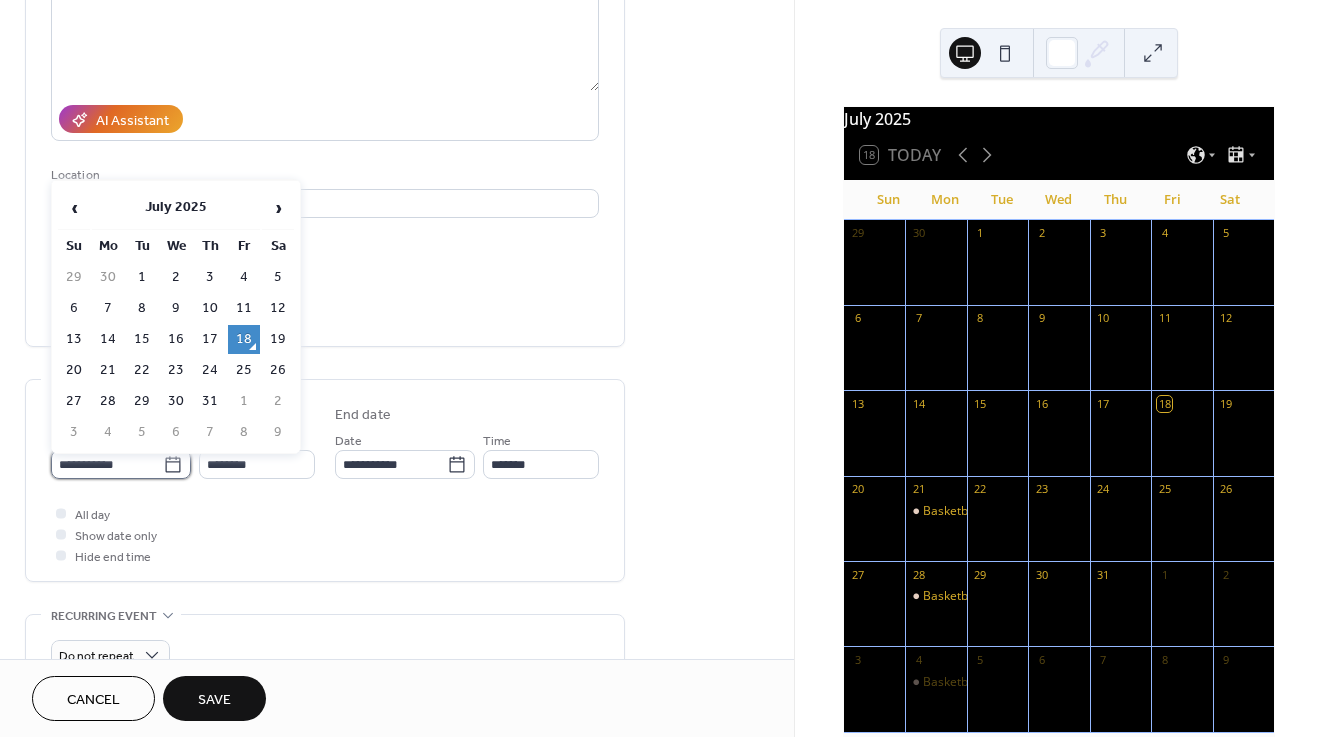 click on "**********" at bounding box center [107, 464] 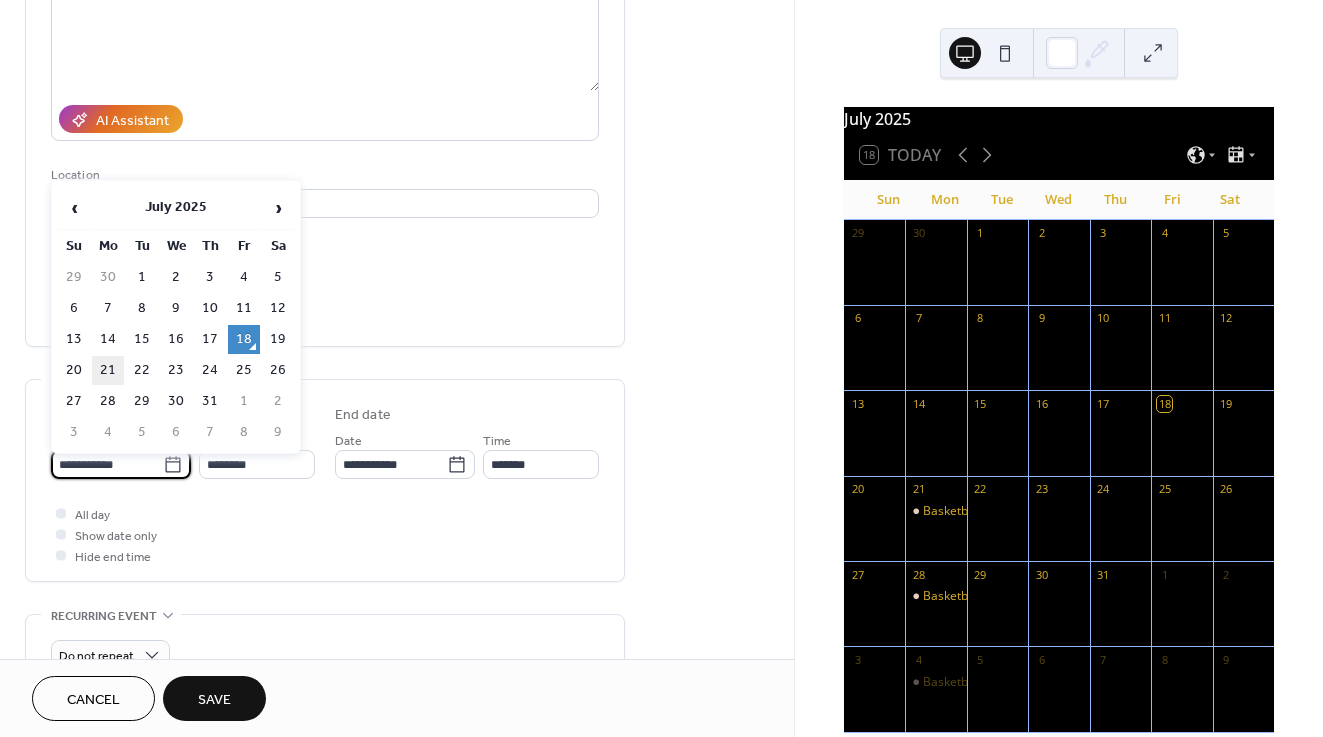 click on "21" at bounding box center [108, 370] 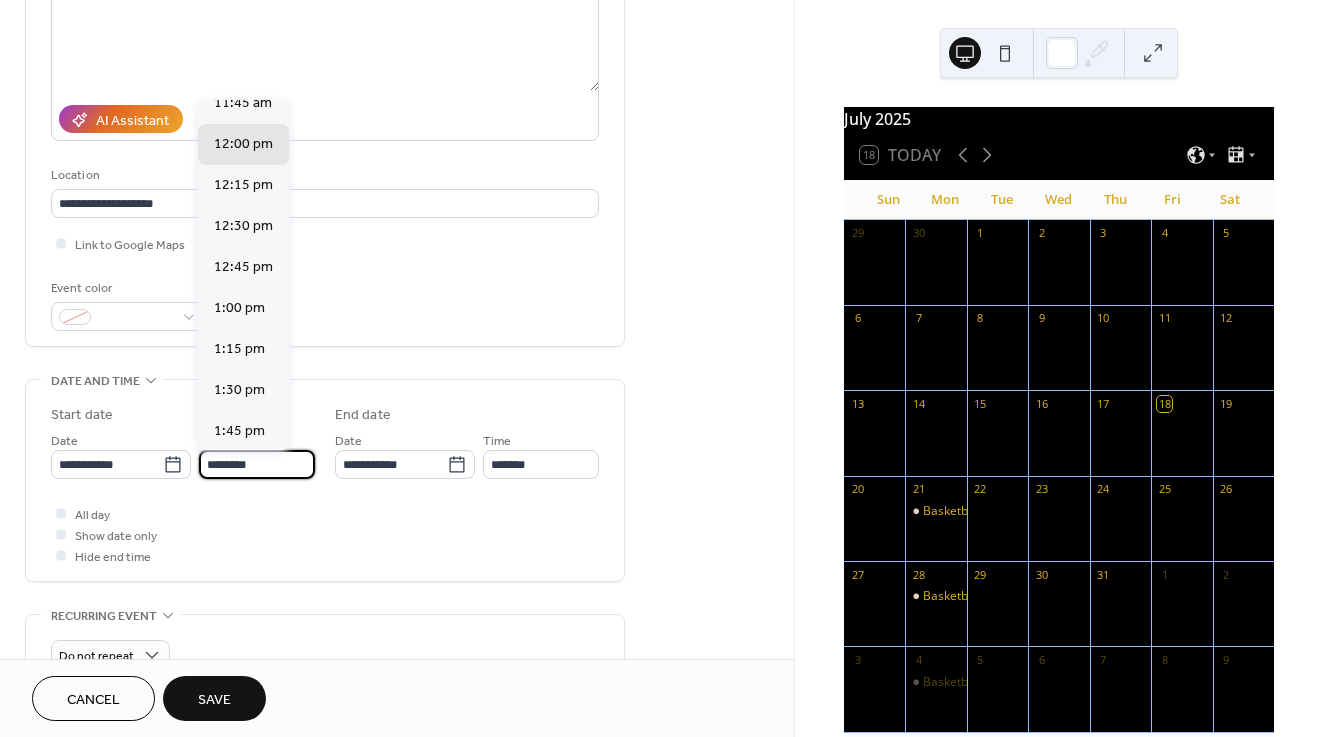 click on "********" at bounding box center (257, 464) 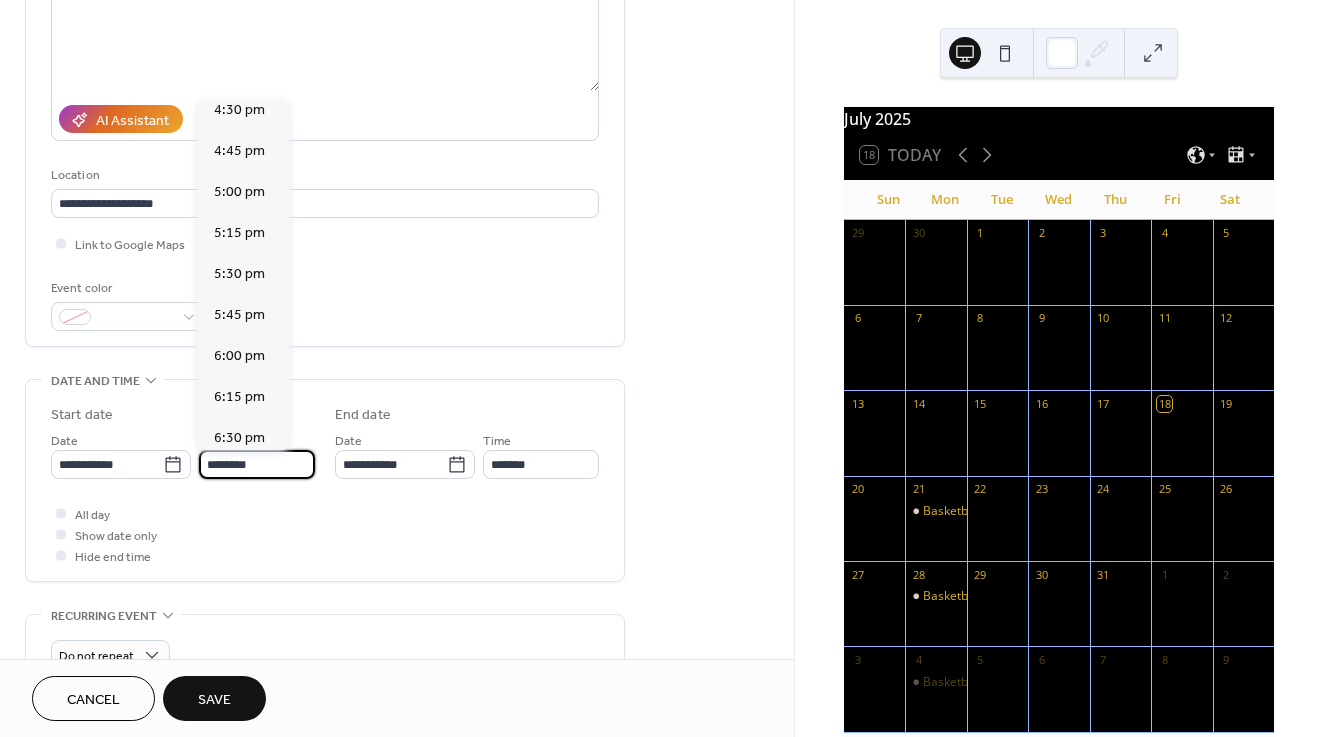 scroll, scrollTop: 2741, scrollLeft: 0, axis: vertical 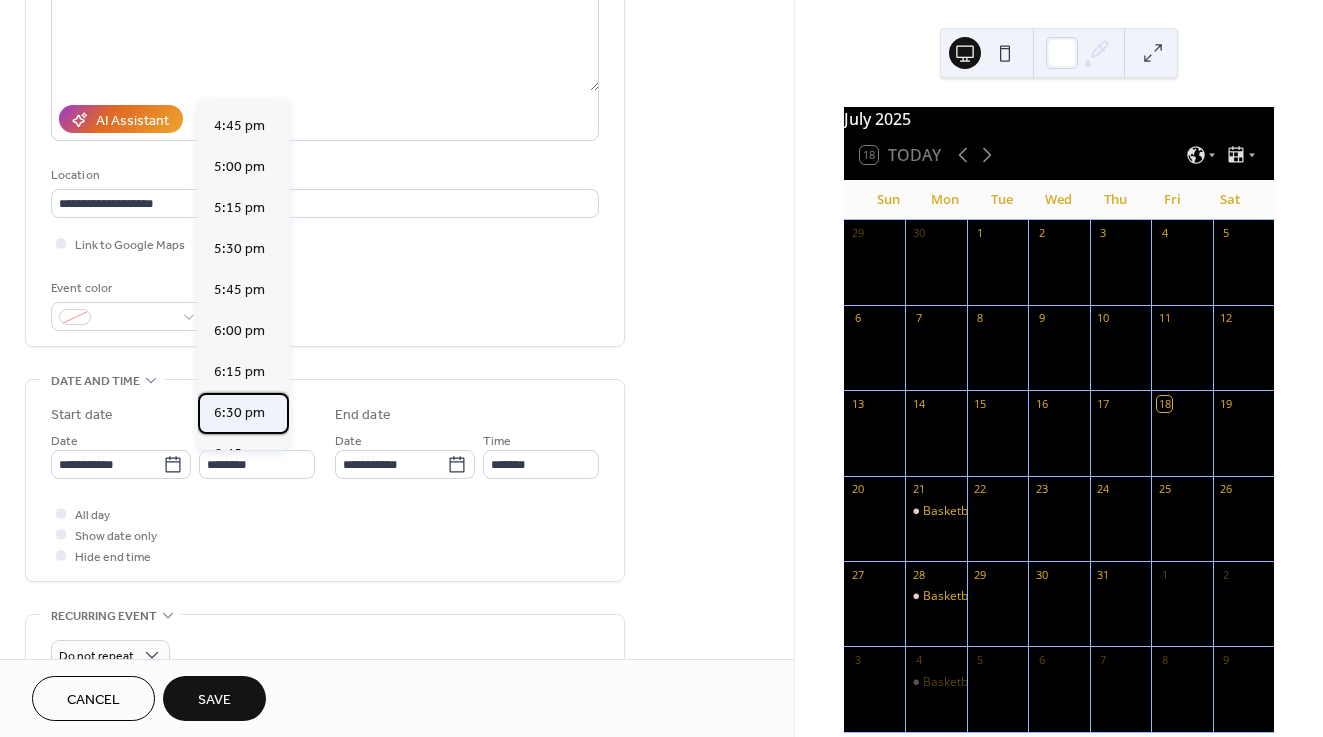click on "6:30 pm" at bounding box center [239, 413] 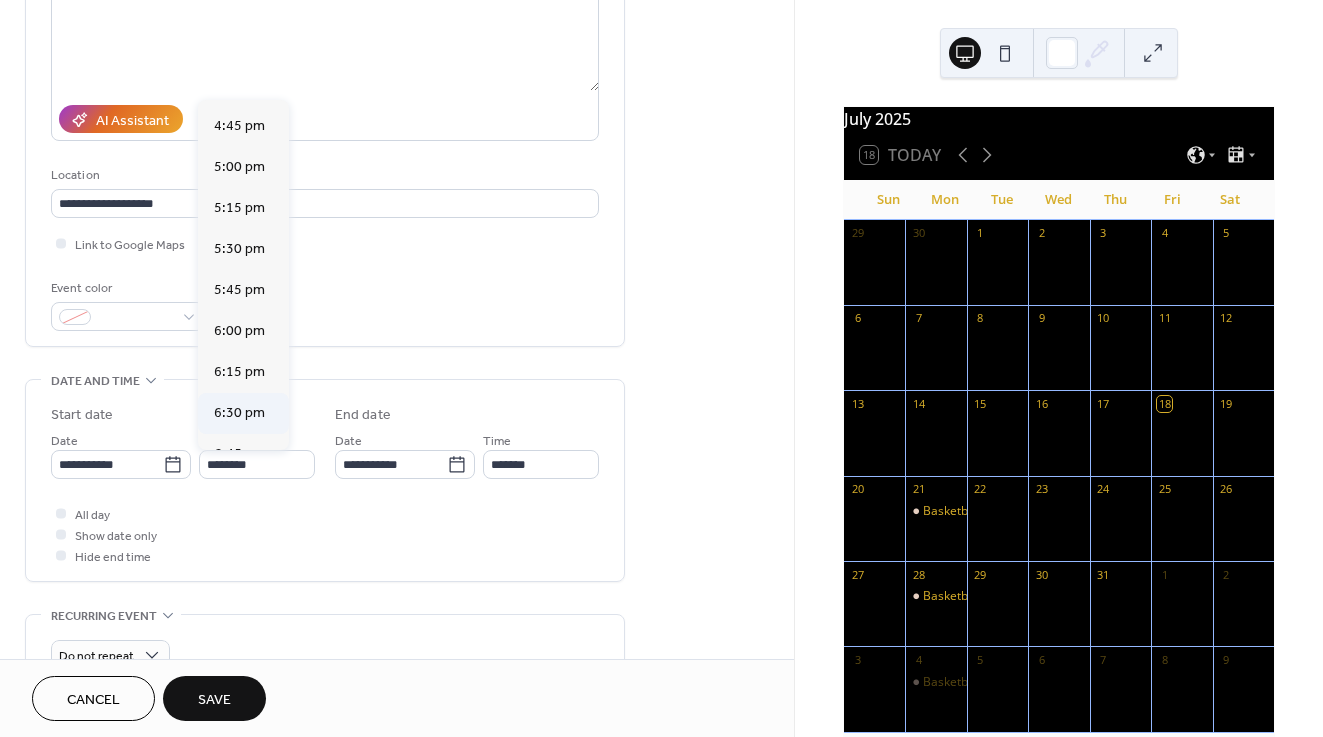 type on "*******" 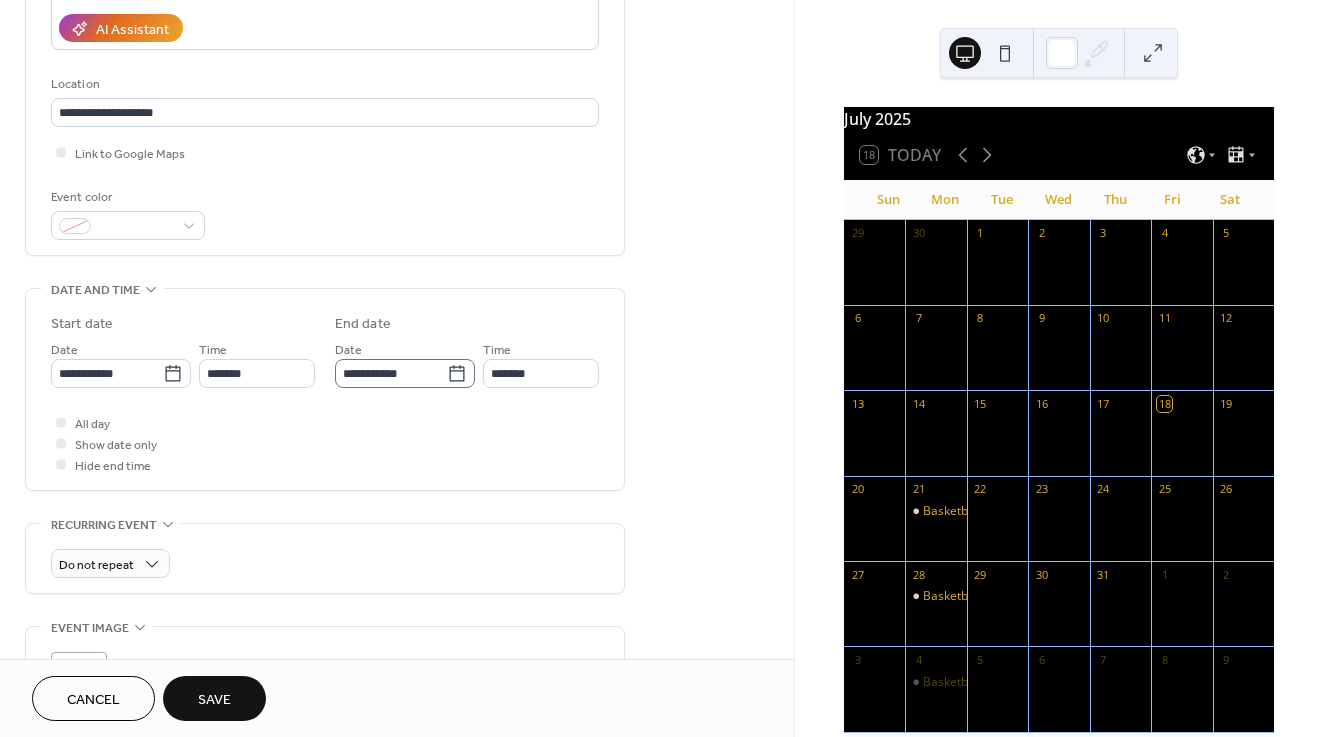 scroll, scrollTop: 367, scrollLeft: 0, axis: vertical 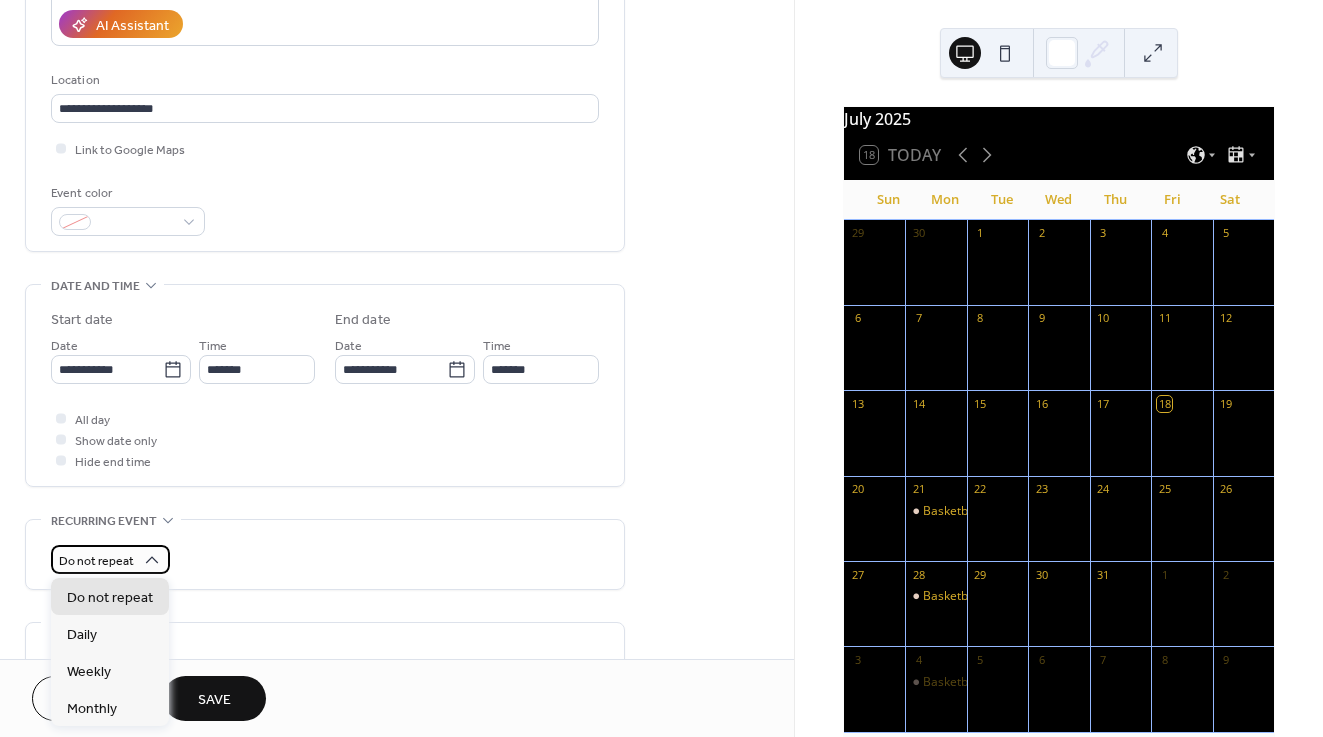 click on "Do not repeat" at bounding box center [110, 559] 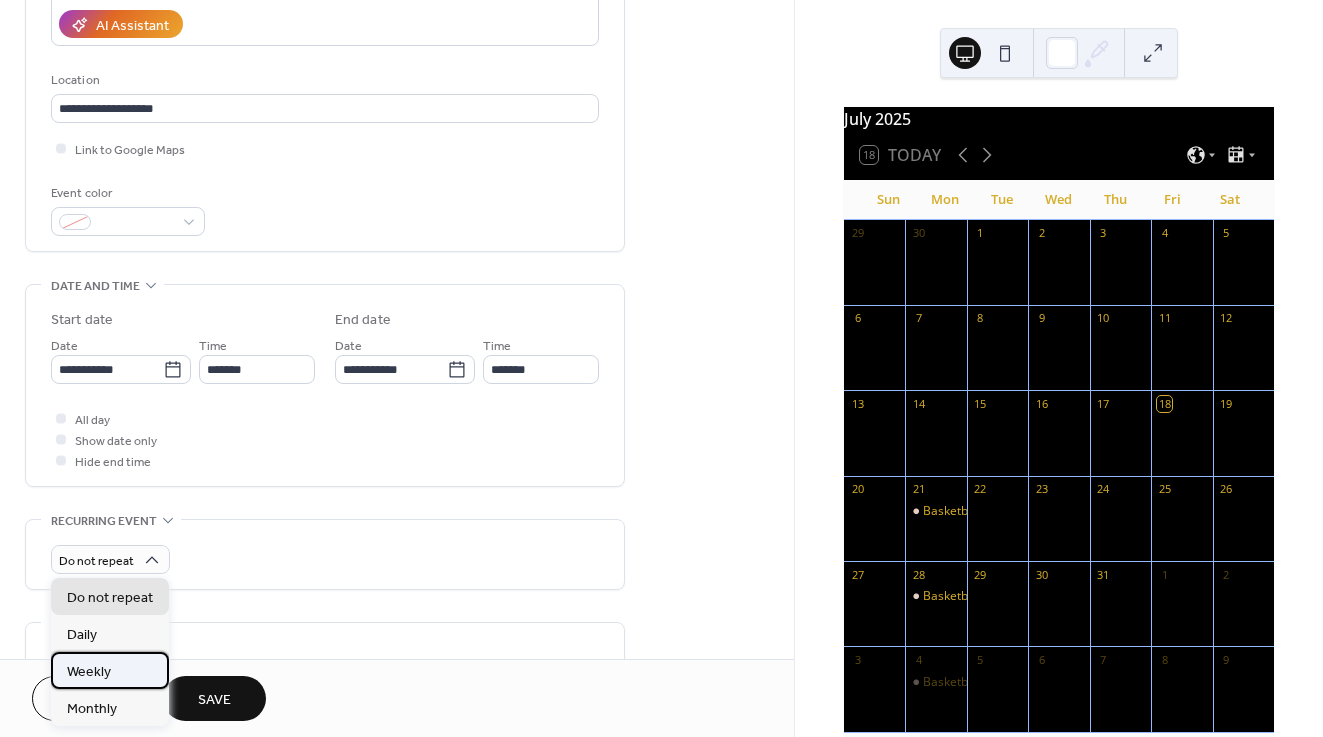 click on "Weekly" at bounding box center (110, 670) 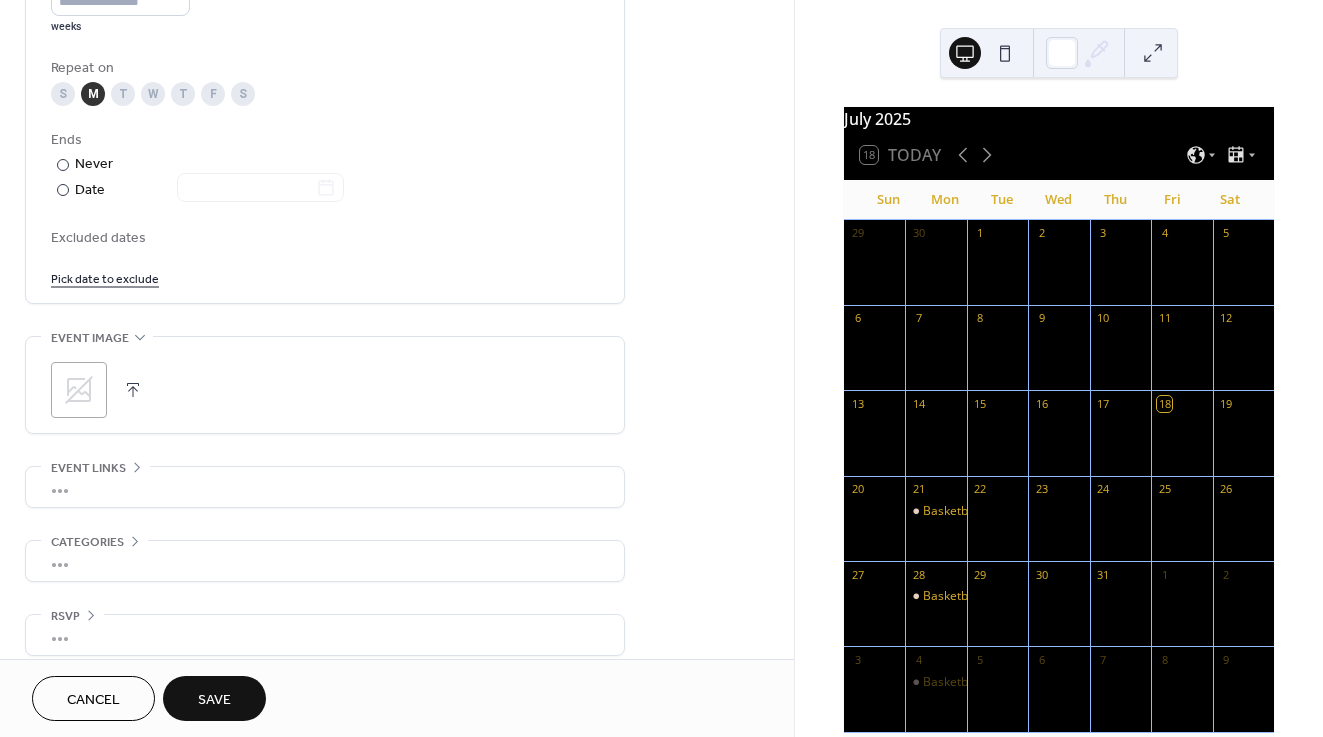 scroll, scrollTop: 1019, scrollLeft: 0, axis: vertical 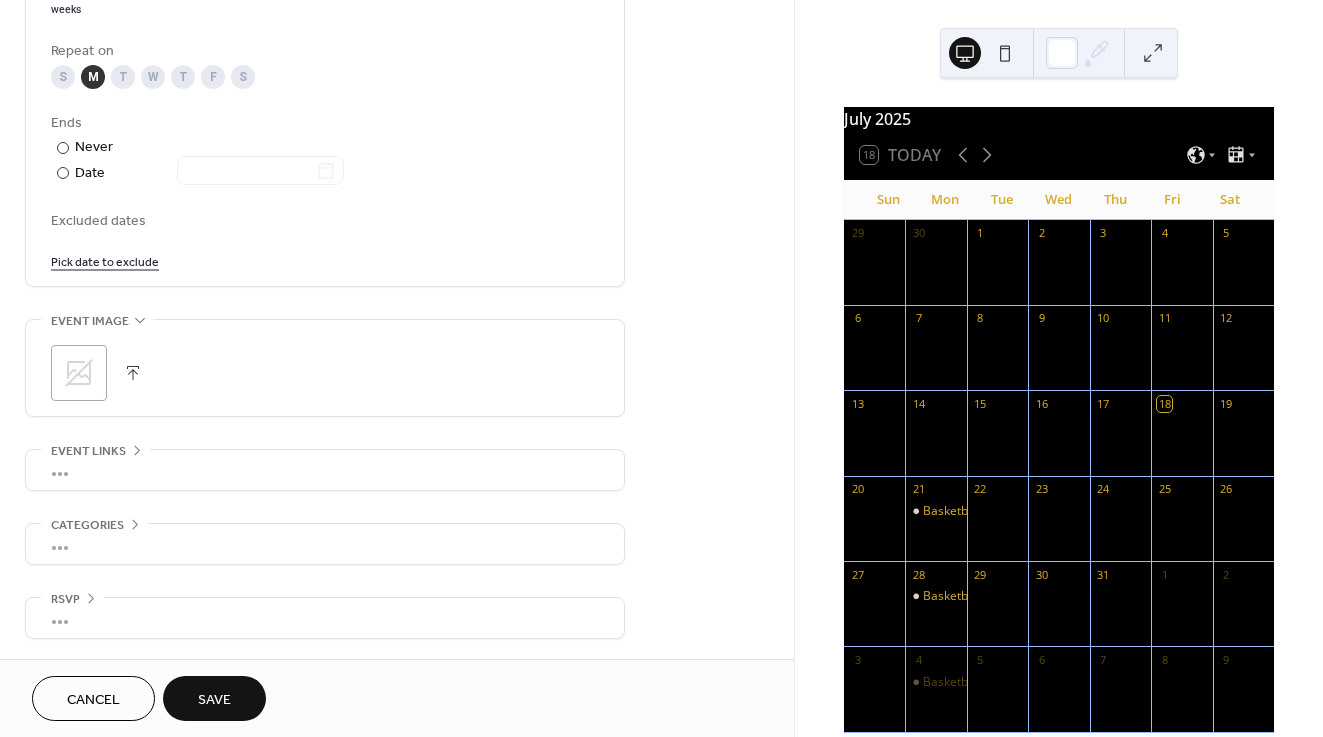 click on "Save" at bounding box center (214, 700) 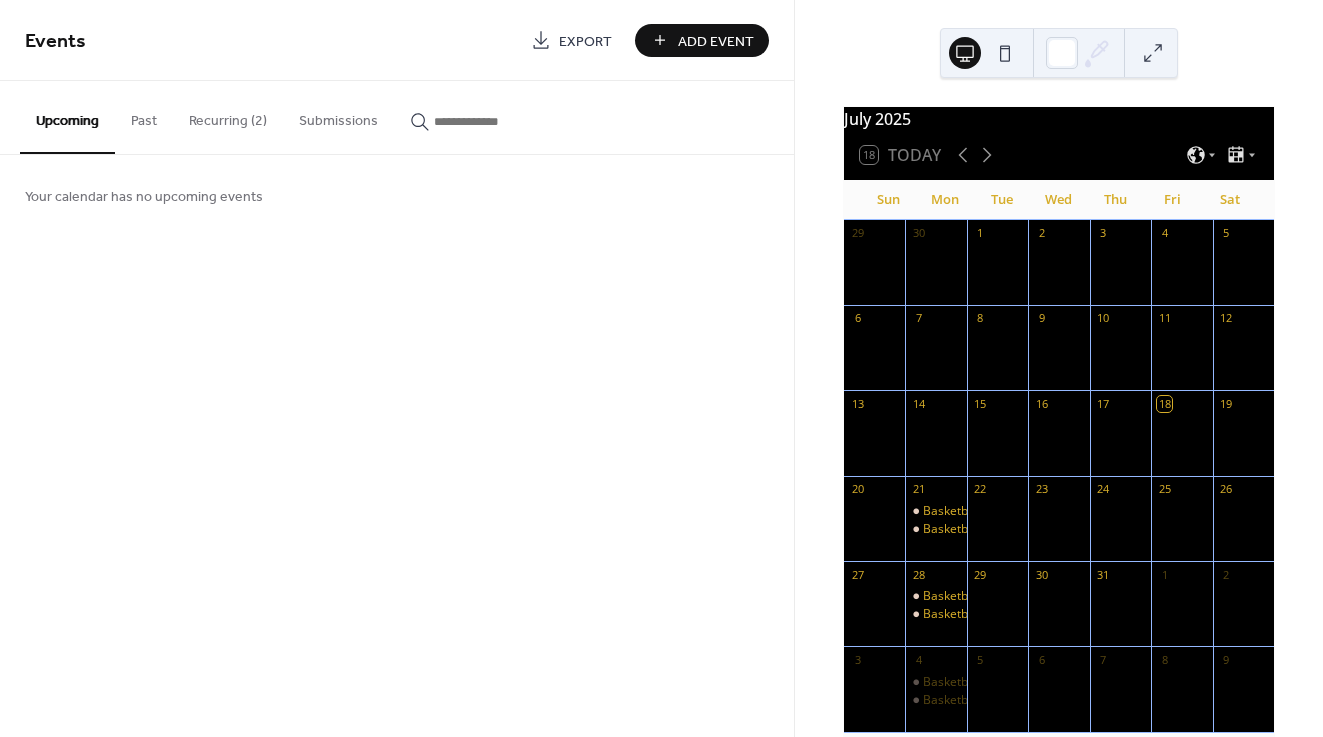click on "Add Event" at bounding box center [716, 41] 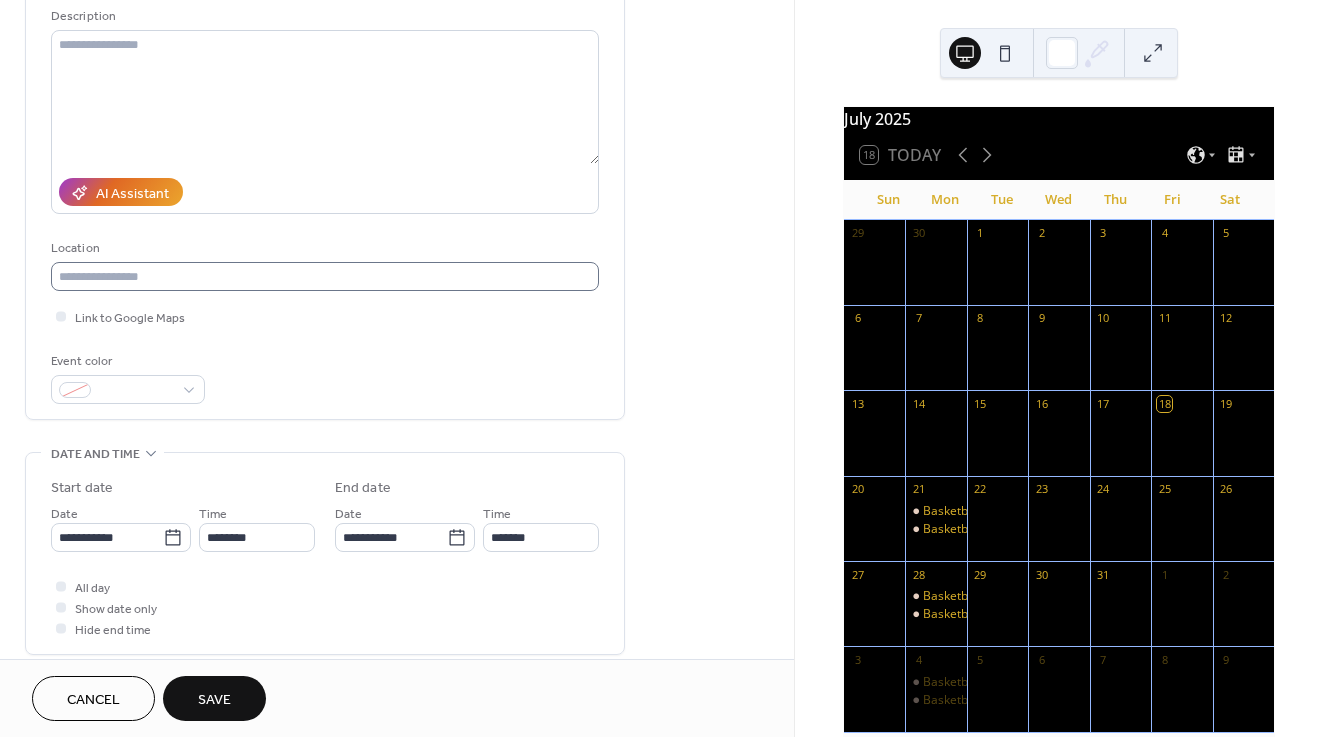 scroll, scrollTop: 201, scrollLeft: 0, axis: vertical 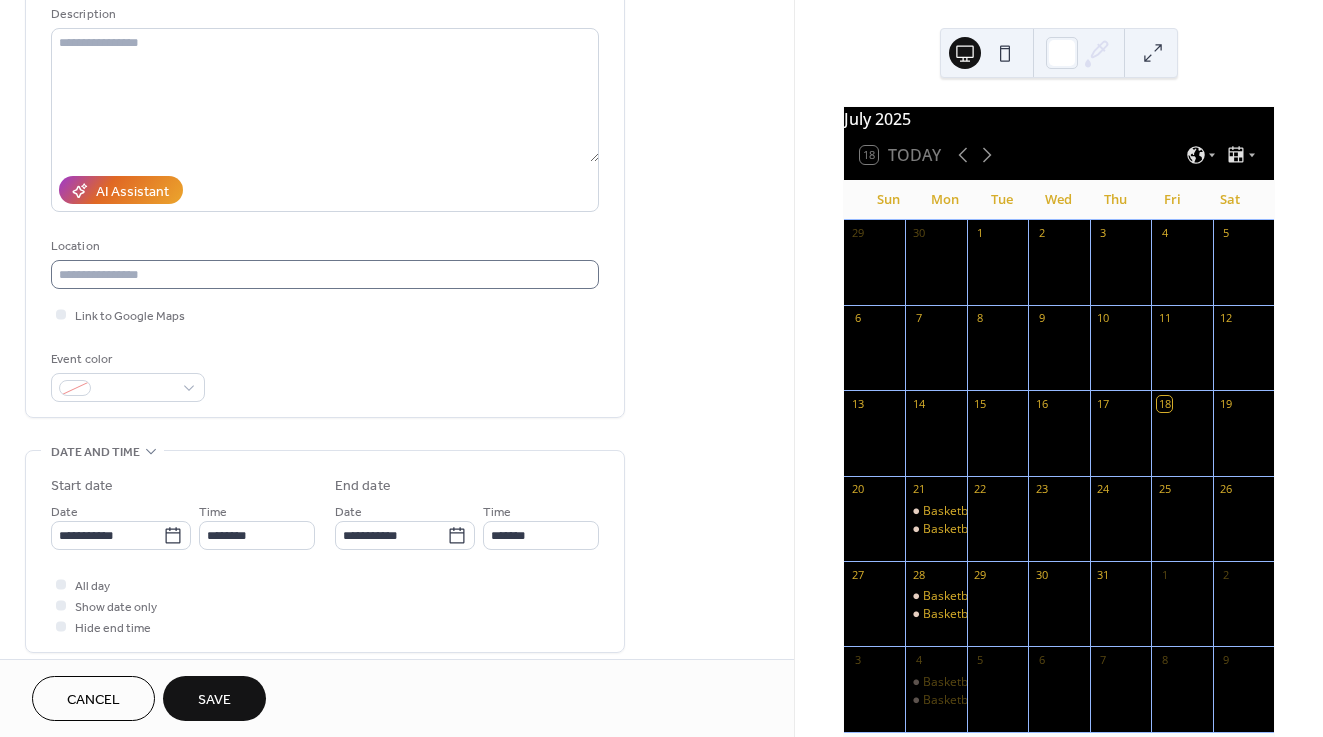 type on "**********" 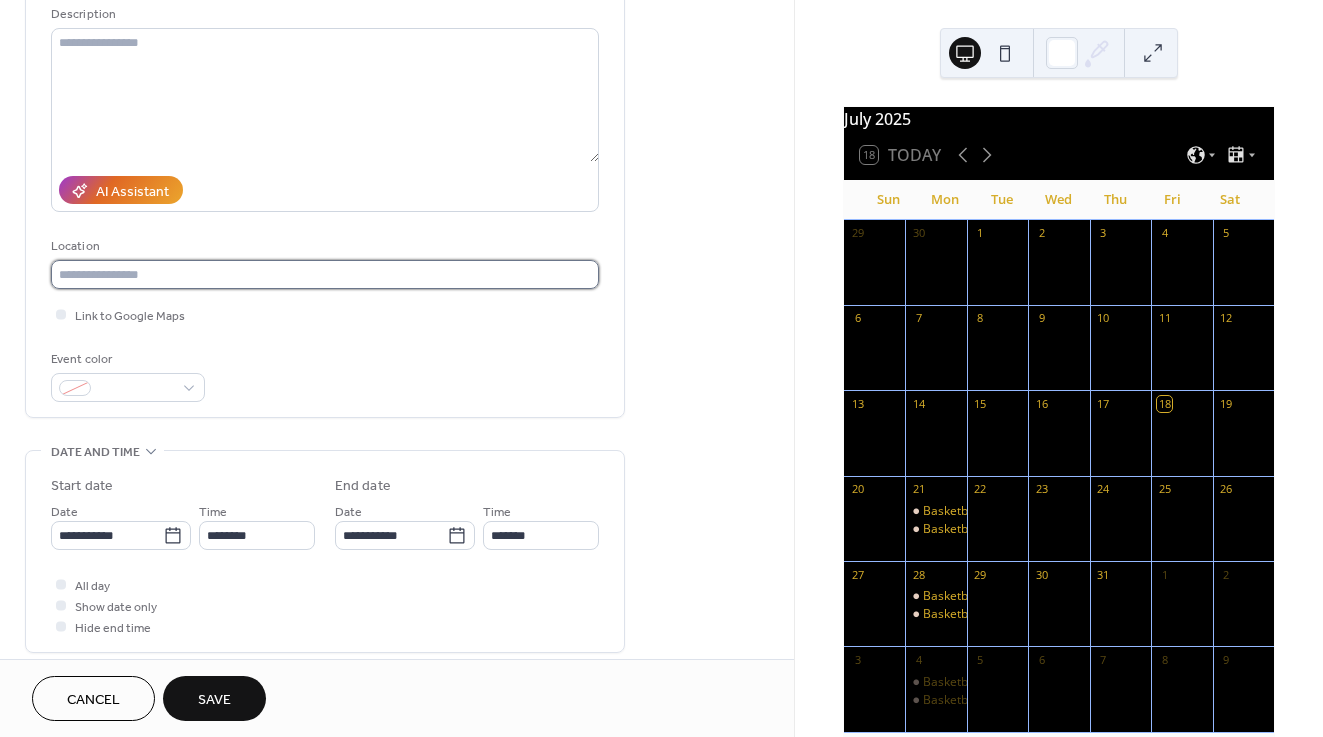 click at bounding box center (325, 274) 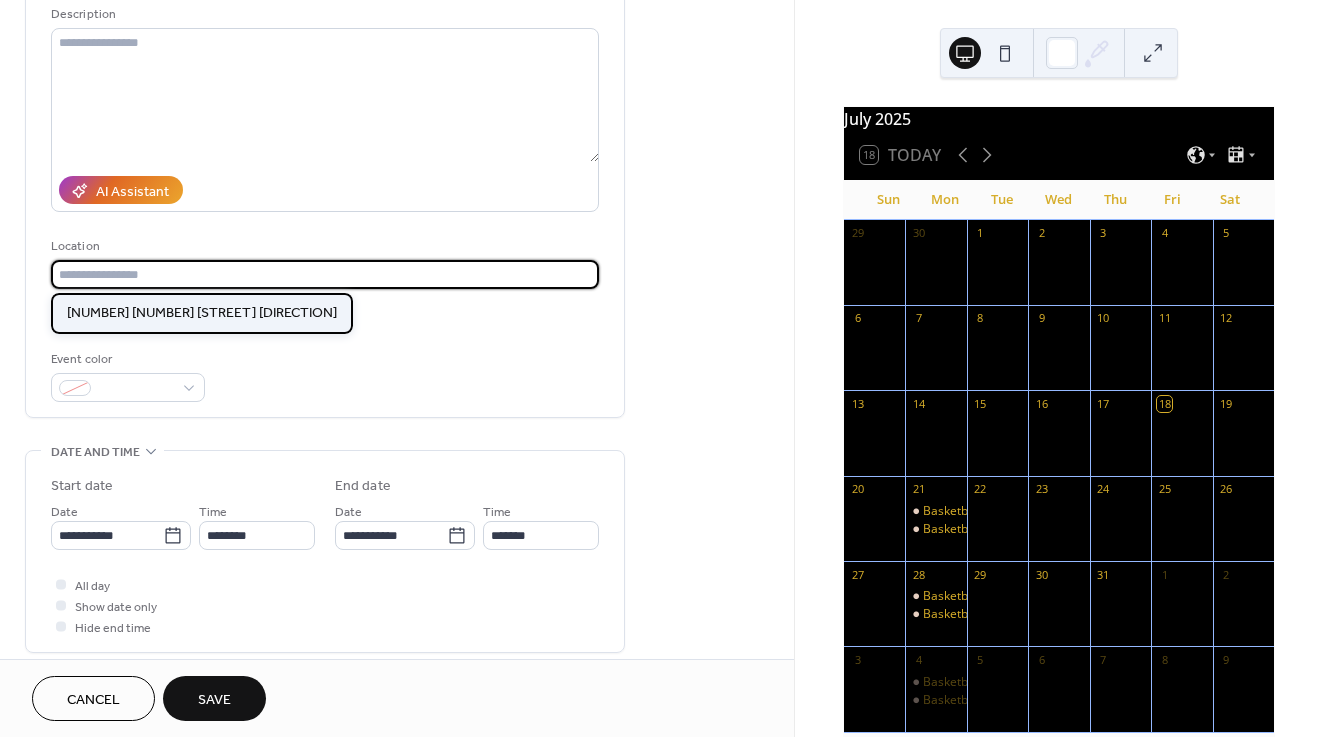 click on "[NUMBER] [NUMBER] [STREET] [DIRECTION]" at bounding box center (202, 313) 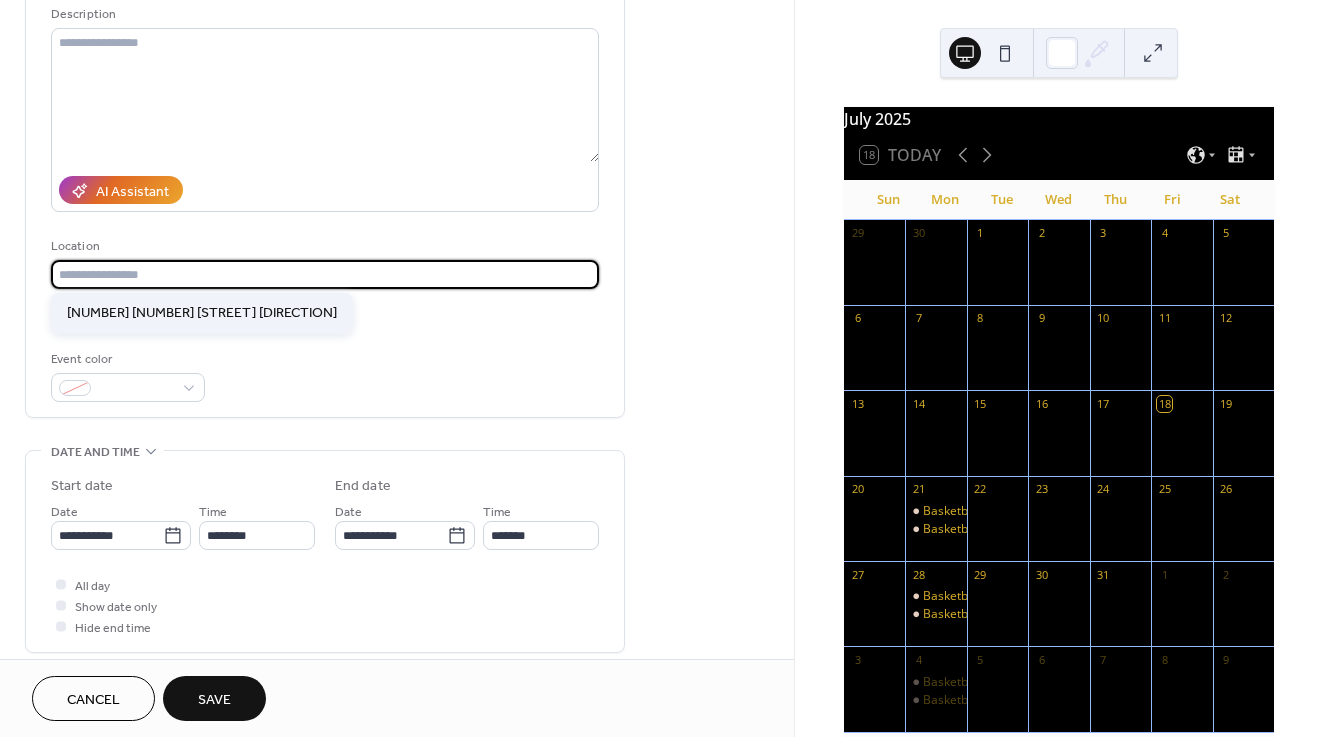 type on "**********" 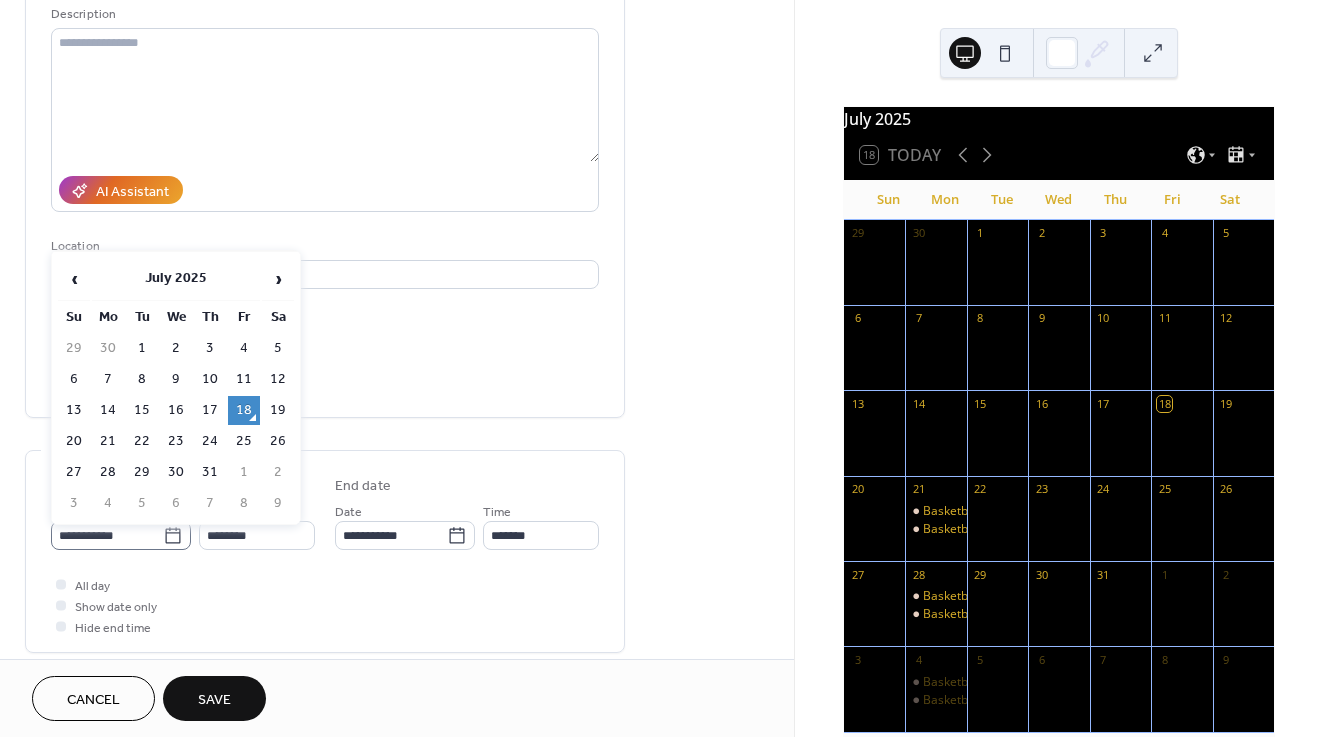 click 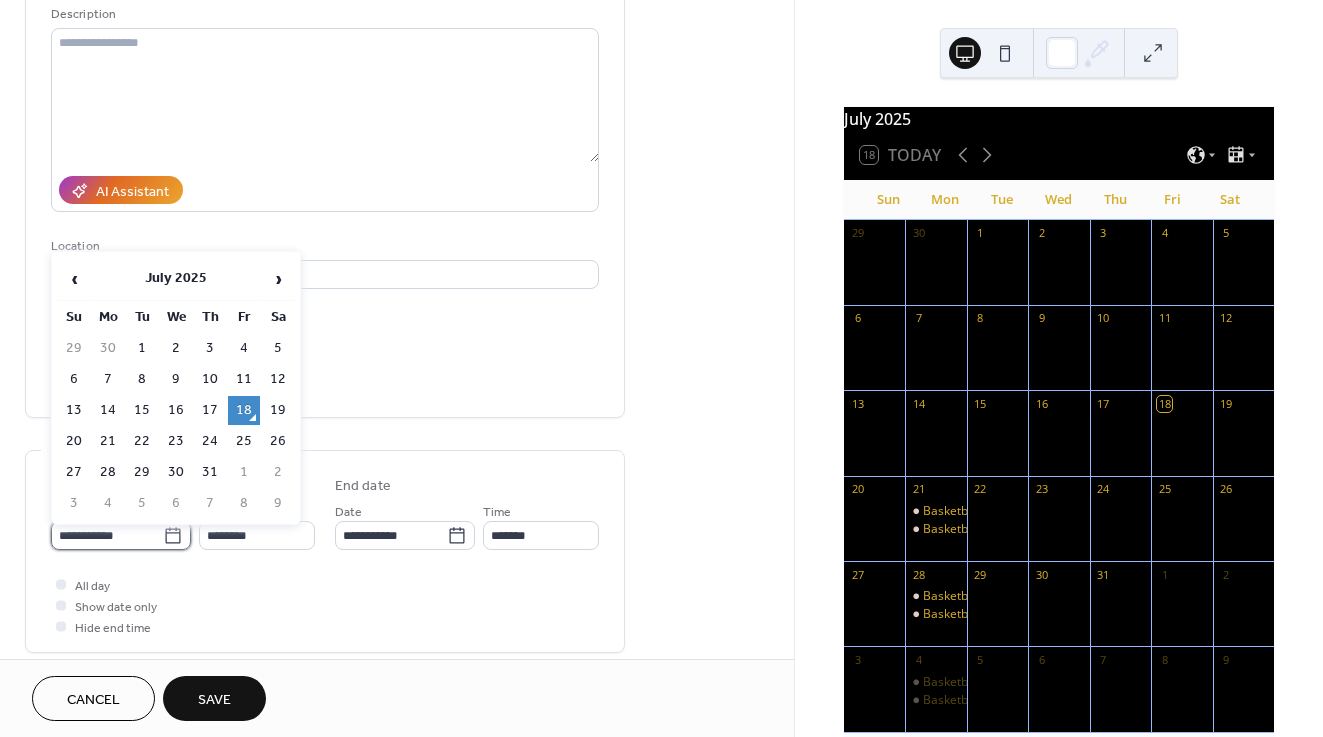 click on "**********" at bounding box center (107, 535) 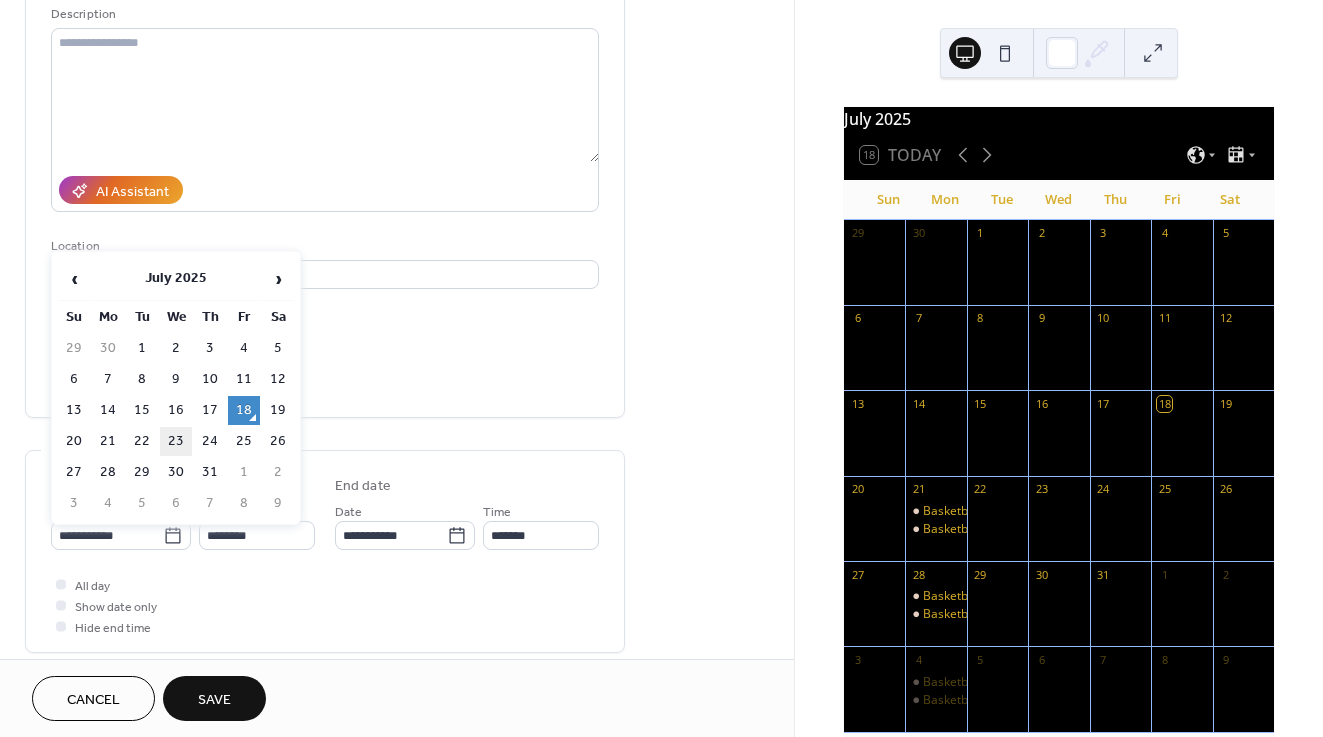 click on "23" at bounding box center (176, 441) 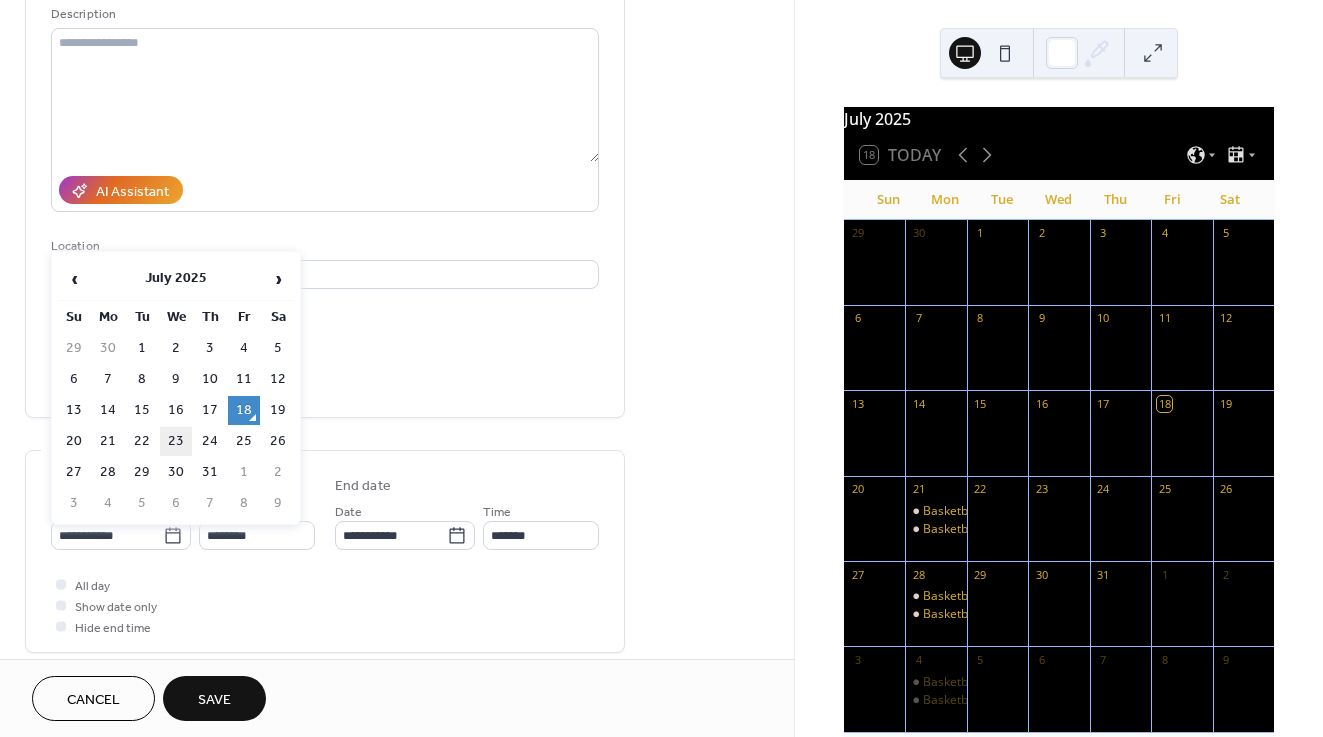 type on "**********" 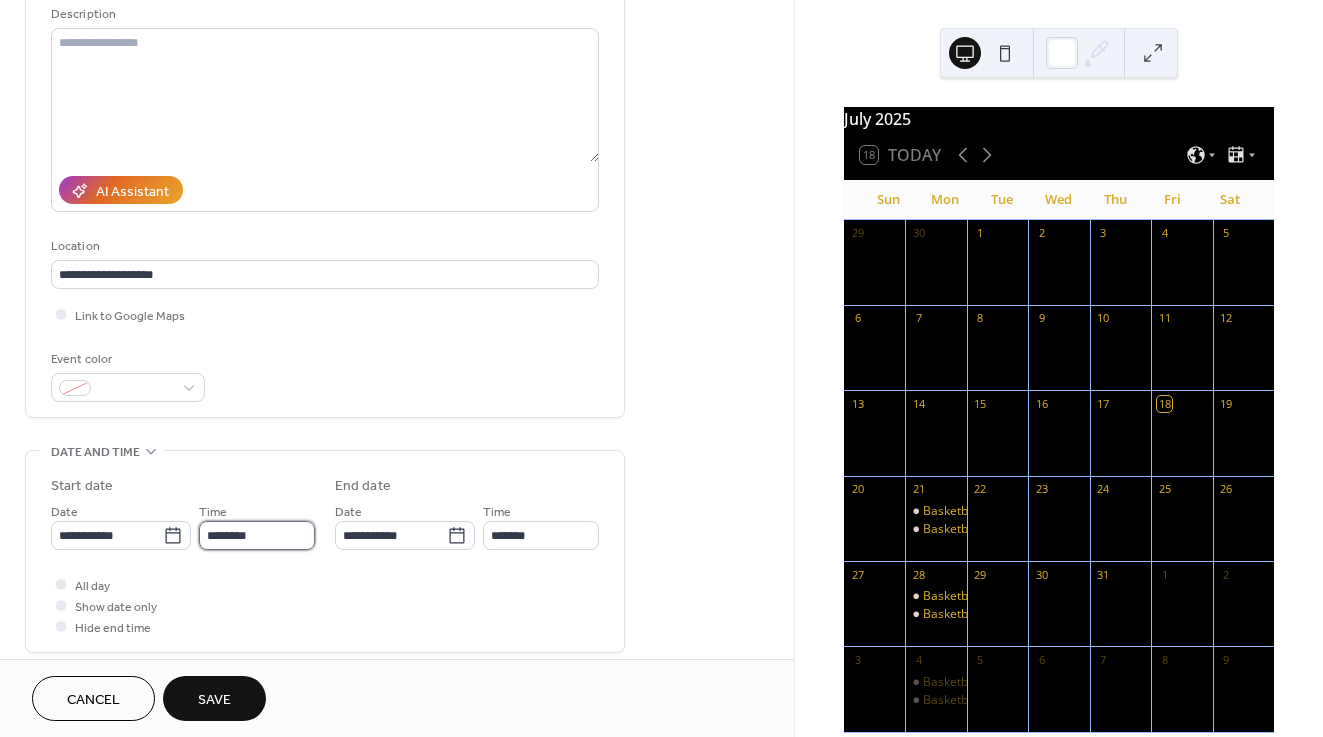 click on "********" at bounding box center (257, 535) 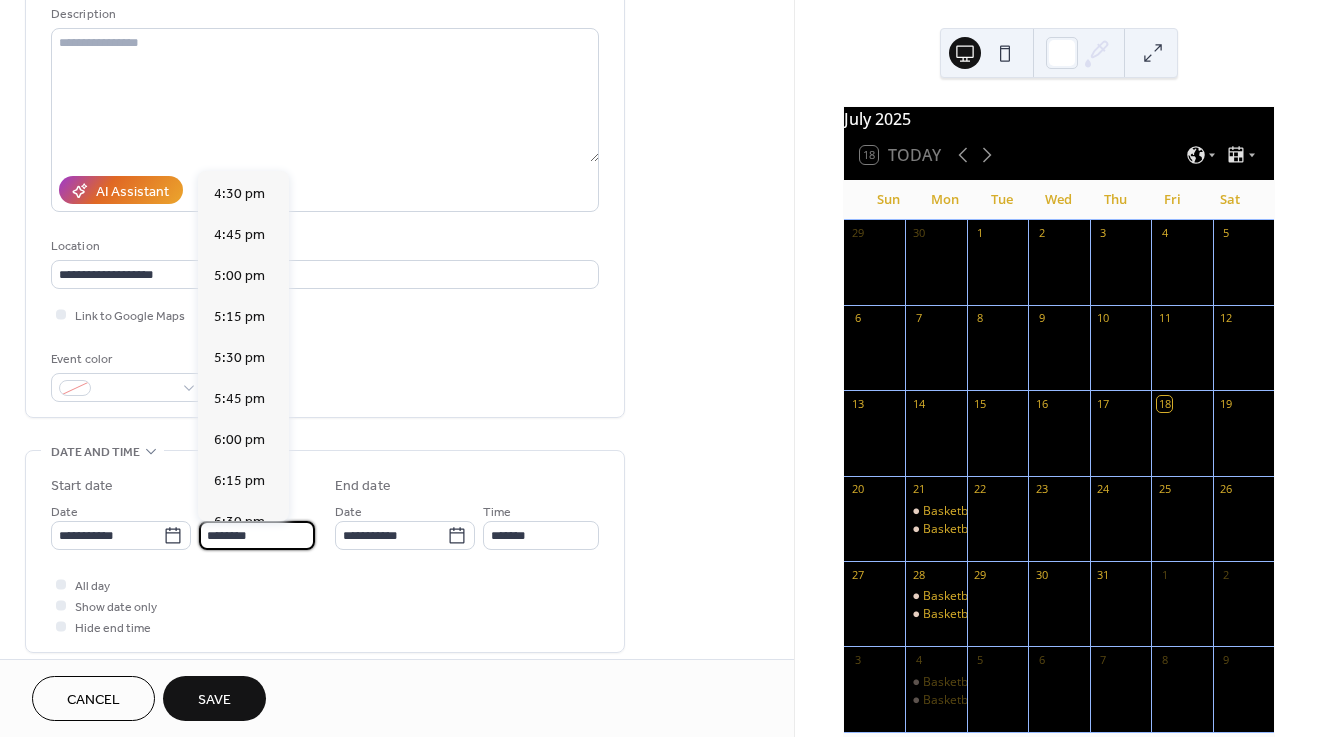 scroll, scrollTop: 2724, scrollLeft: 0, axis: vertical 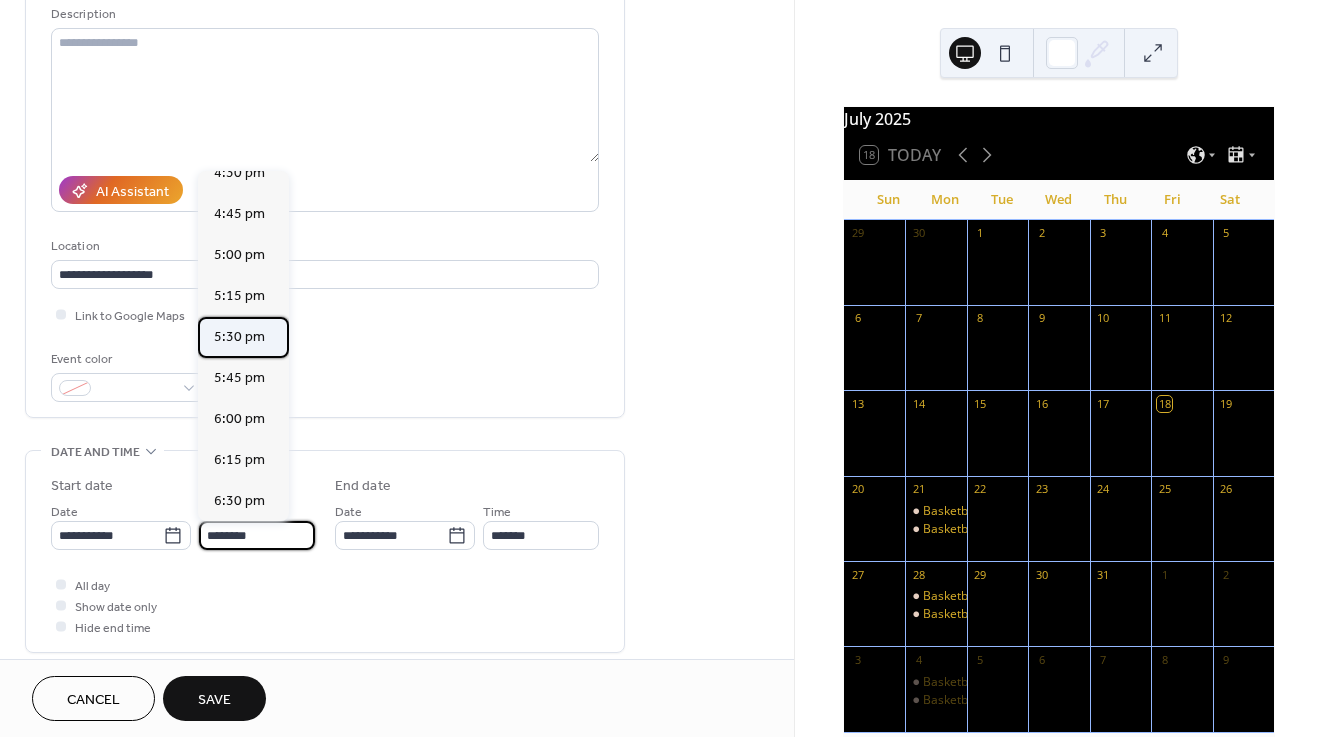 click on "5:30 pm" at bounding box center (239, 337) 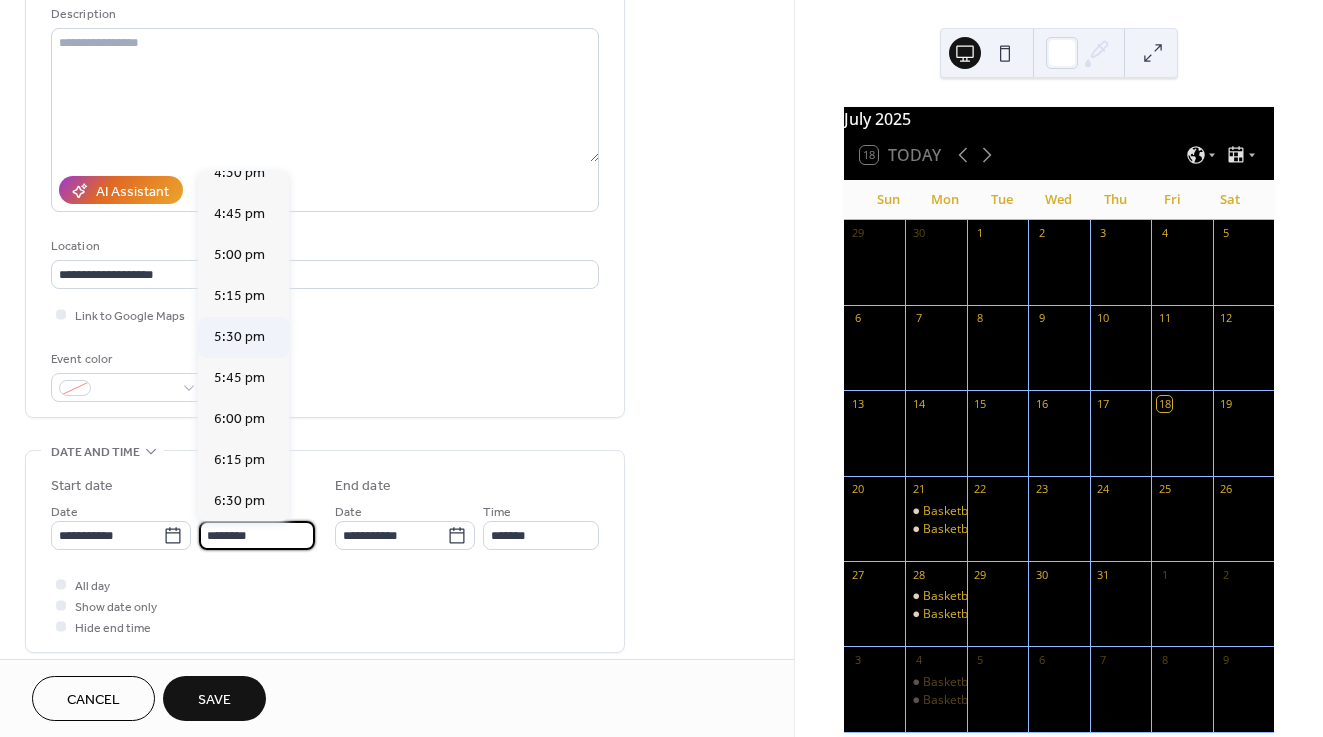 type on "*******" 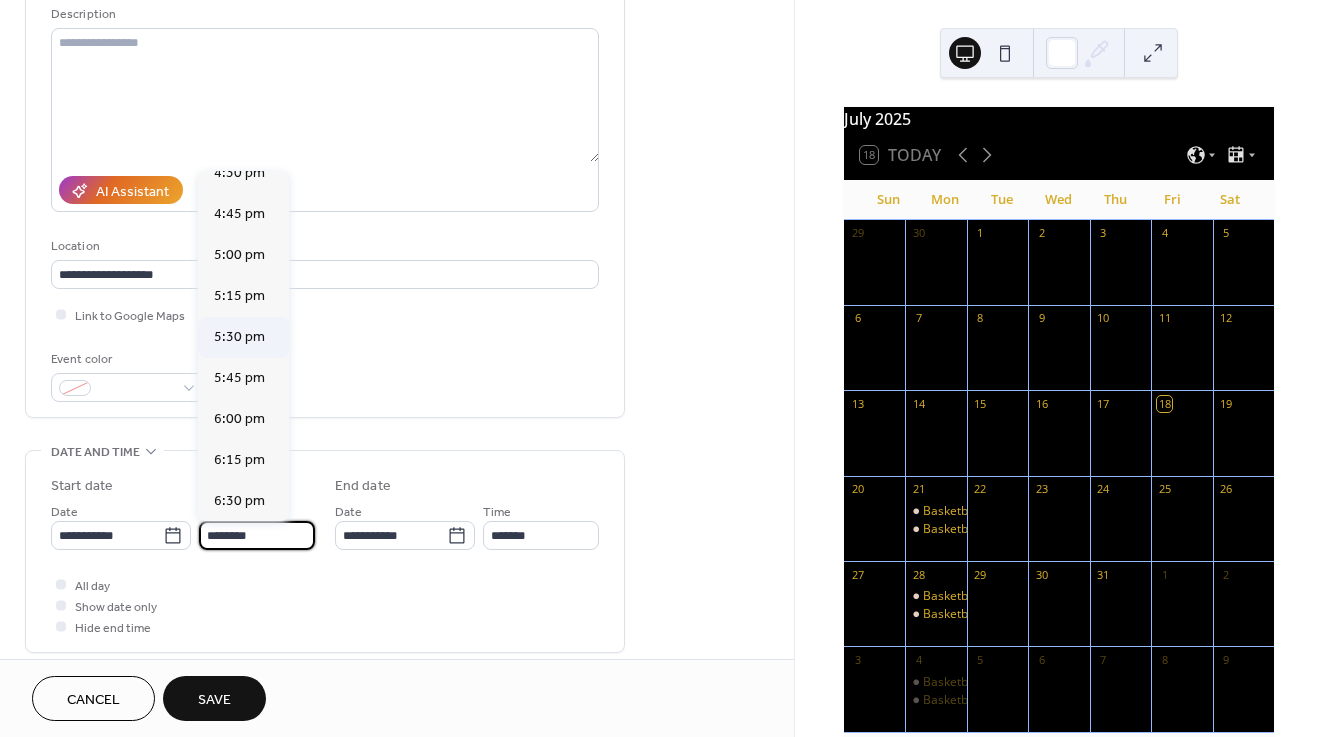 type on "*******" 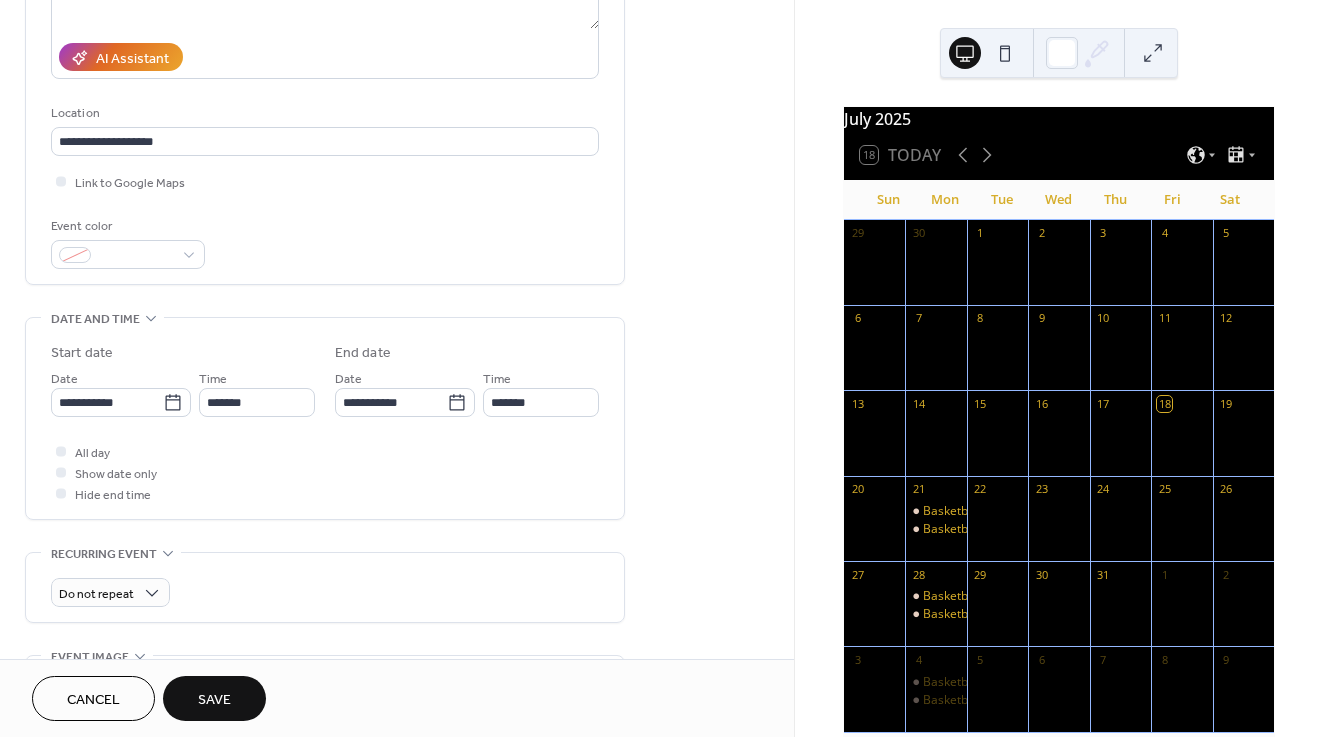 scroll, scrollTop: 347, scrollLeft: 0, axis: vertical 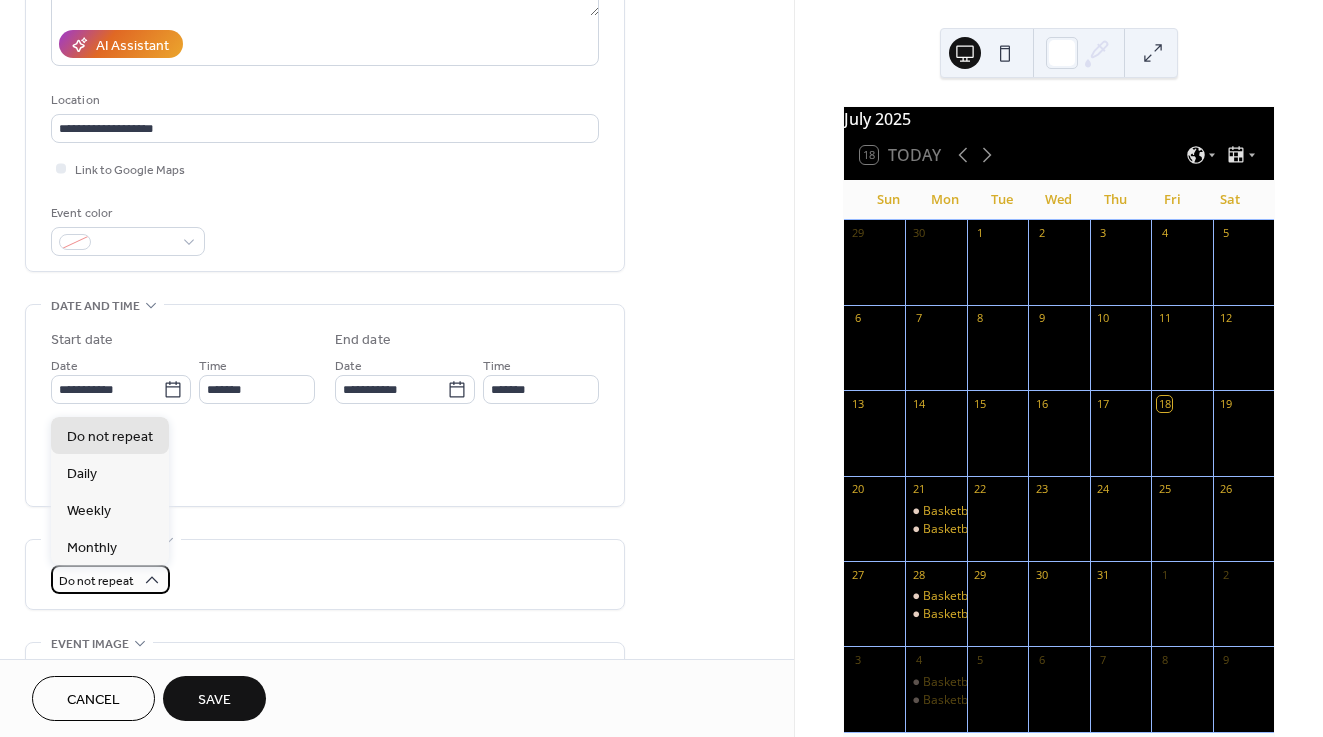 click on "Do not repeat" at bounding box center [110, 579] 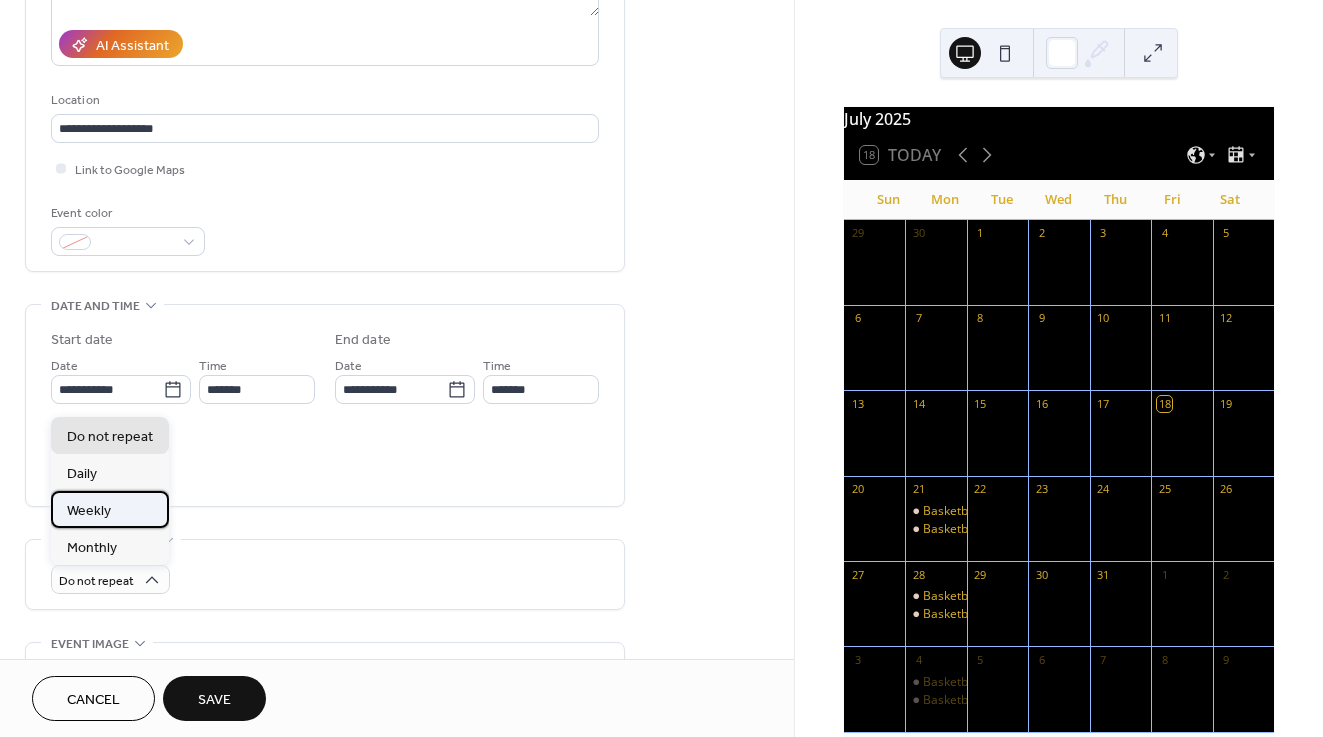 click on "Weekly" at bounding box center [110, 509] 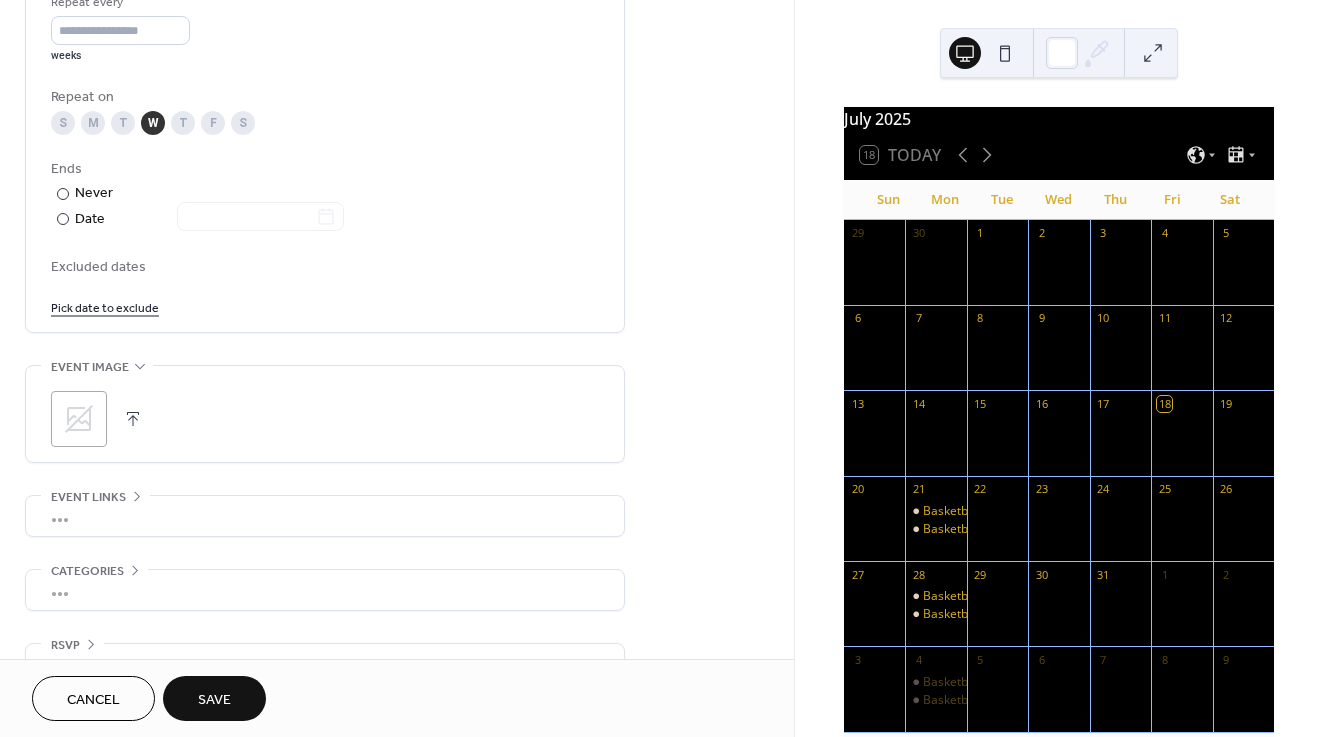 scroll, scrollTop: 1019, scrollLeft: 0, axis: vertical 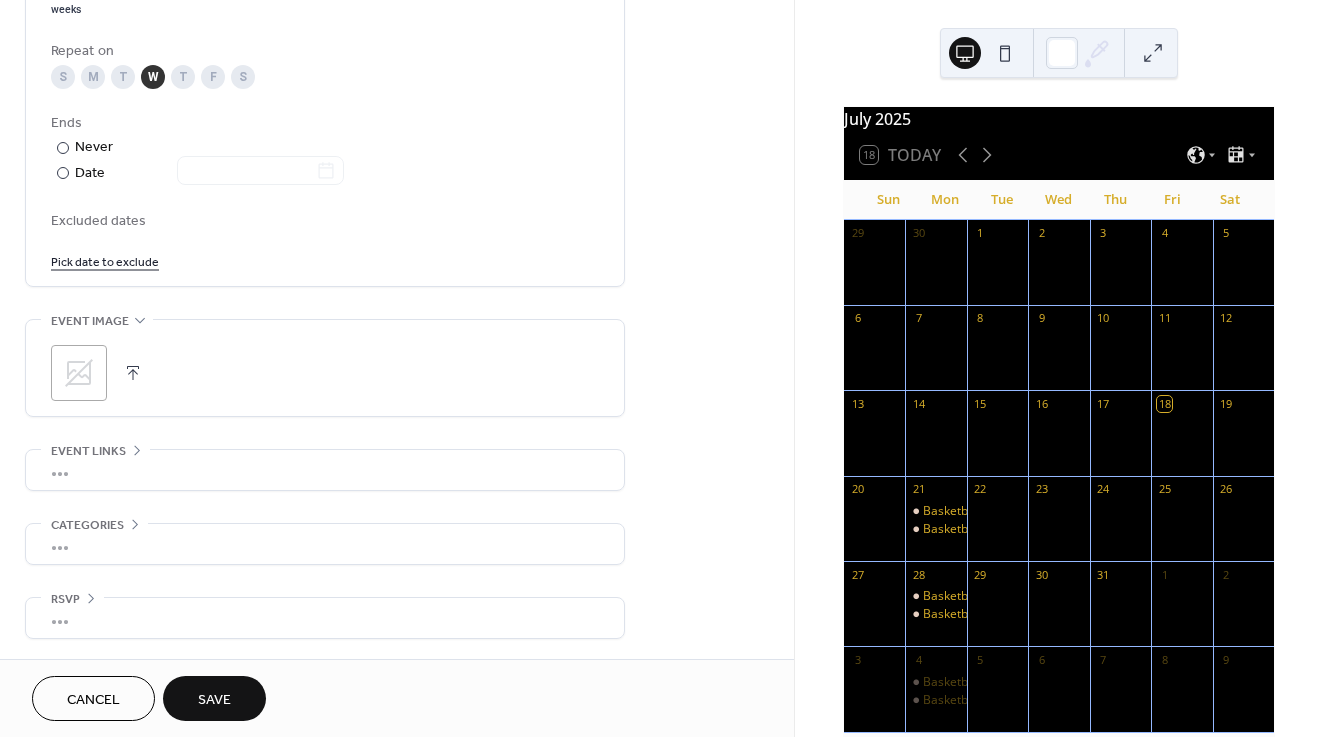 click on "Save" at bounding box center [214, 700] 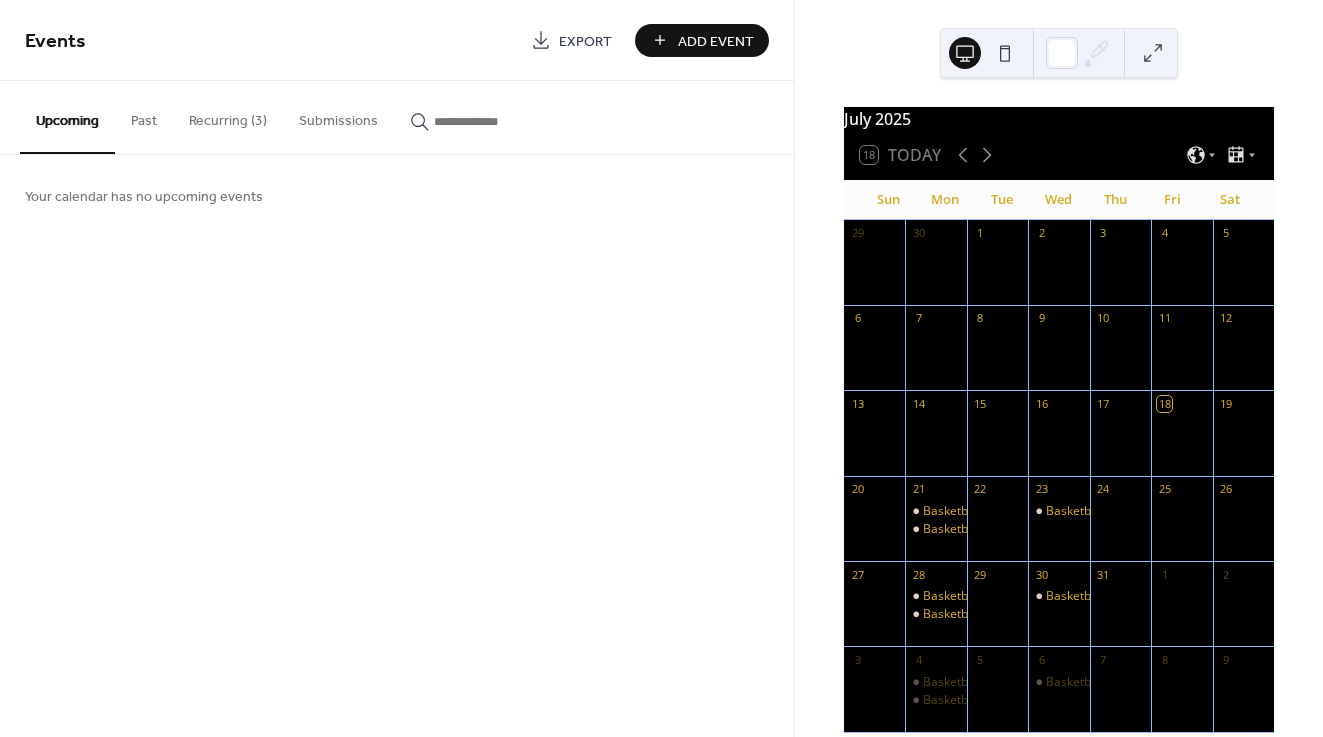 click on "Add Event" at bounding box center [716, 41] 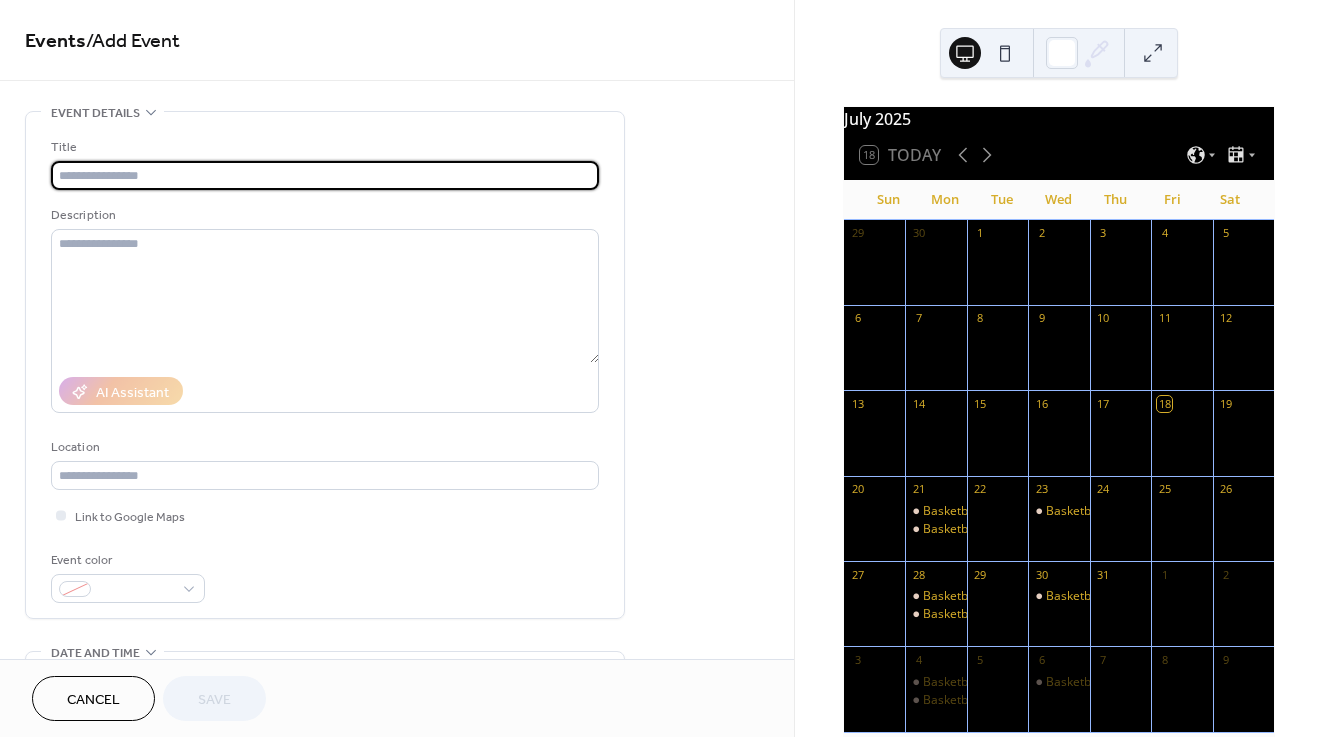 click at bounding box center (325, 175) 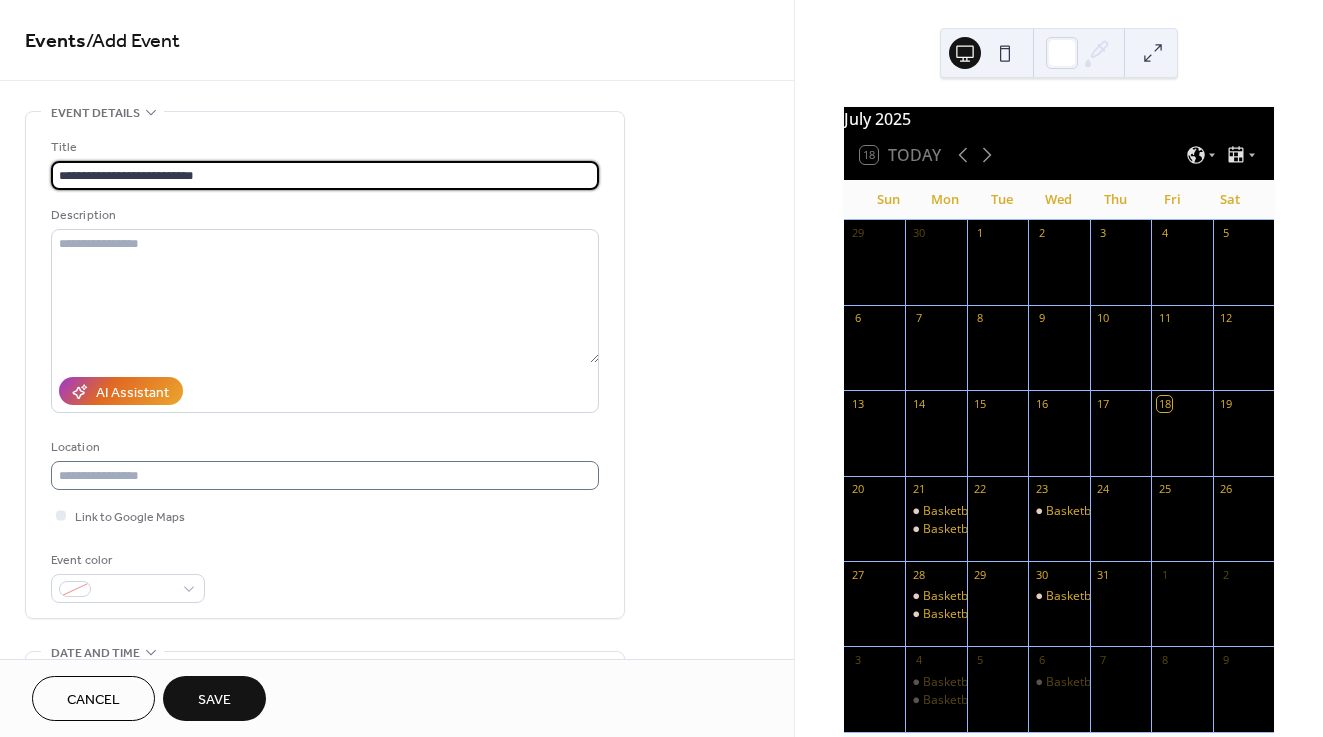 type on "**********" 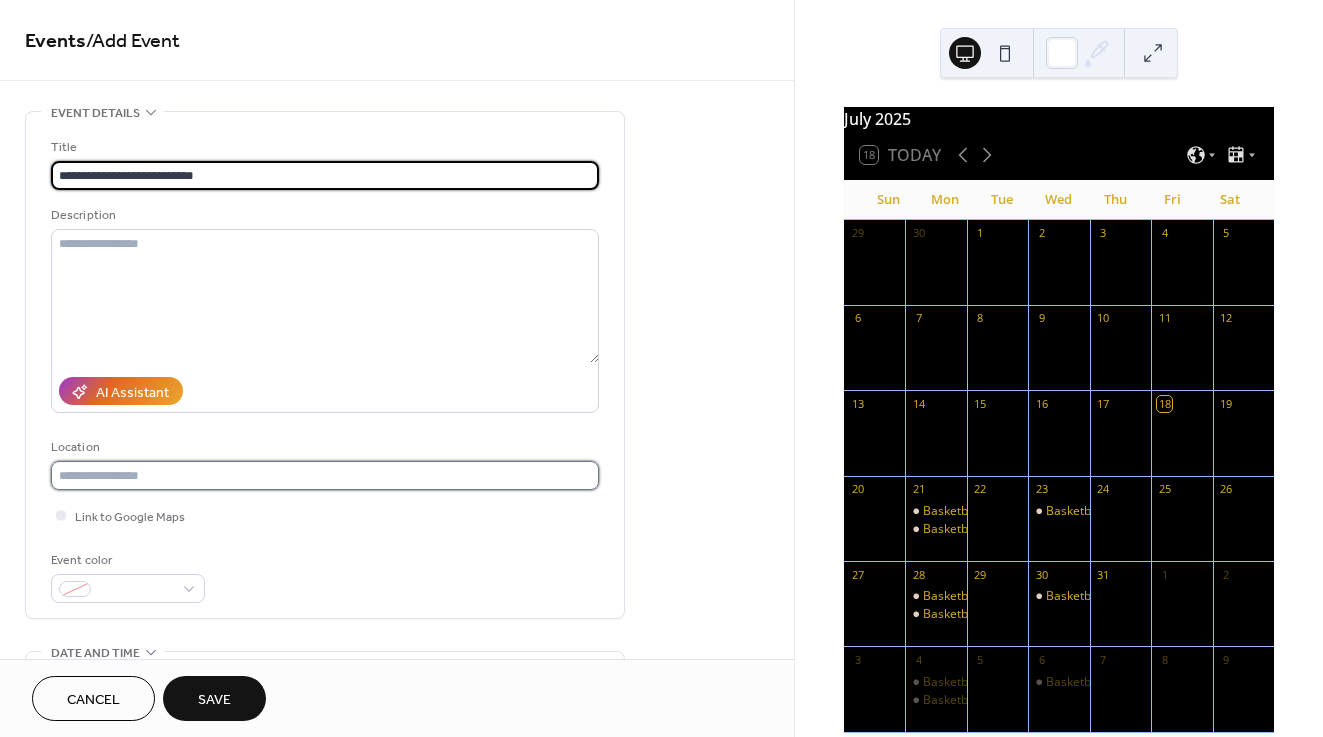 click at bounding box center [325, 475] 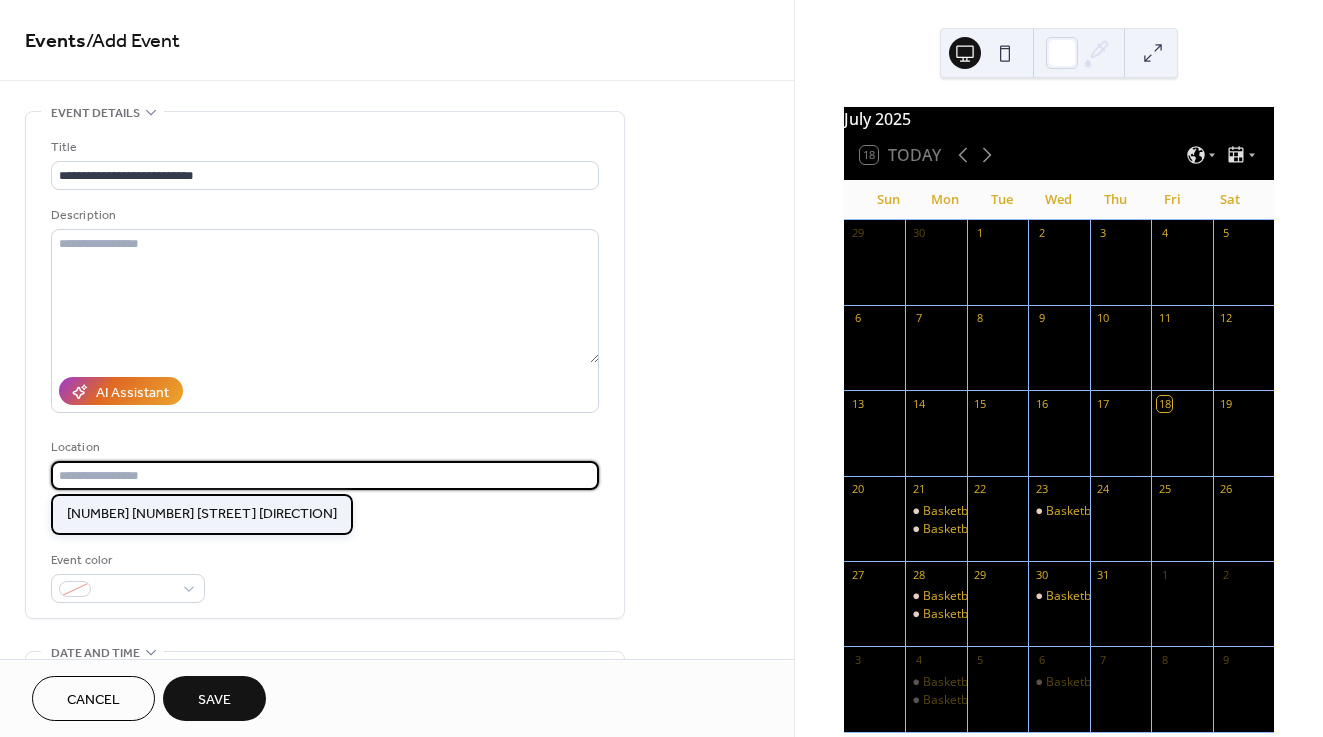 click on "[NUMBER] [NUMBER] [STREET] [DIRECTION]" at bounding box center [202, 514] 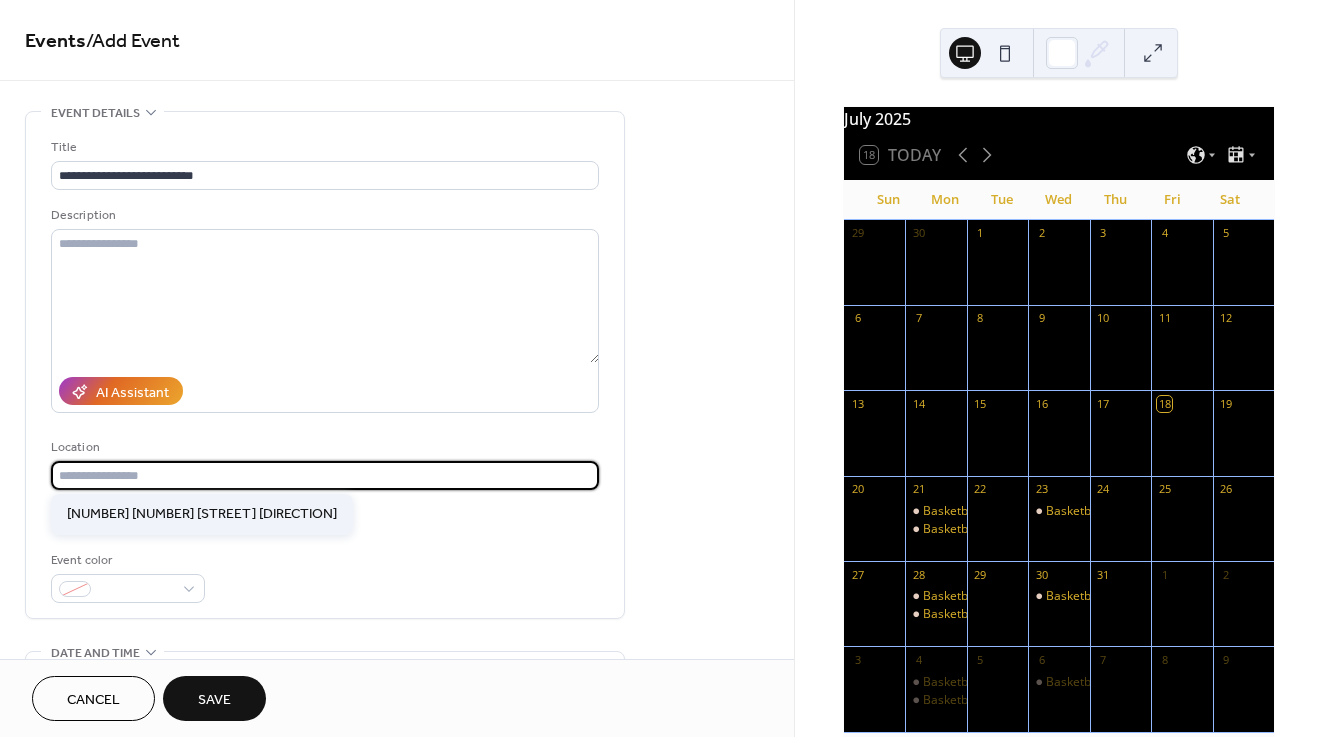 type on "**********" 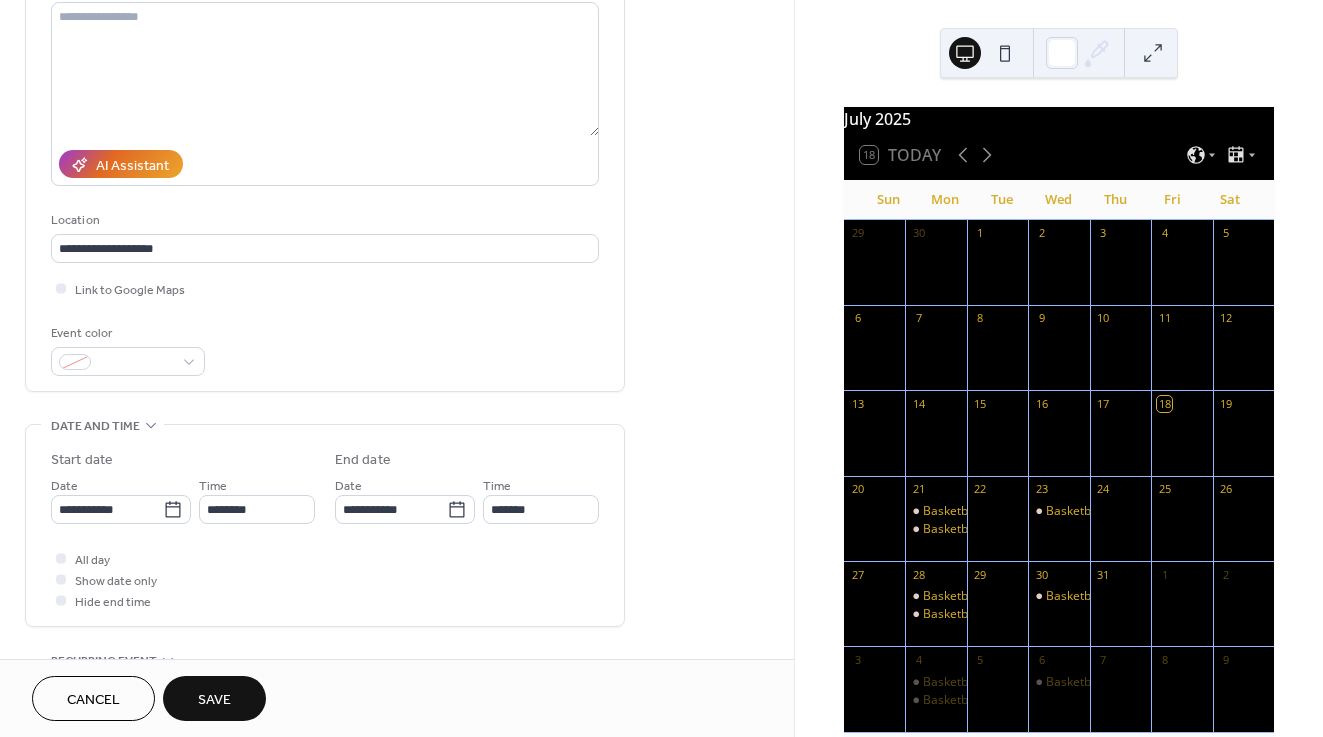 scroll, scrollTop: 246, scrollLeft: 0, axis: vertical 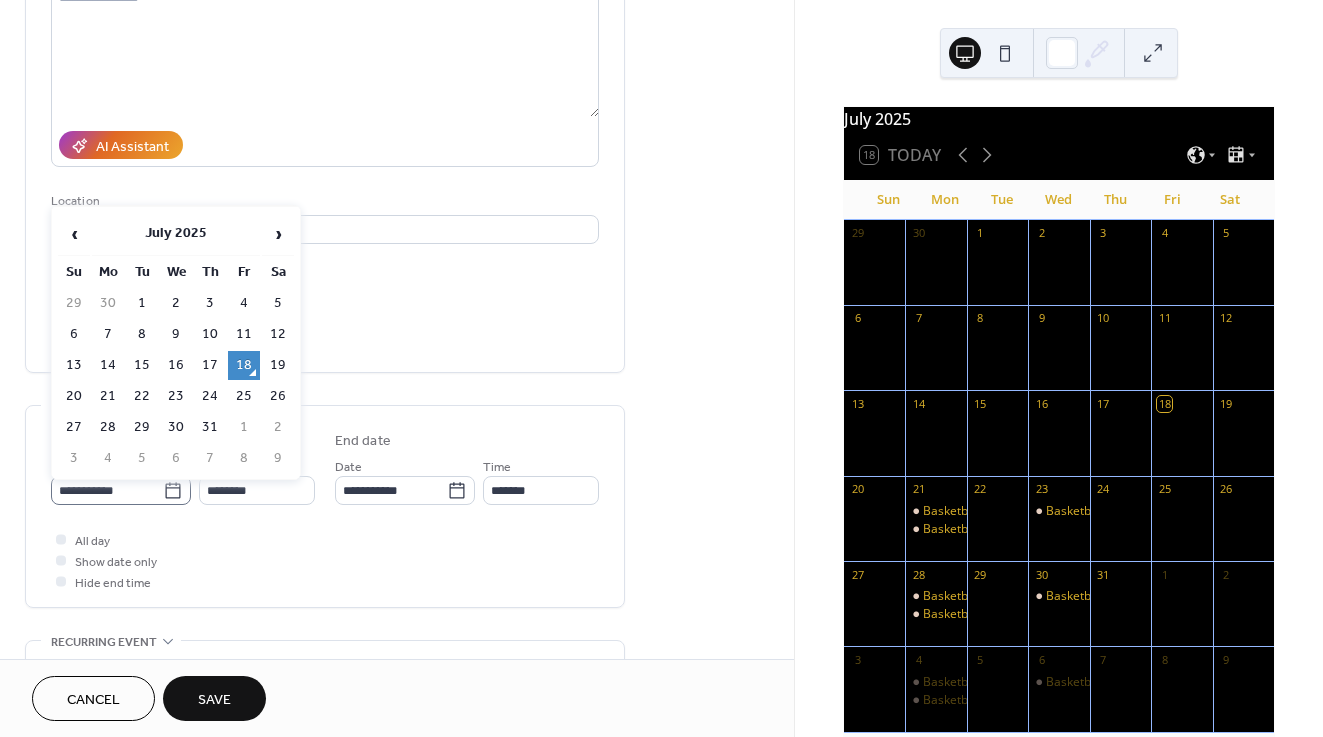 click 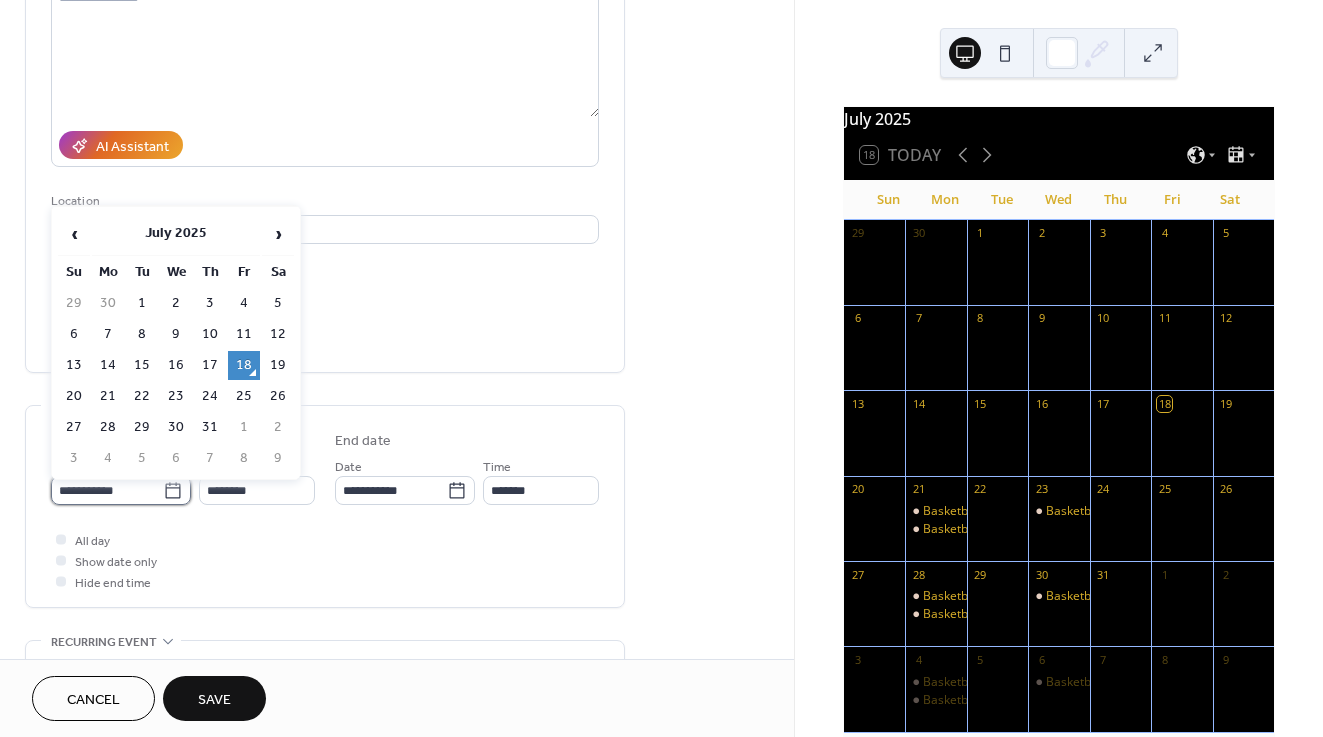 click on "**********" at bounding box center (107, 490) 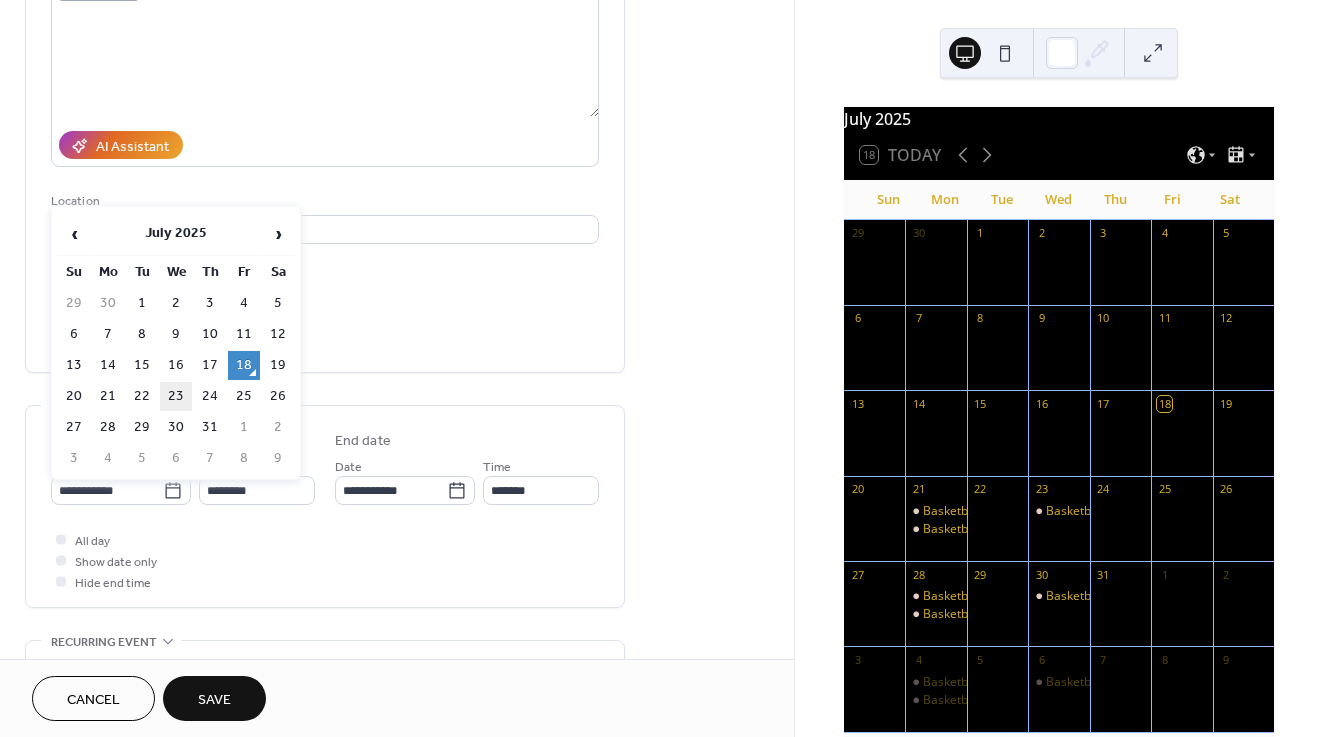 click on "23" at bounding box center [176, 396] 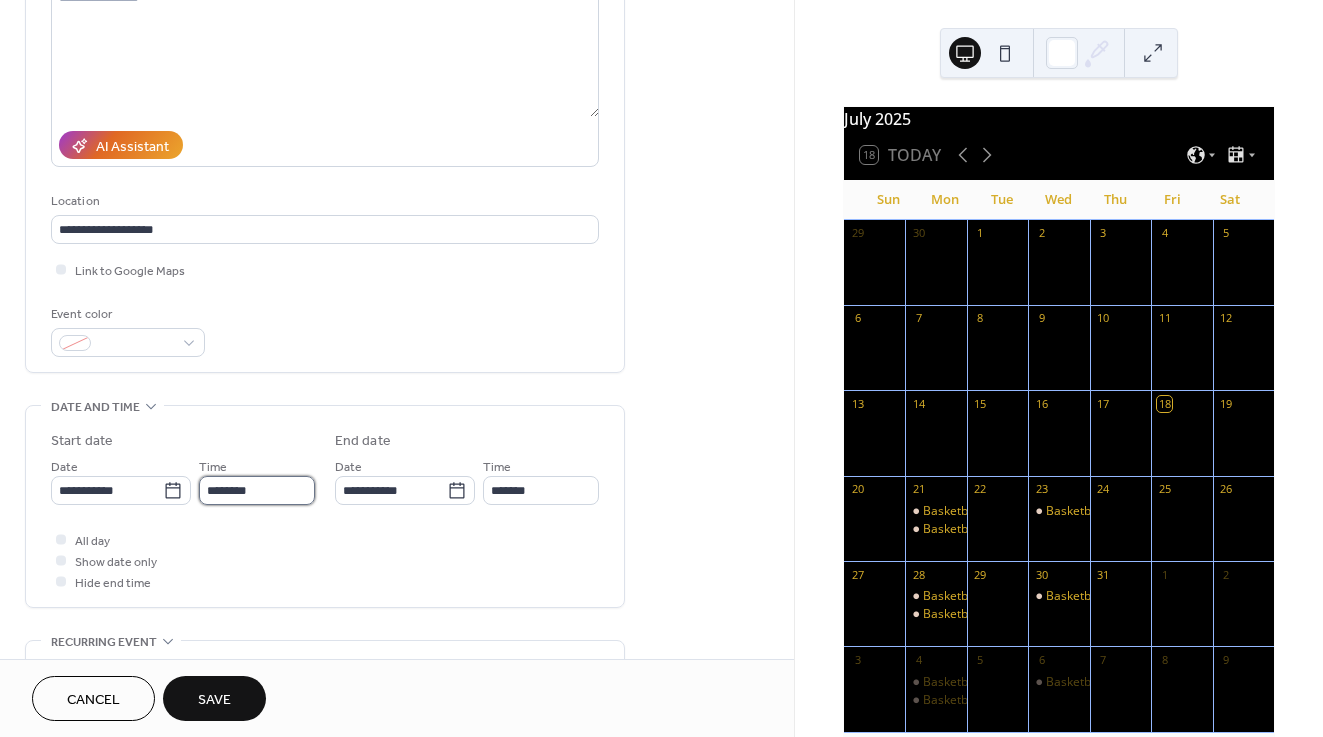 click on "********" at bounding box center (257, 490) 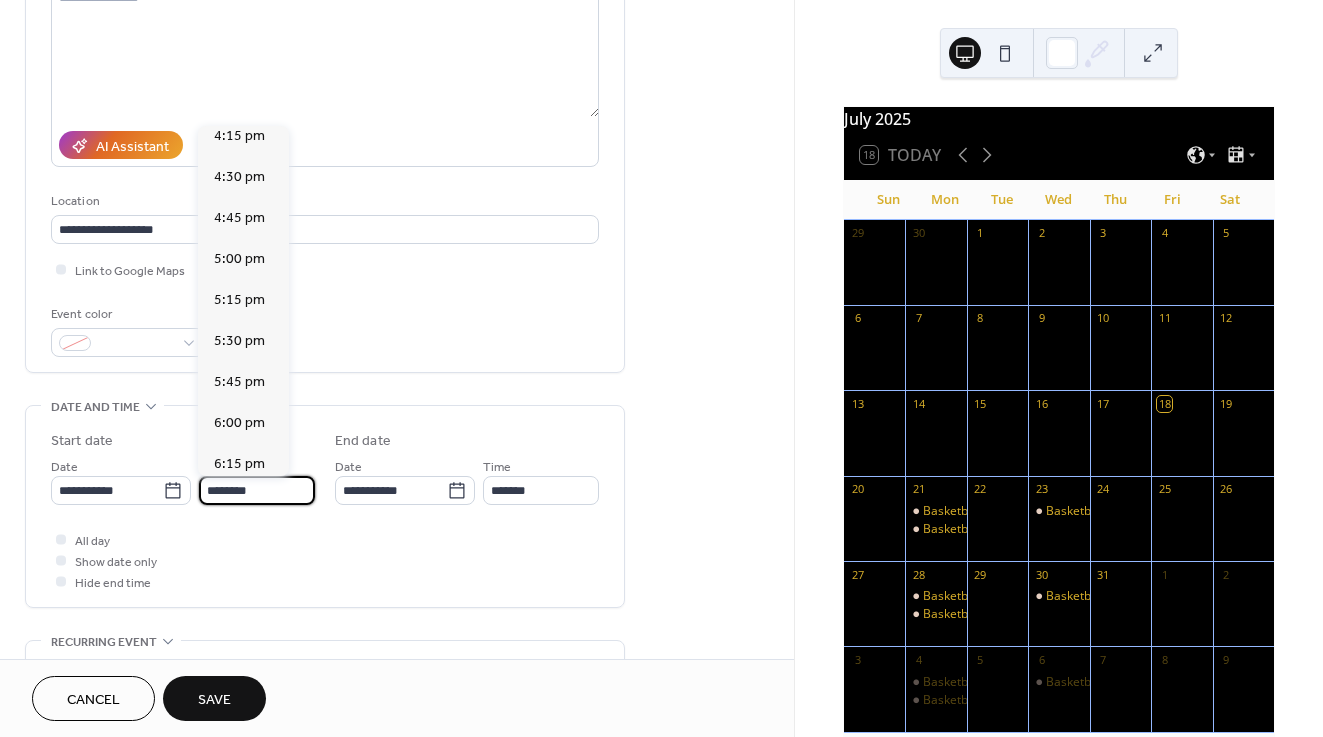 scroll, scrollTop: 2677, scrollLeft: 0, axis: vertical 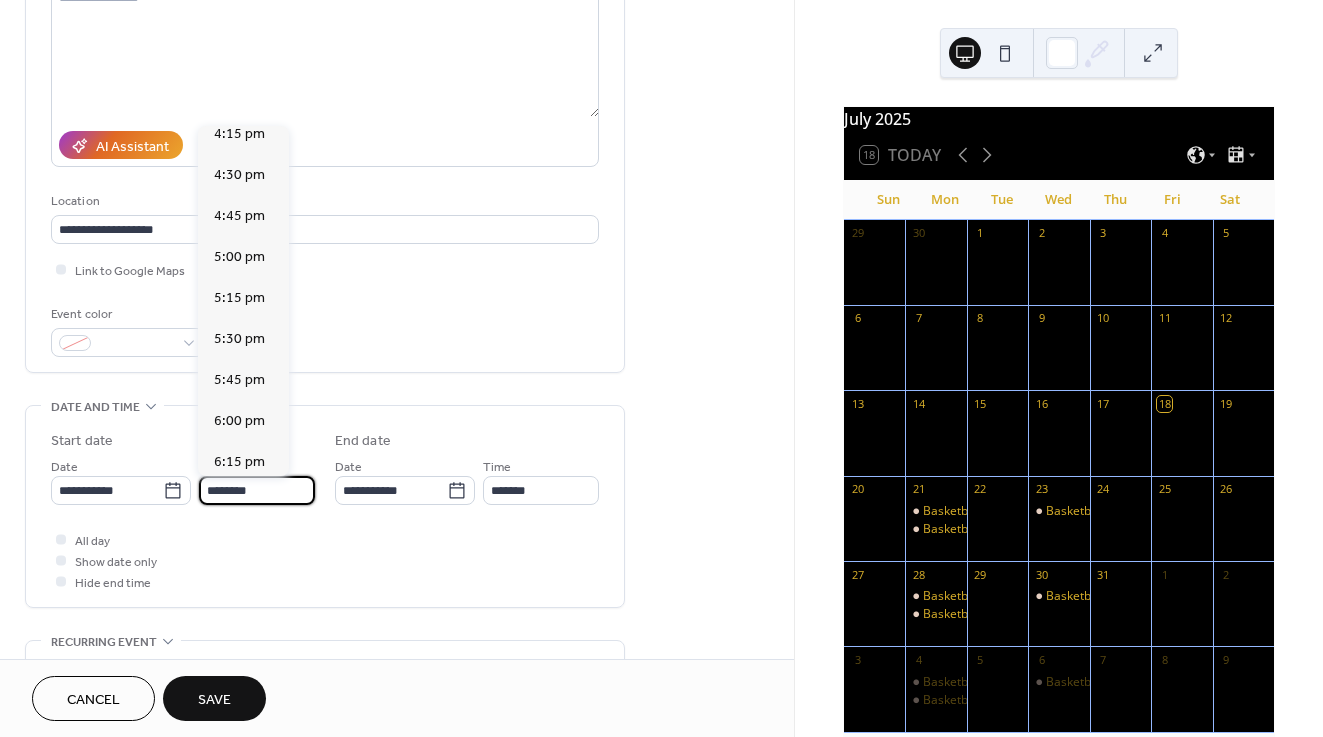 click on "6:30 pm" at bounding box center (239, 503) 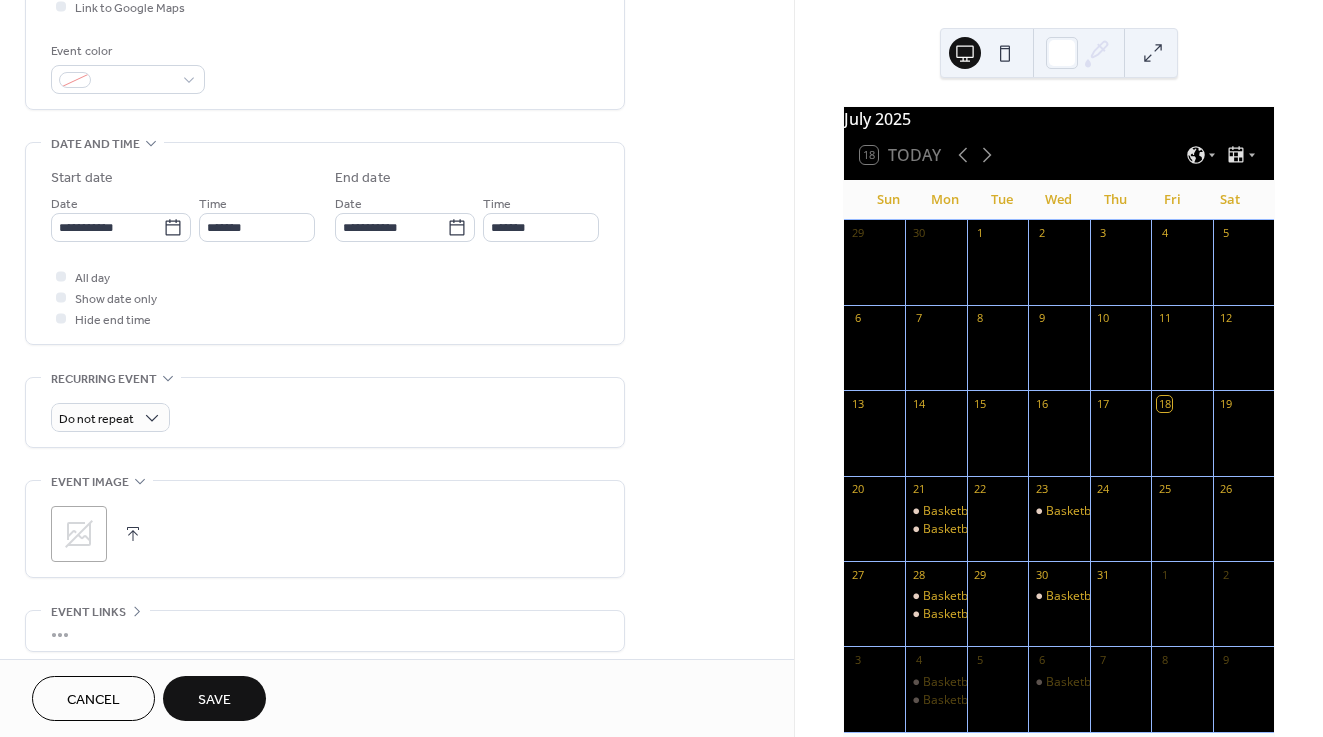 scroll, scrollTop: 511, scrollLeft: 0, axis: vertical 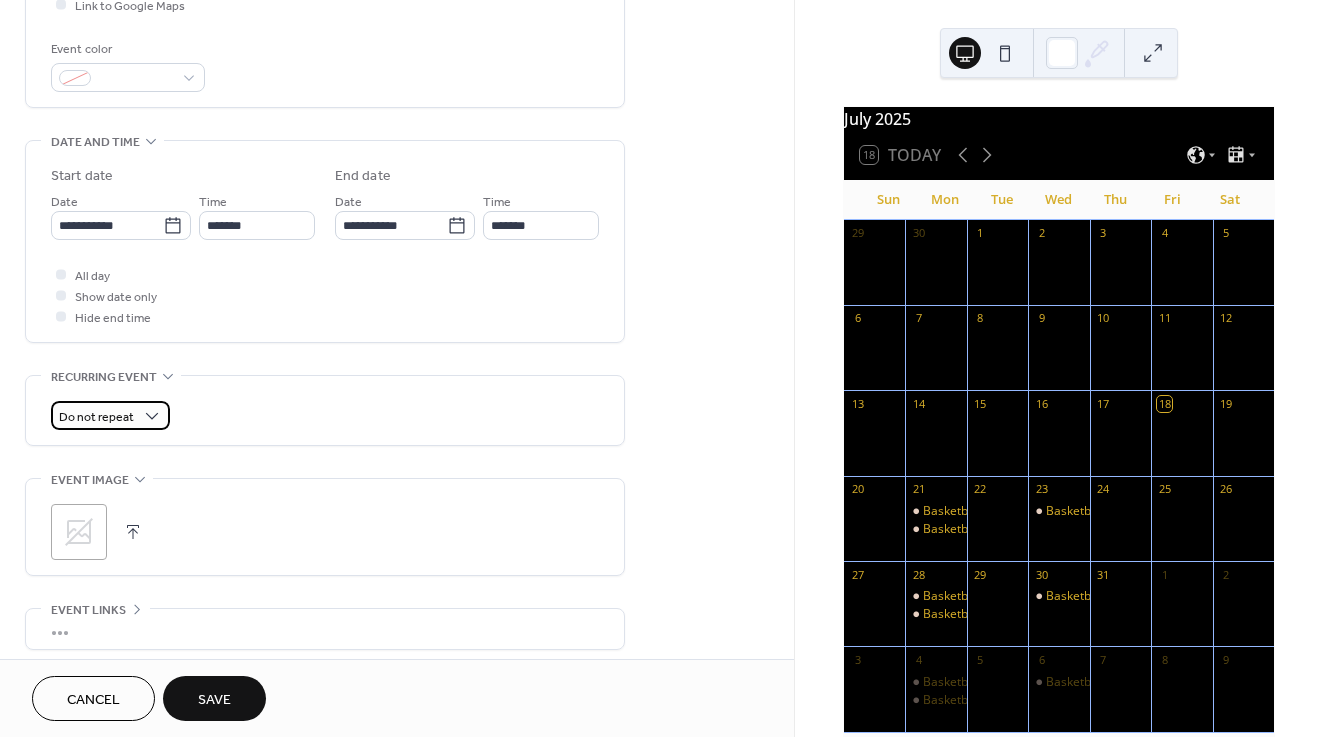 click on "Do not repeat" at bounding box center (96, 417) 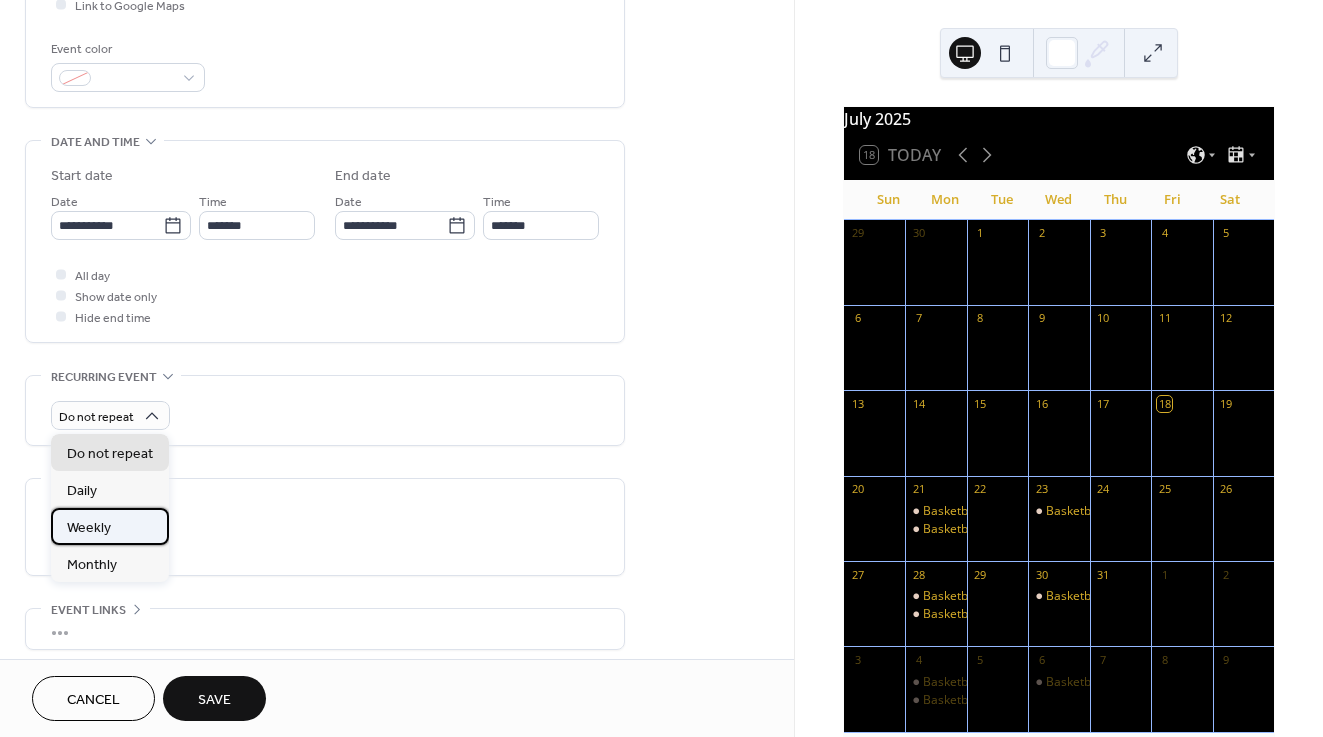 click on "Weekly" at bounding box center (110, 526) 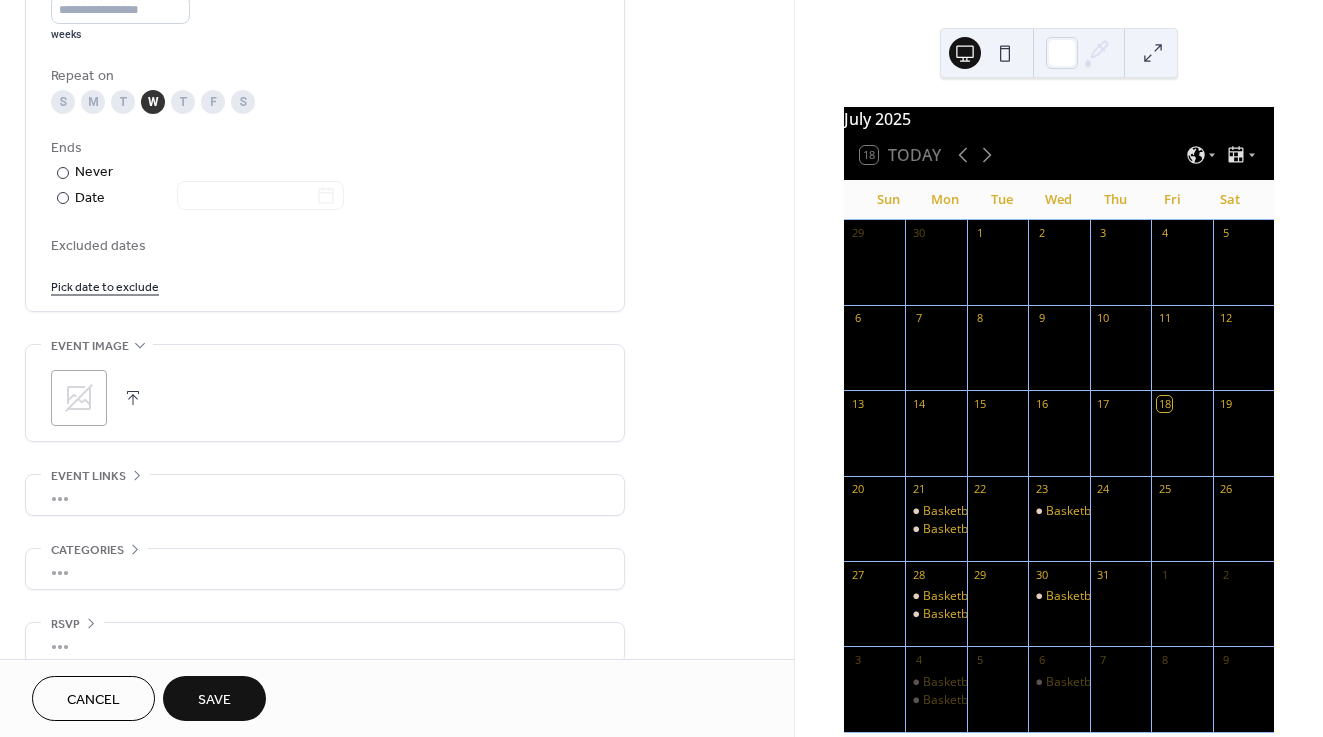 scroll, scrollTop: 1019, scrollLeft: 0, axis: vertical 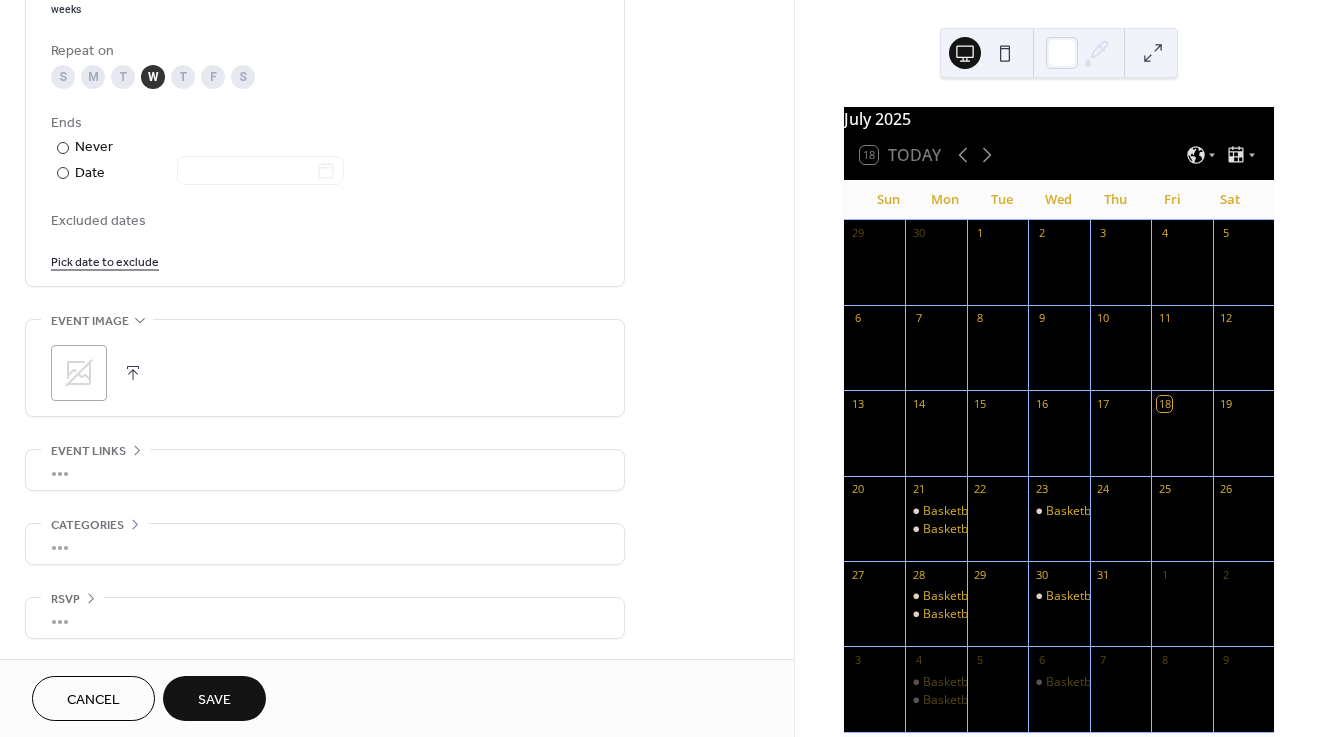 click on "Save" at bounding box center (214, 700) 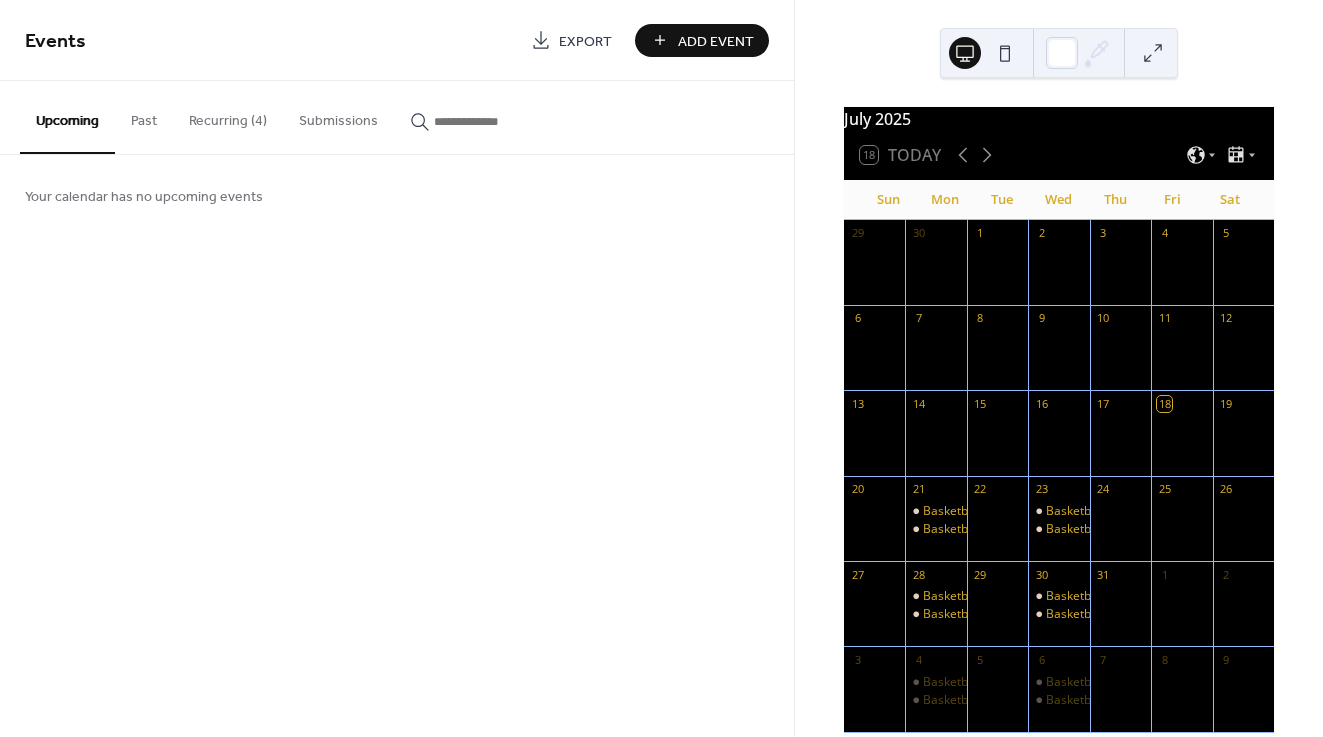 click on "Add Event" at bounding box center [716, 41] 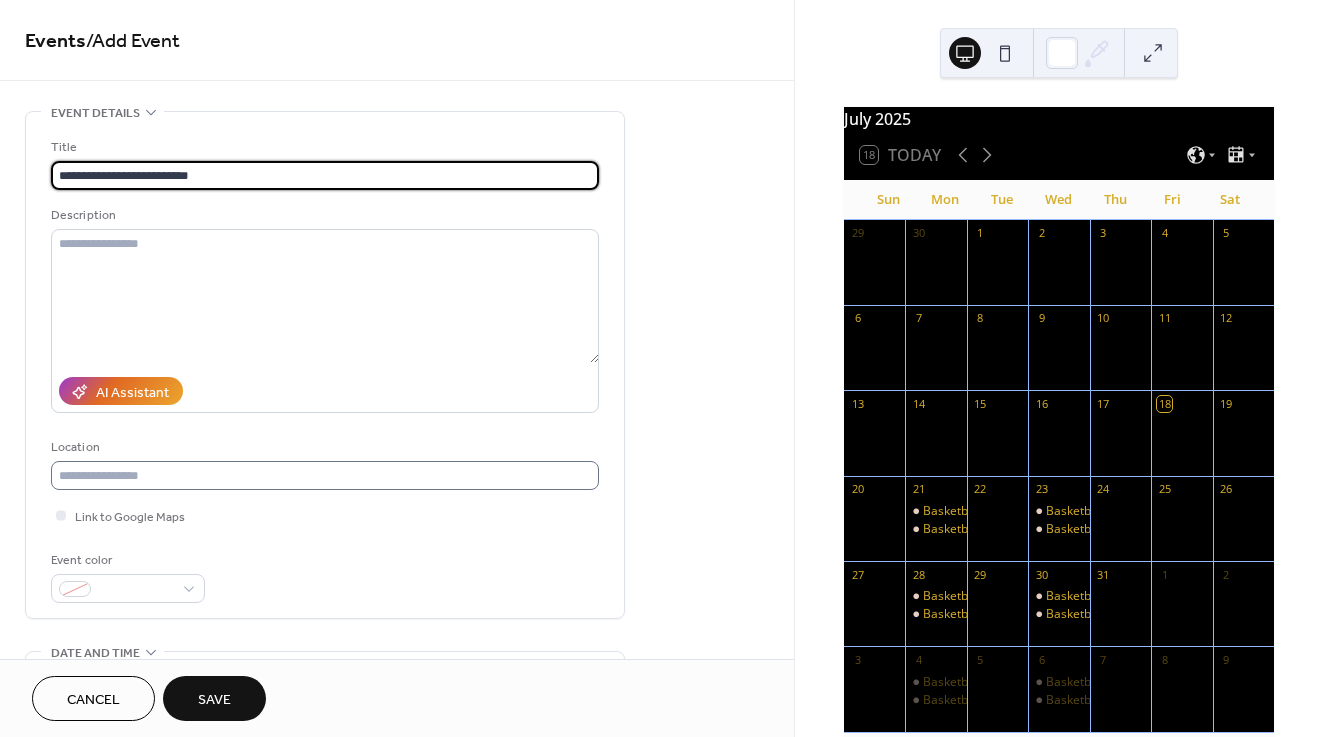 type on "**********" 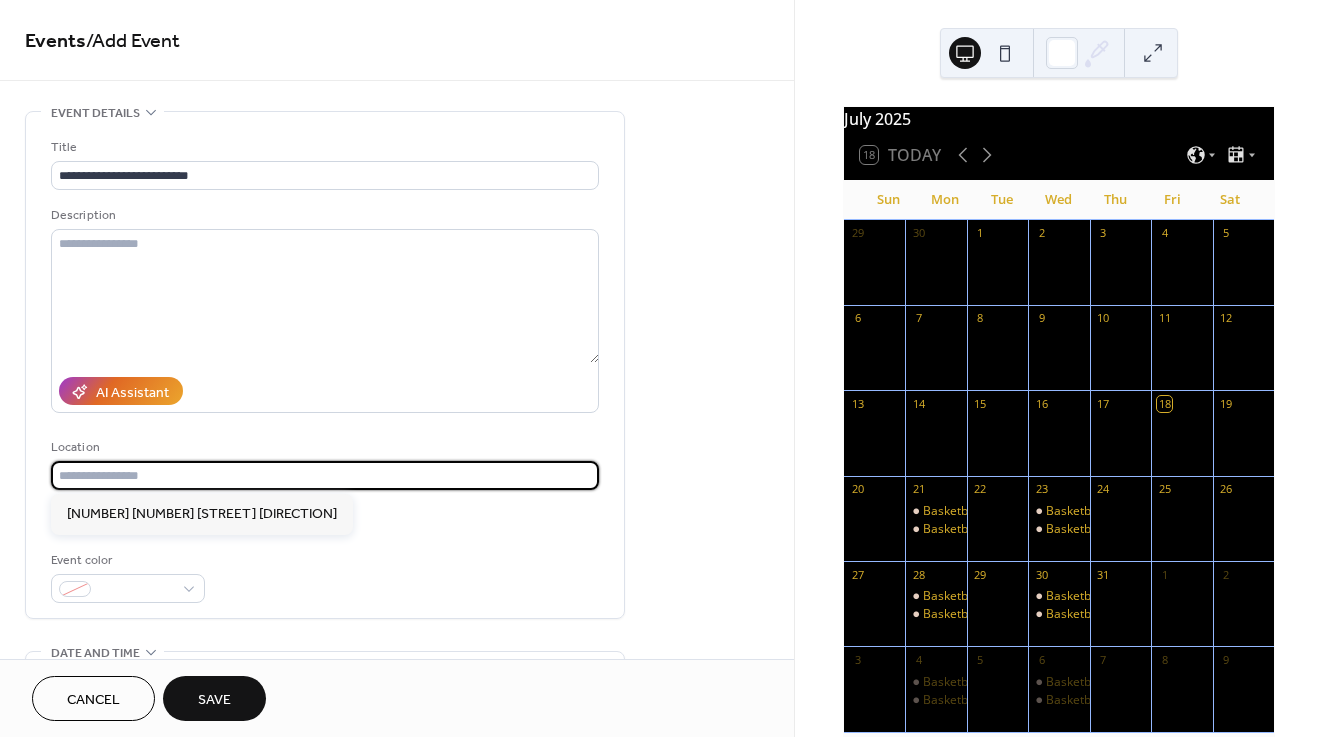 click at bounding box center (325, 475) 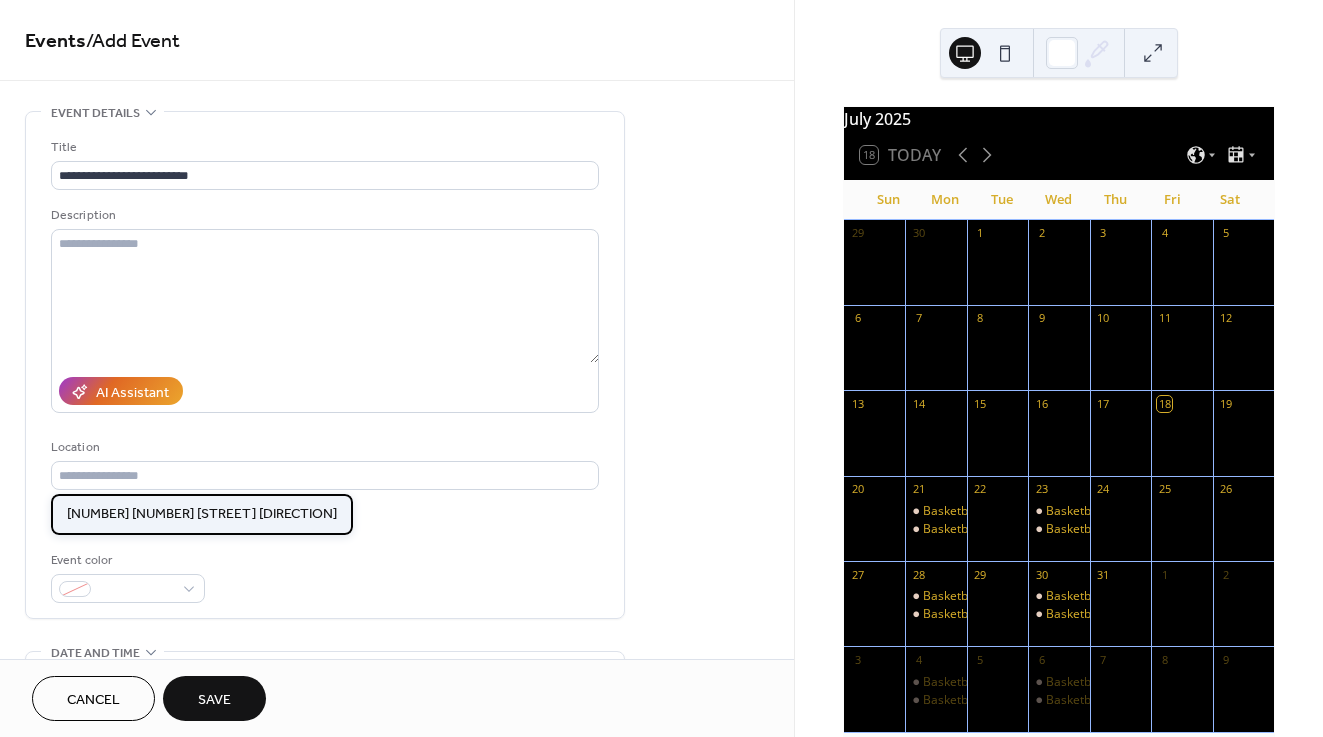 click on "[NUMBER] [NUMBER] [STREET] [DIRECTION]" at bounding box center (202, 514) 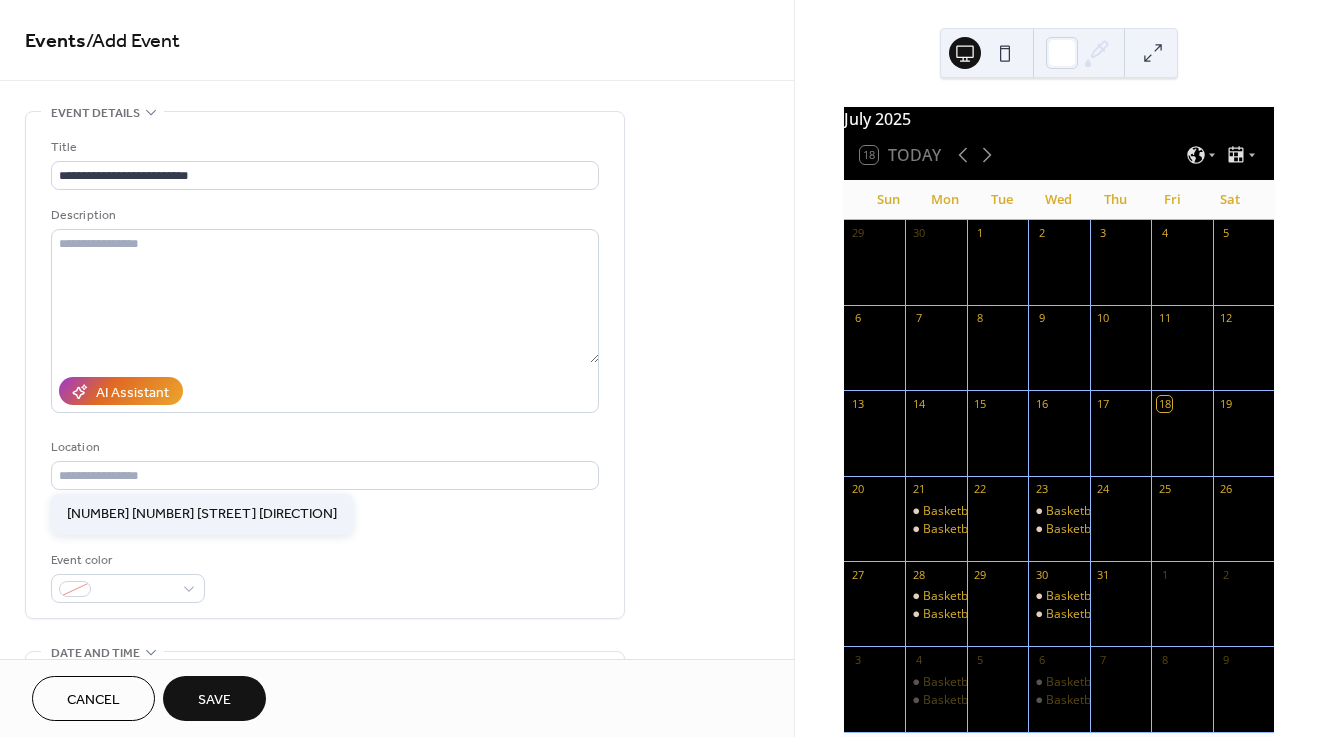 type on "**********" 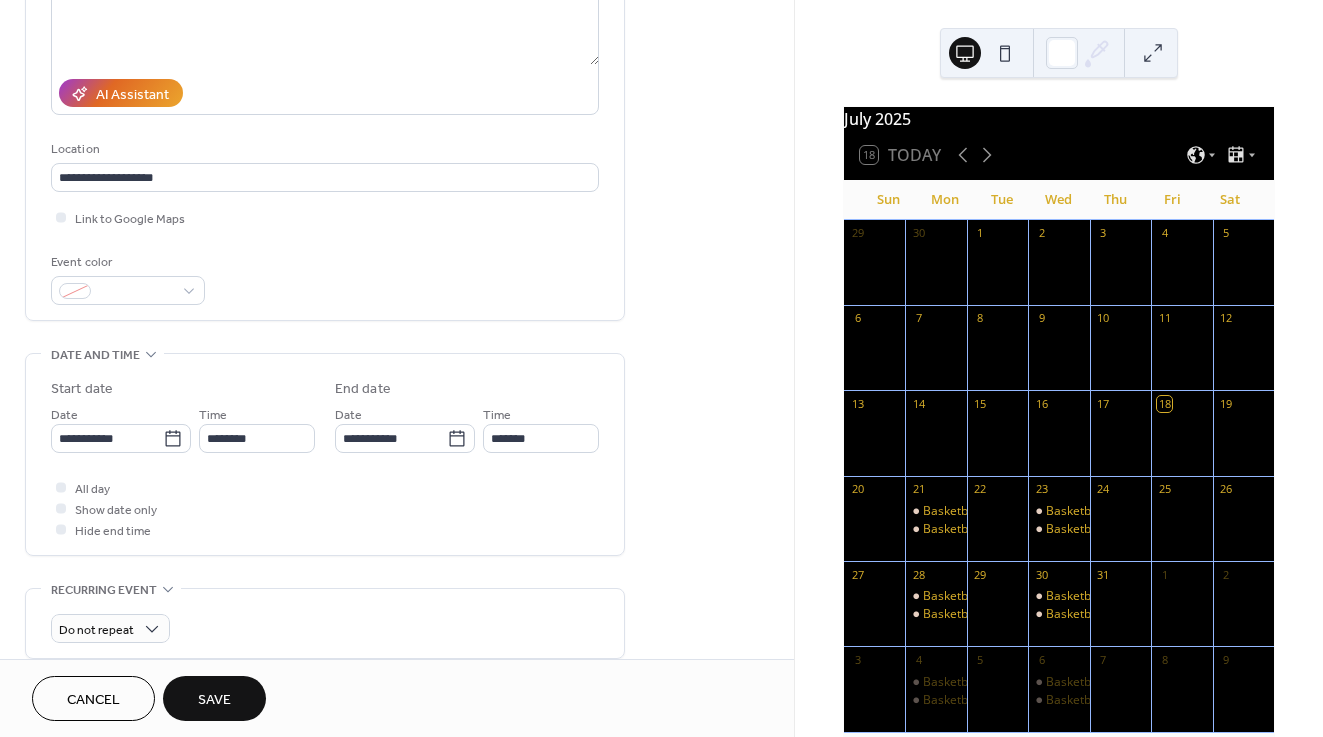 scroll, scrollTop: 319, scrollLeft: 0, axis: vertical 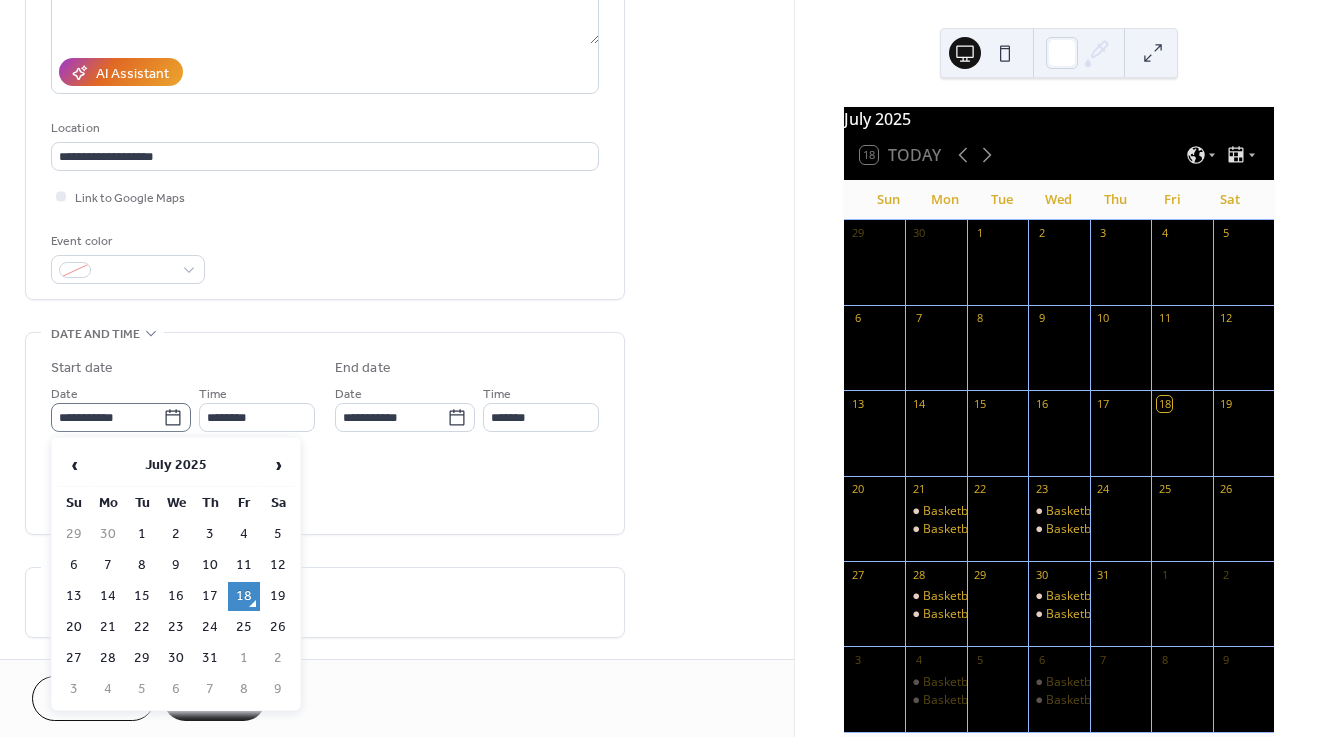 click 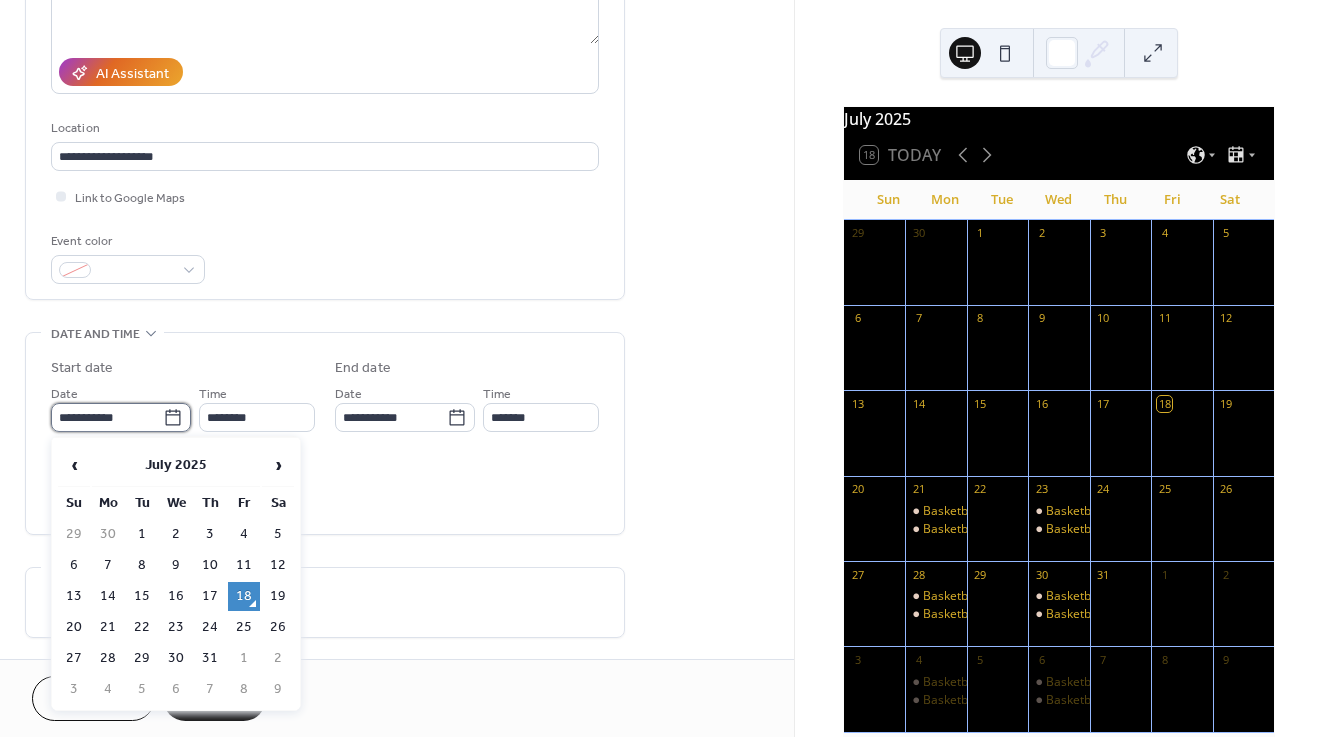 click on "**********" at bounding box center (107, 417) 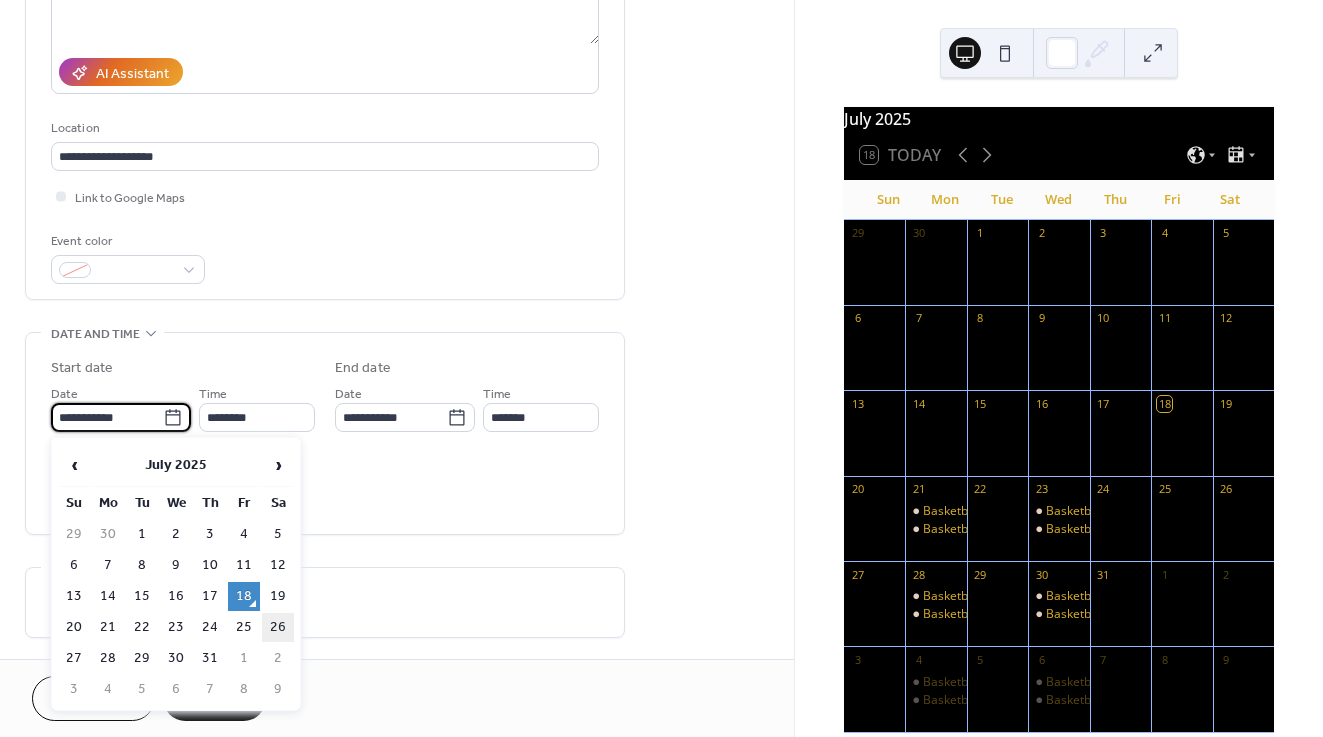 click on "26" at bounding box center (278, 627) 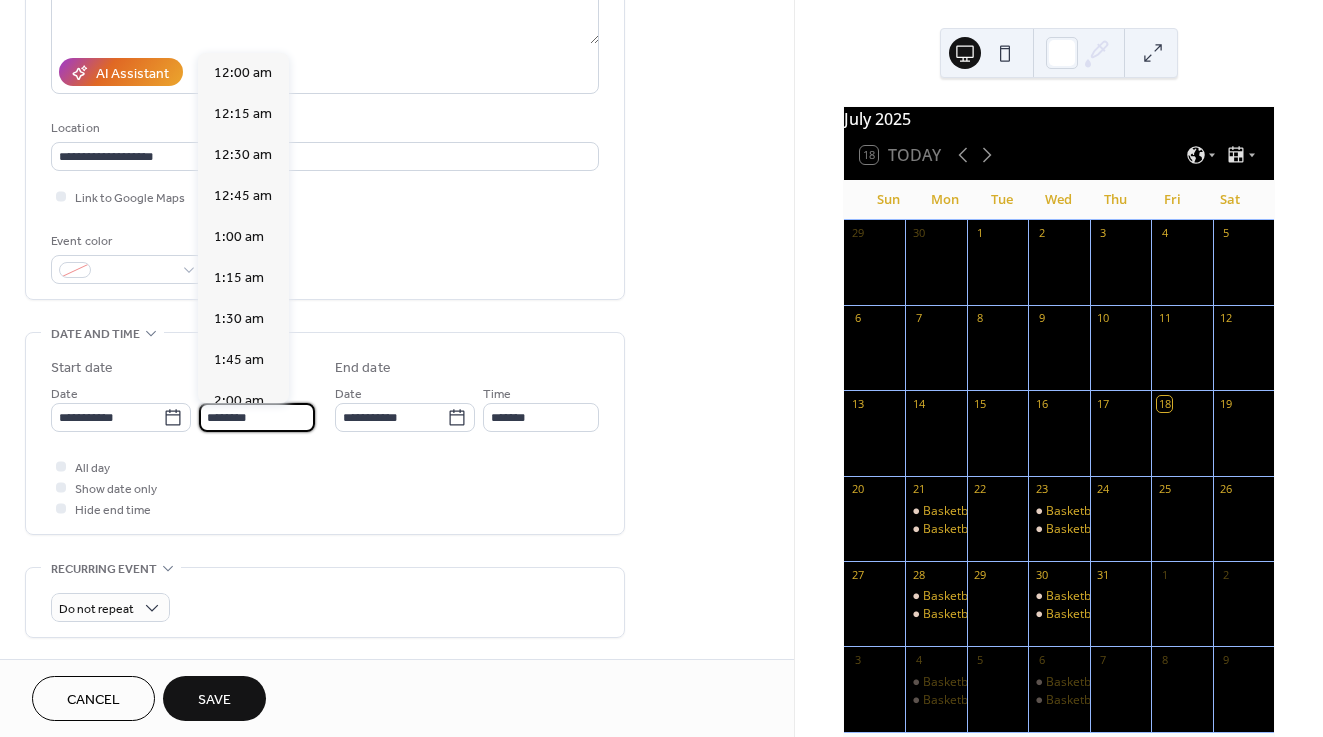 click on "********" at bounding box center (257, 417) 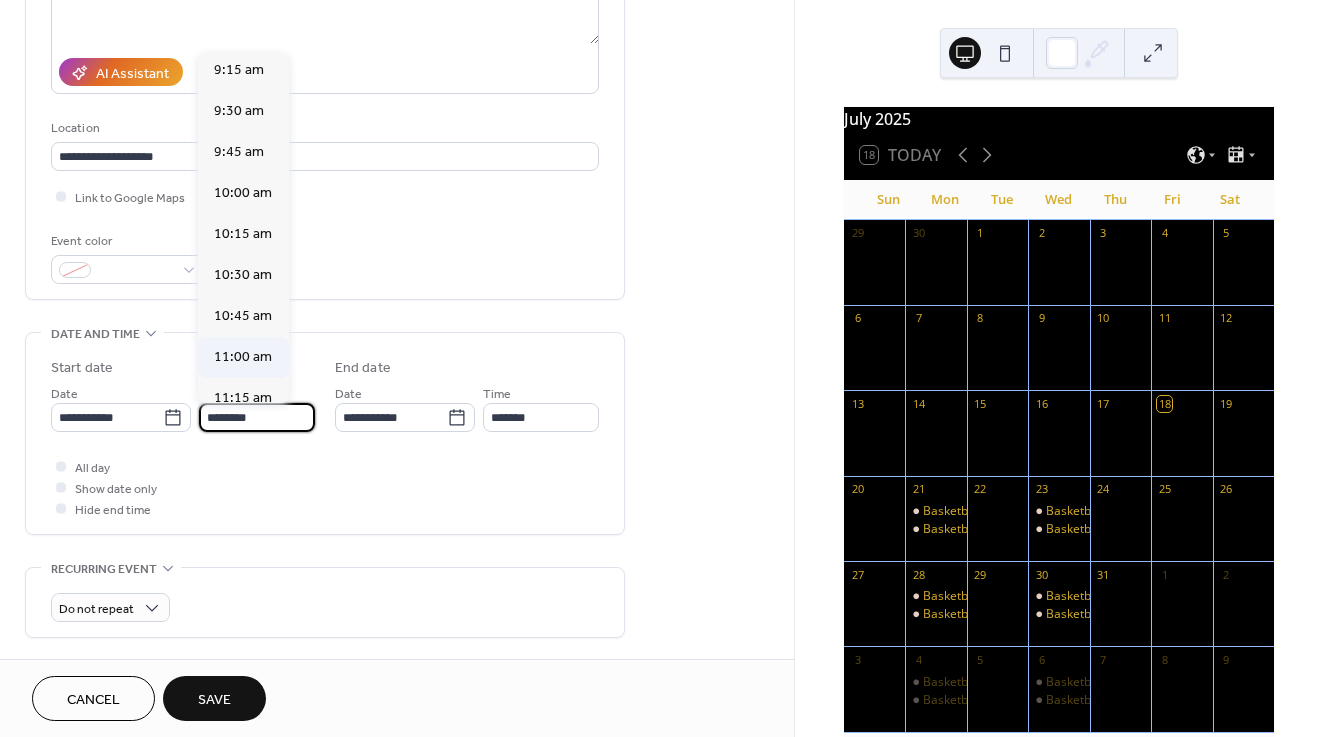 scroll, scrollTop: 1511, scrollLeft: 0, axis: vertical 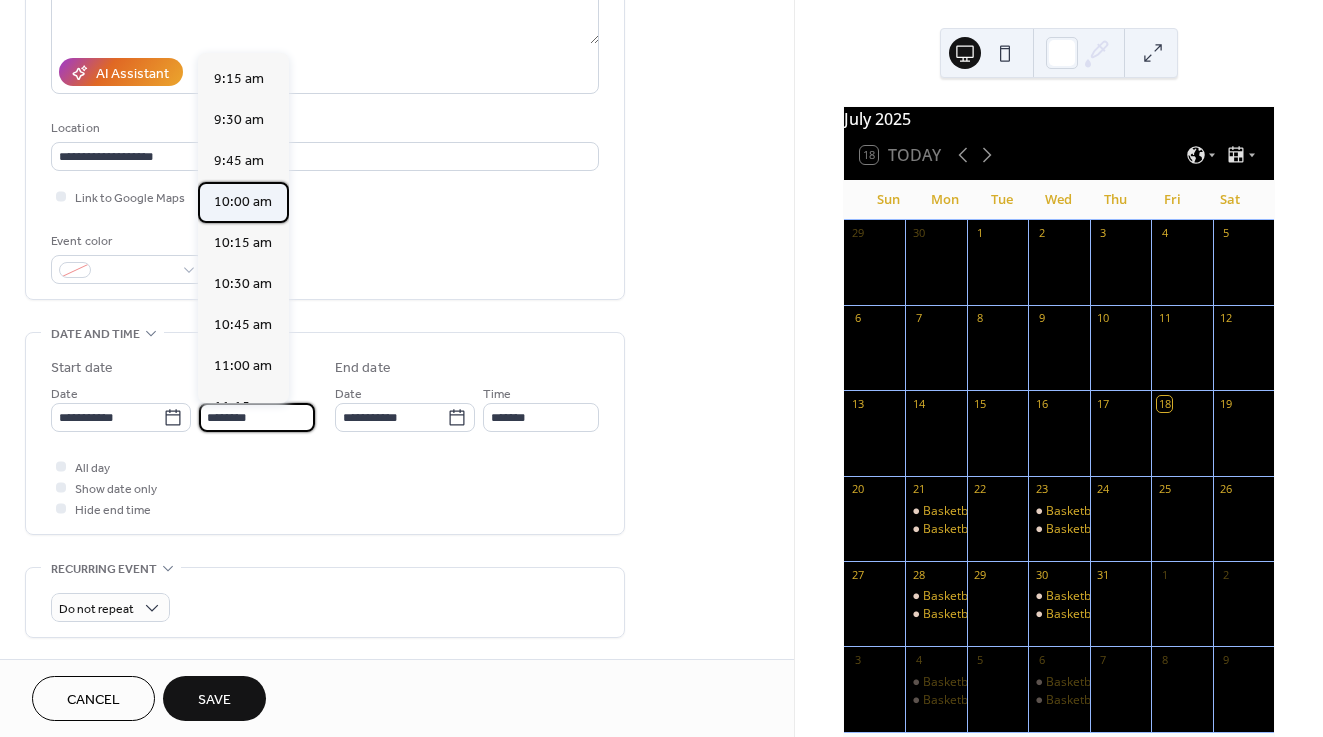 click on "10:00 am" at bounding box center [243, 202] 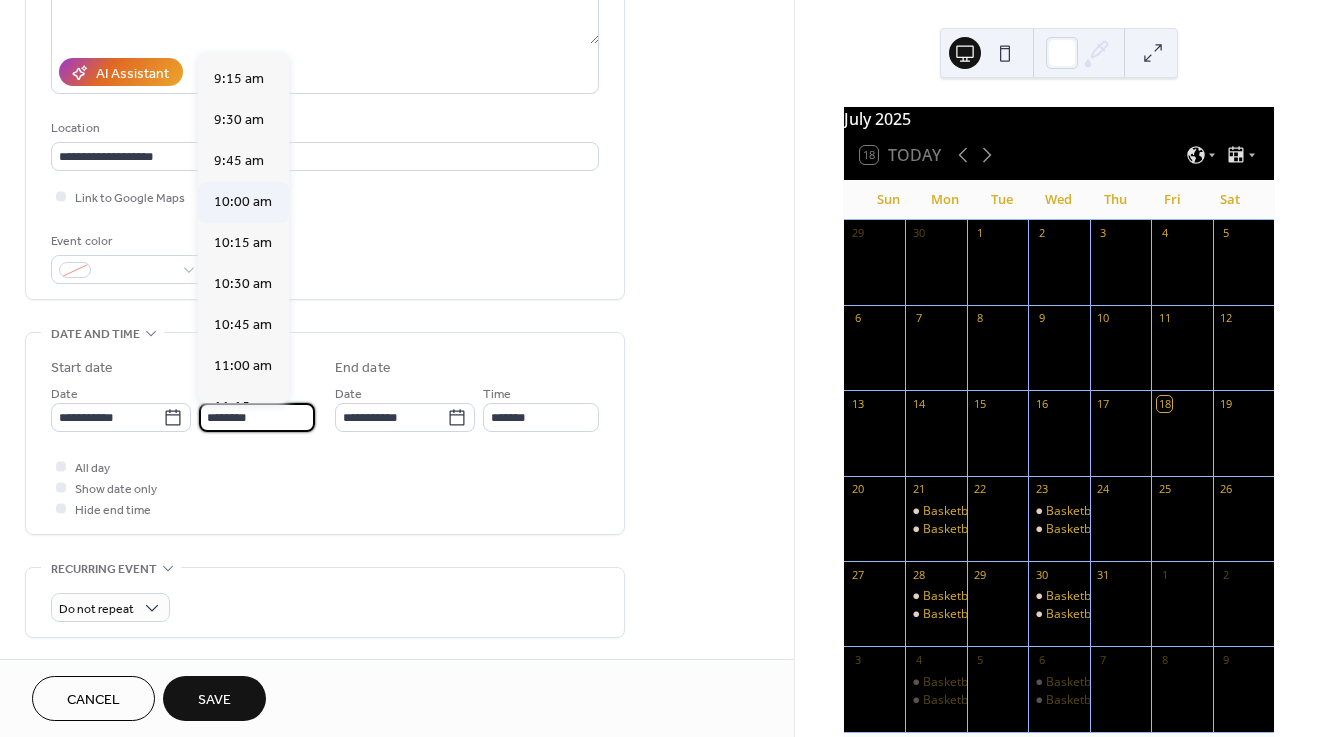 type on "********" 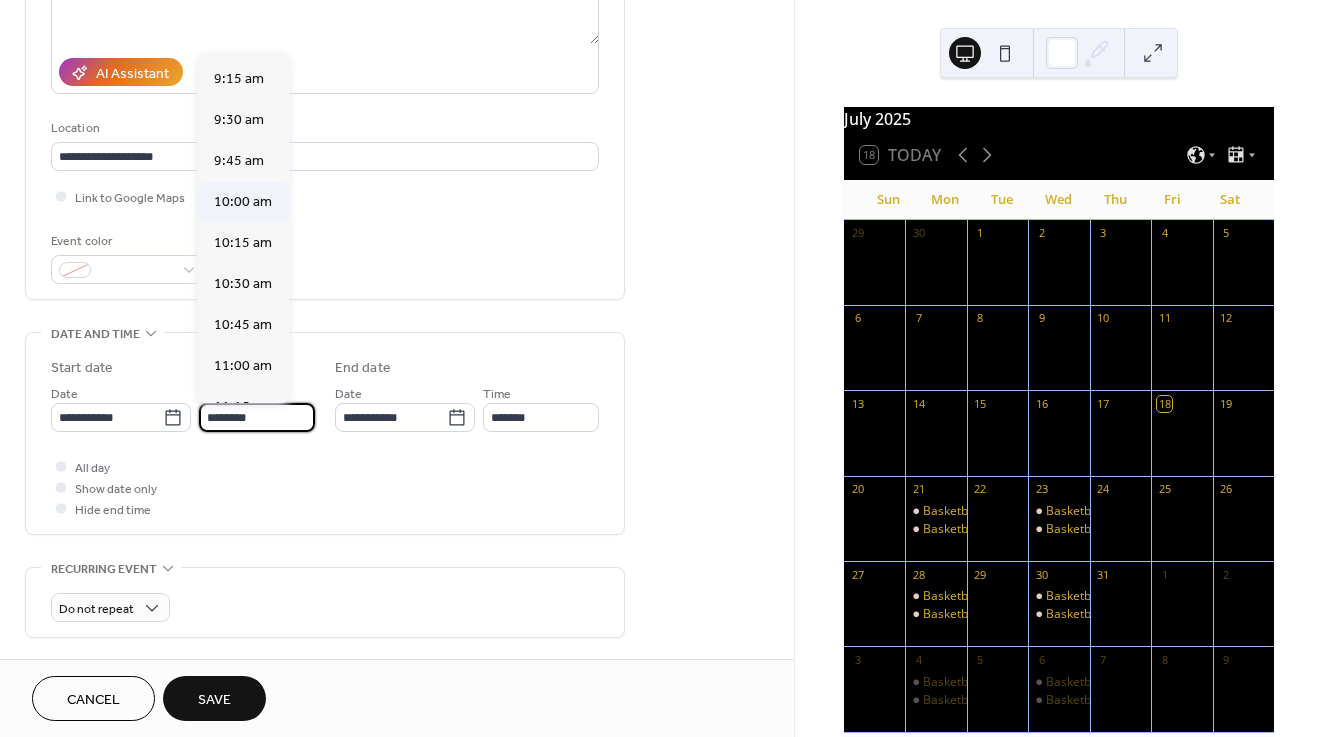 type on "********" 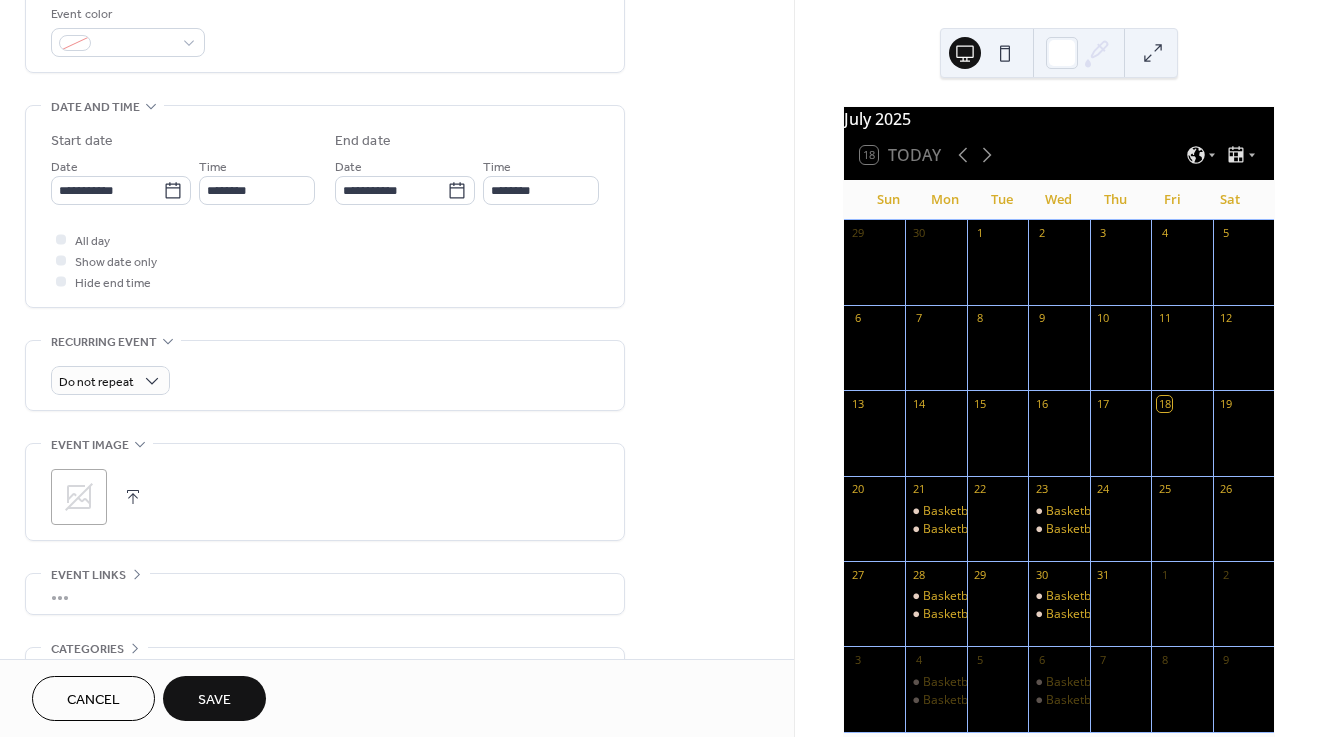 scroll, scrollTop: 570, scrollLeft: 0, axis: vertical 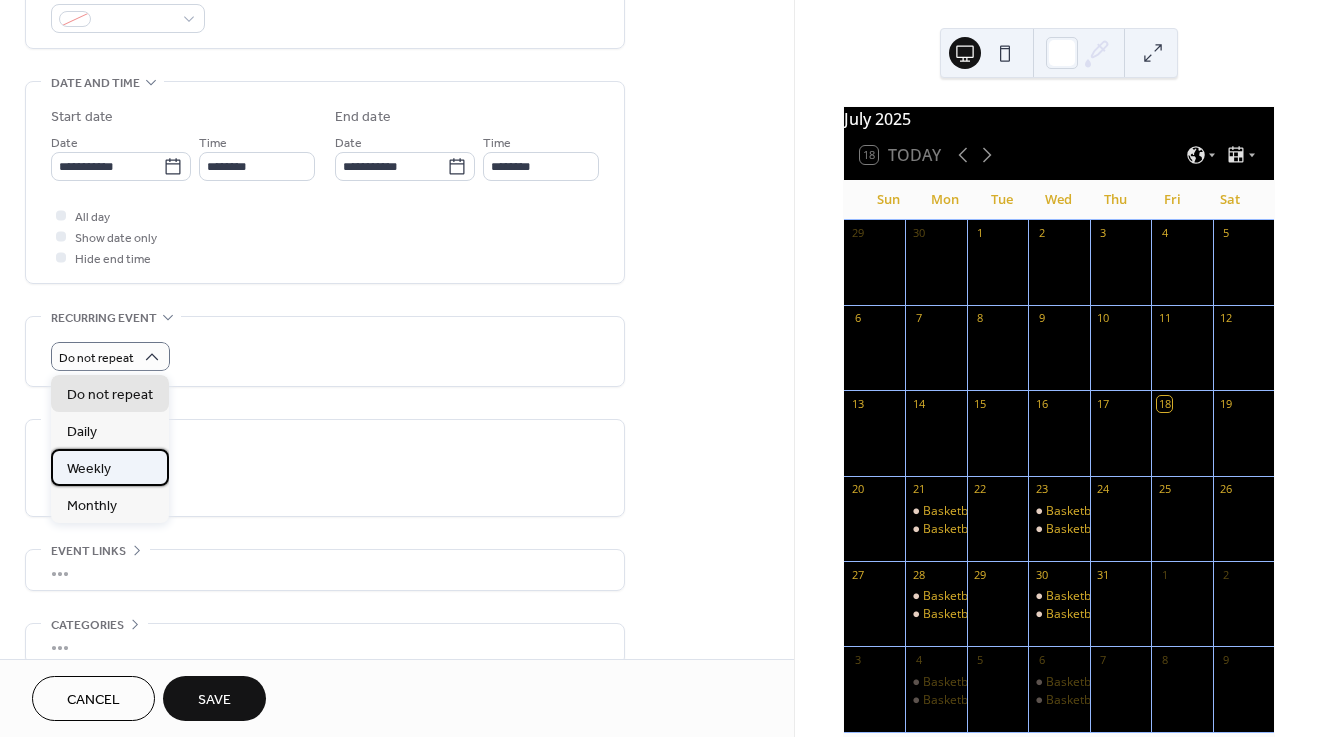 click on "Weekly" at bounding box center (110, 467) 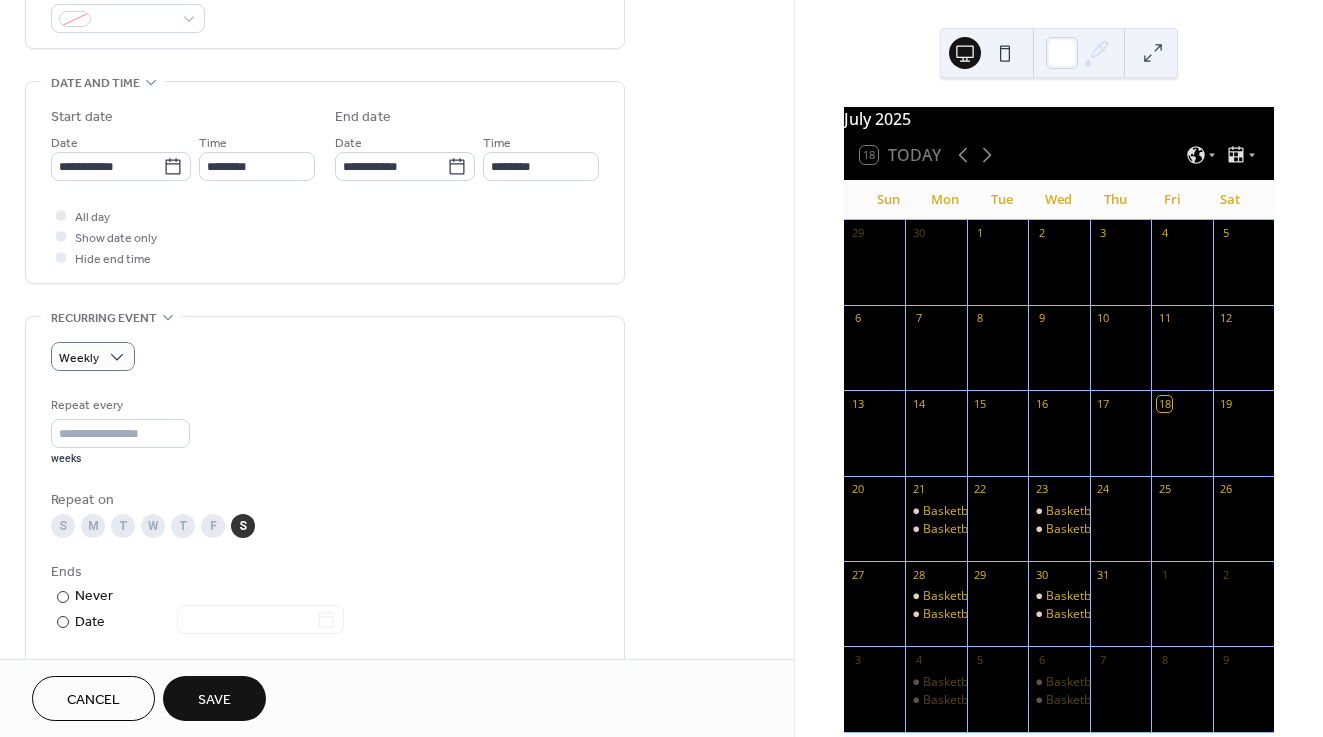 click on "Save" at bounding box center (214, 700) 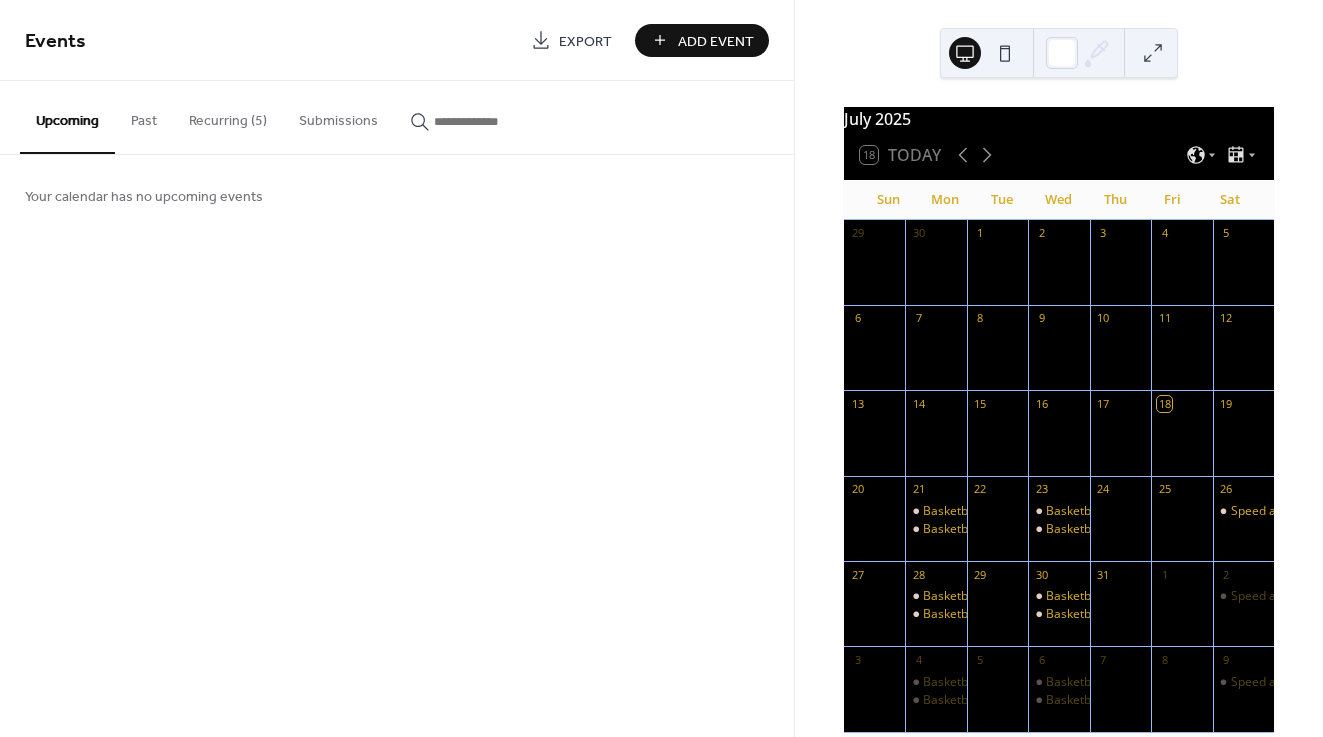 click on "Add Event" at bounding box center [716, 41] 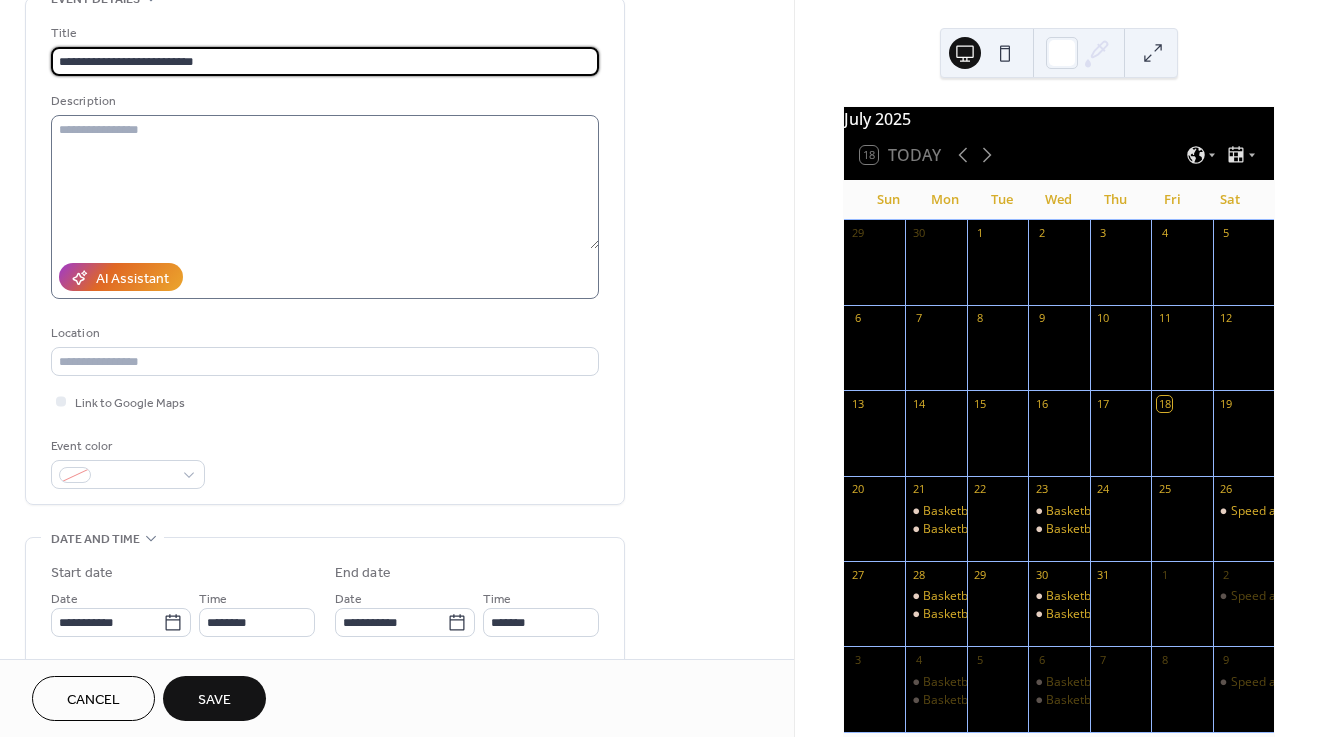 scroll, scrollTop: 116, scrollLeft: 0, axis: vertical 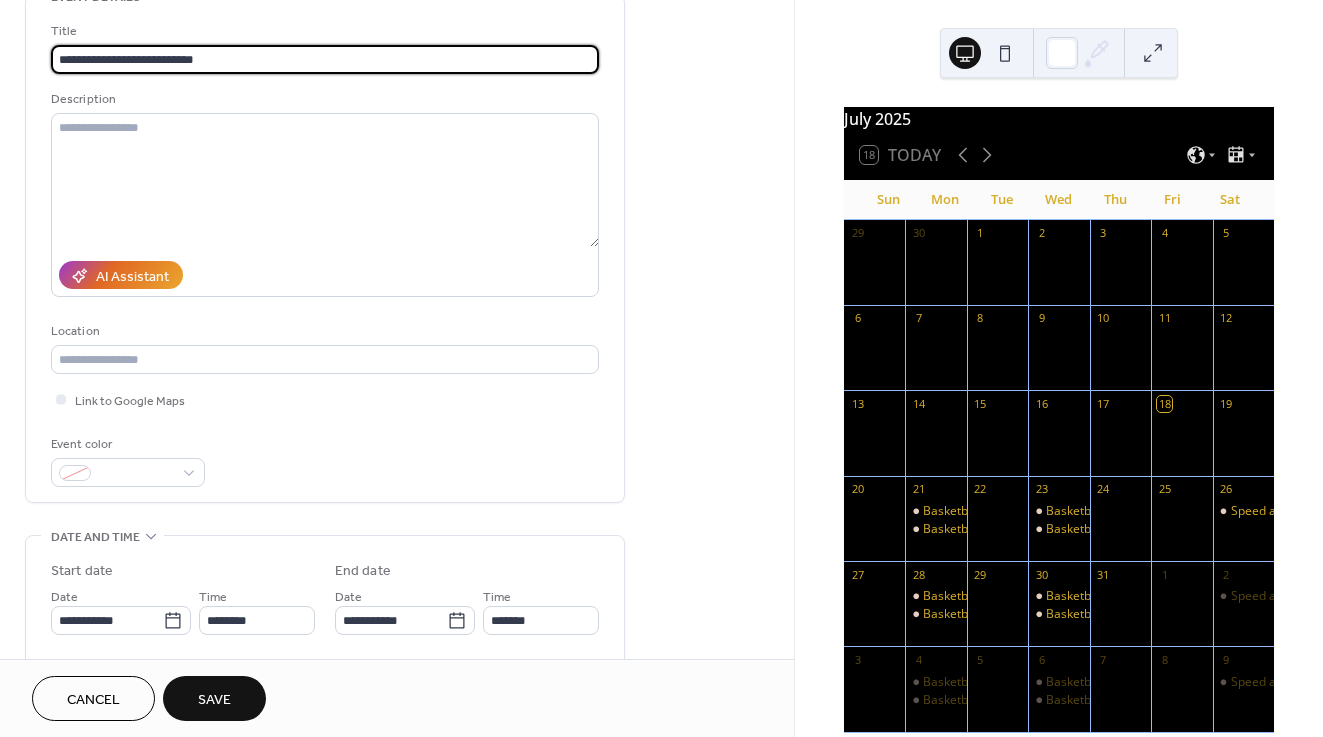 type on "**********" 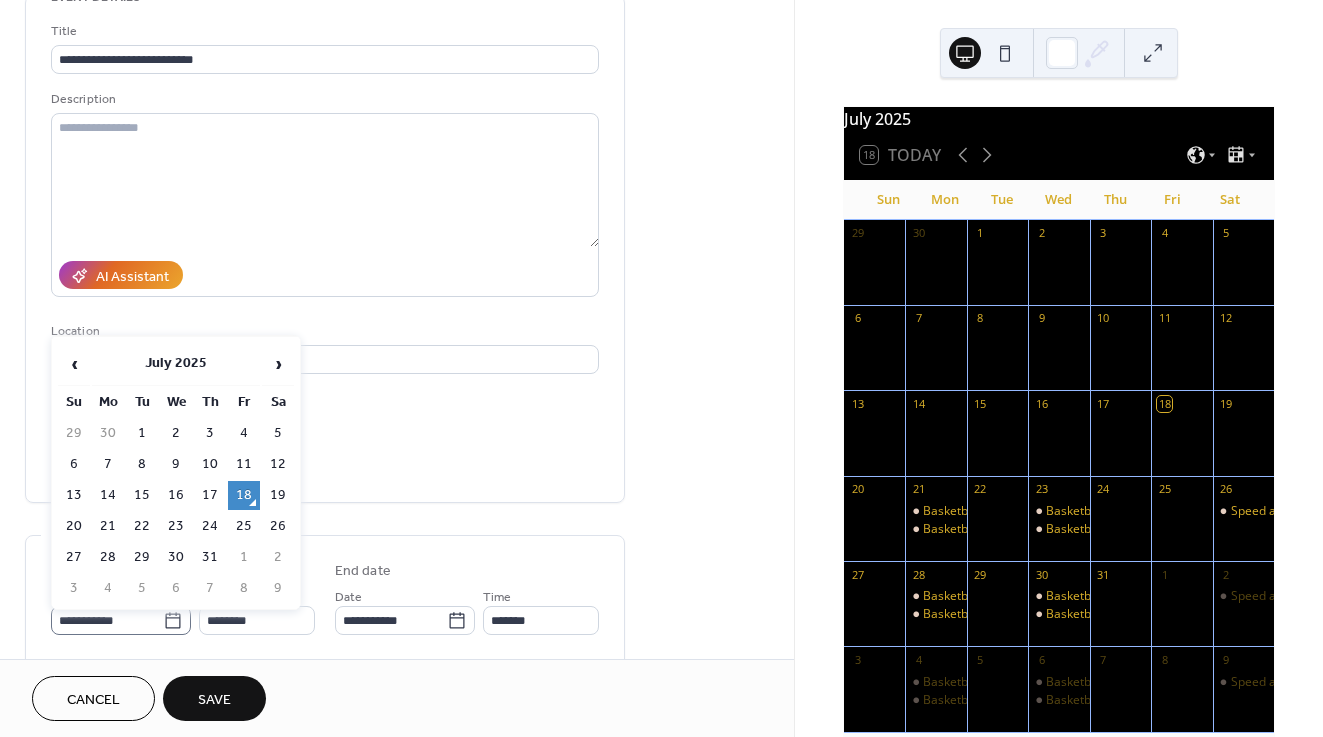 click 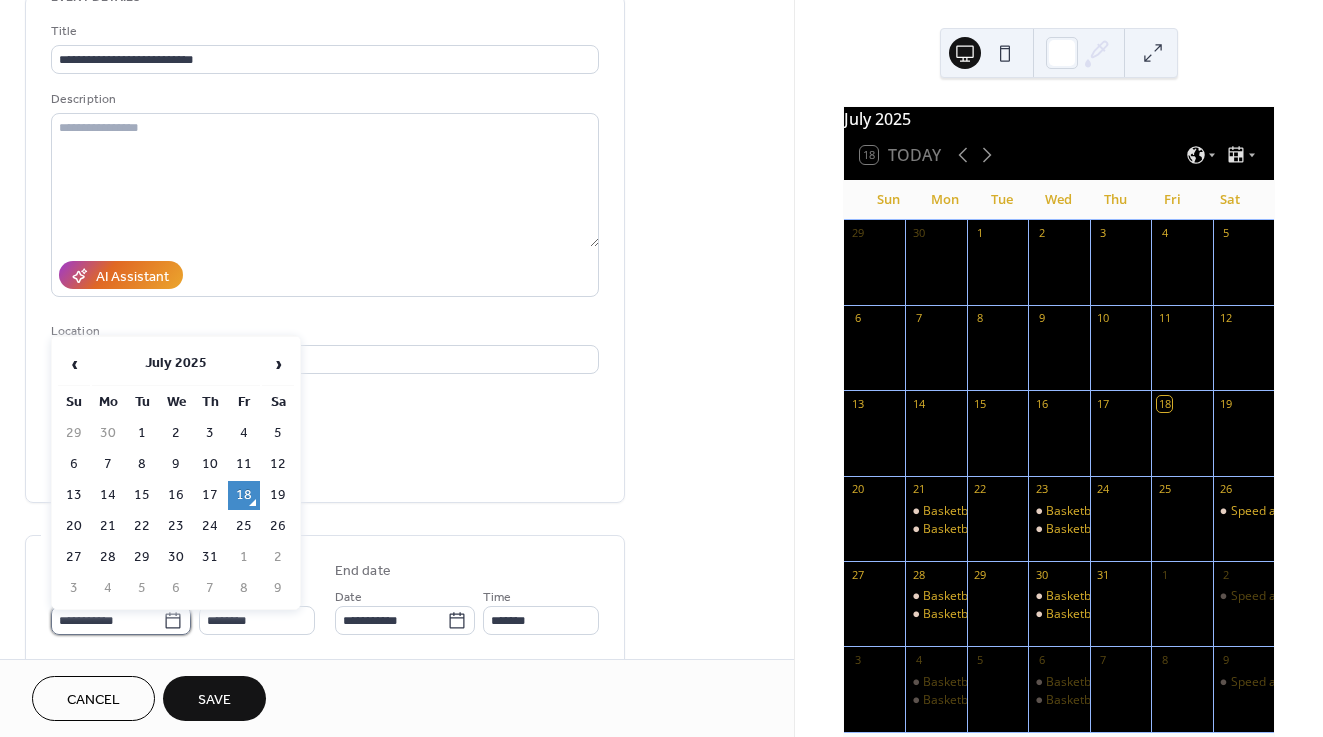 click on "**********" at bounding box center (107, 620) 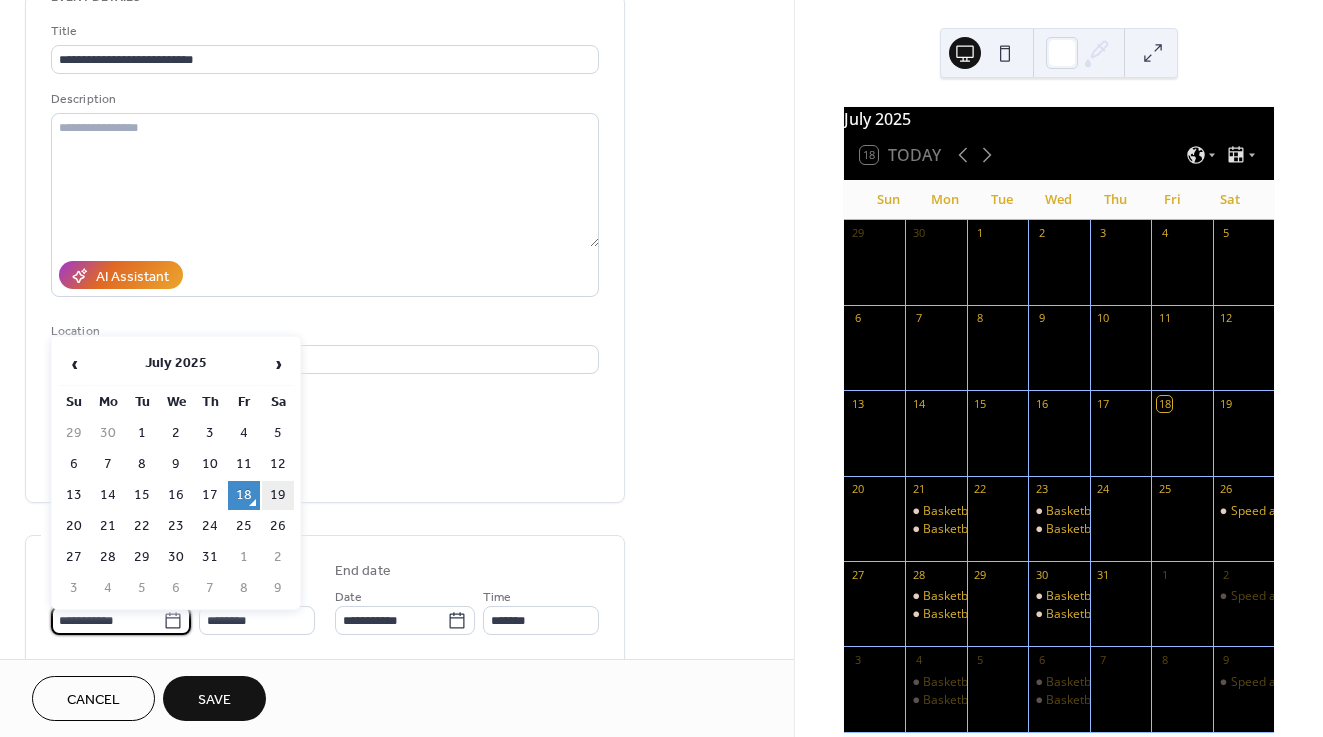 click on "19" at bounding box center (278, 495) 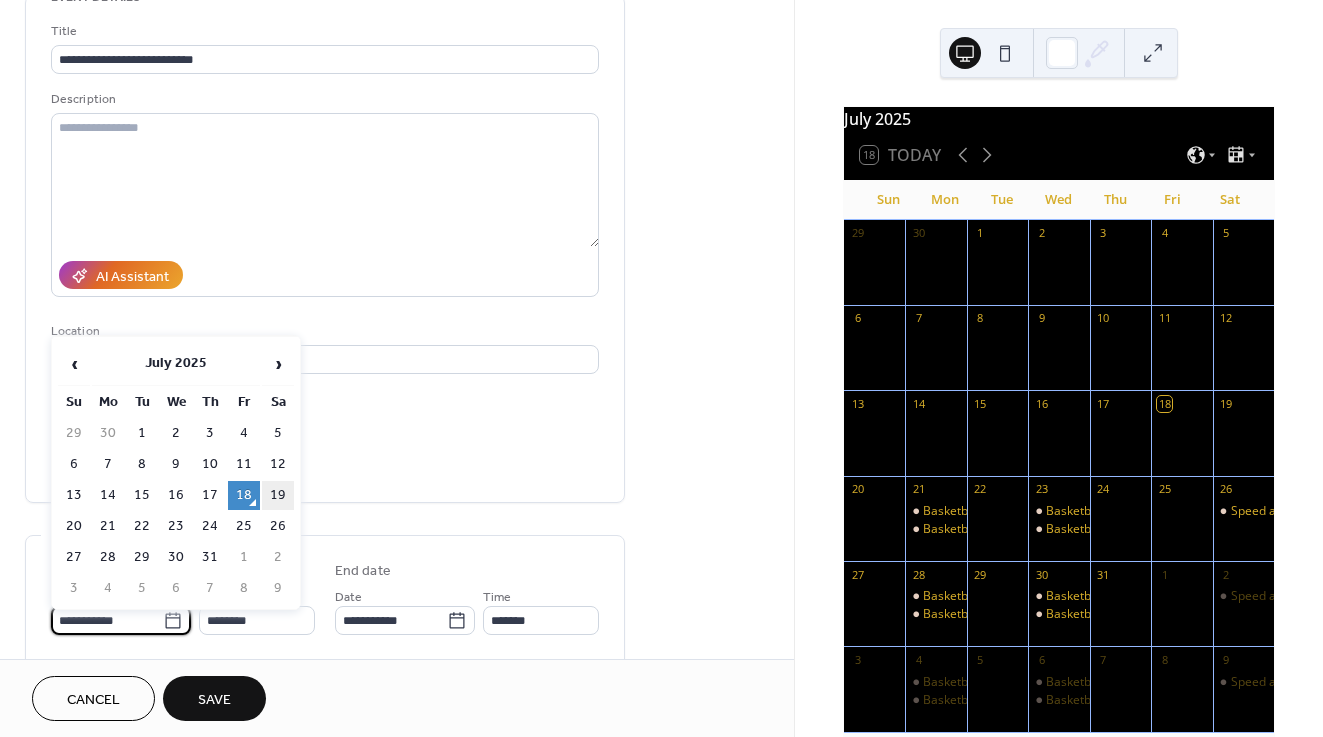 type on "**********" 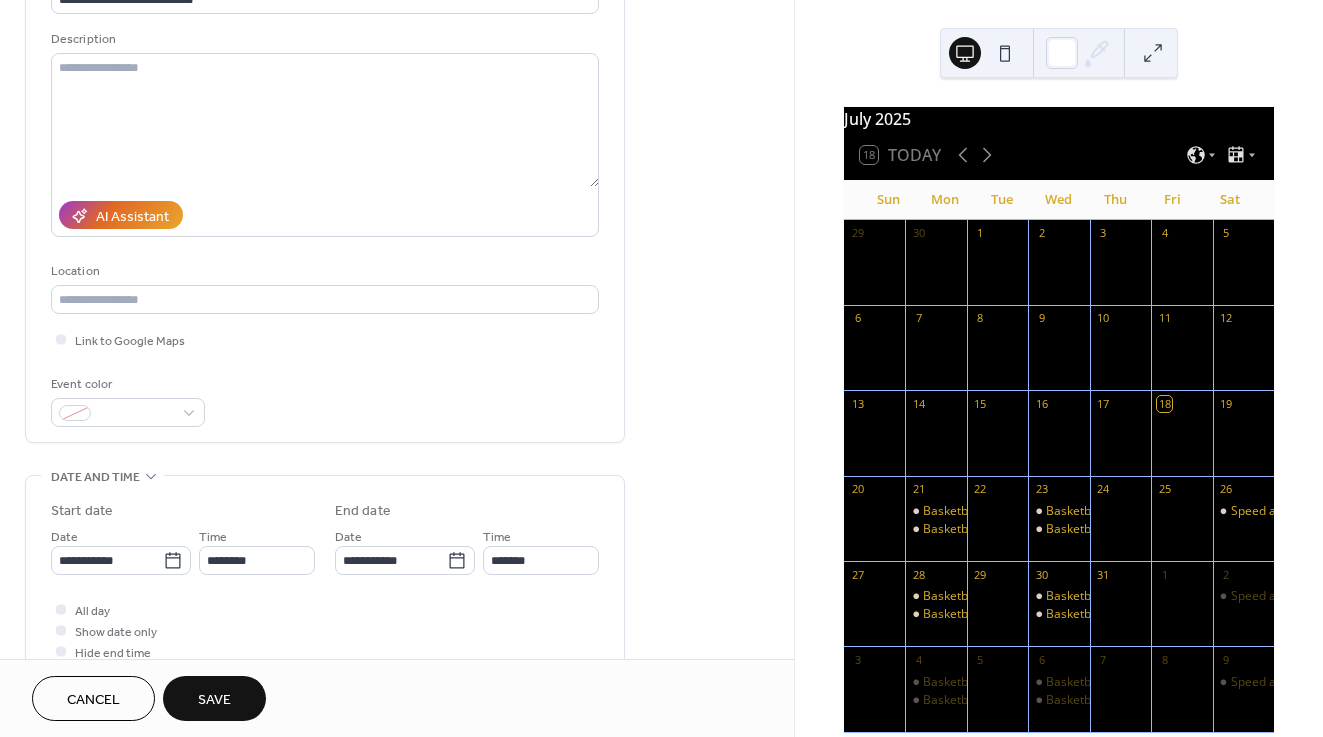 scroll, scrollTop: 178, scrollLeft: 0, axis: vertical 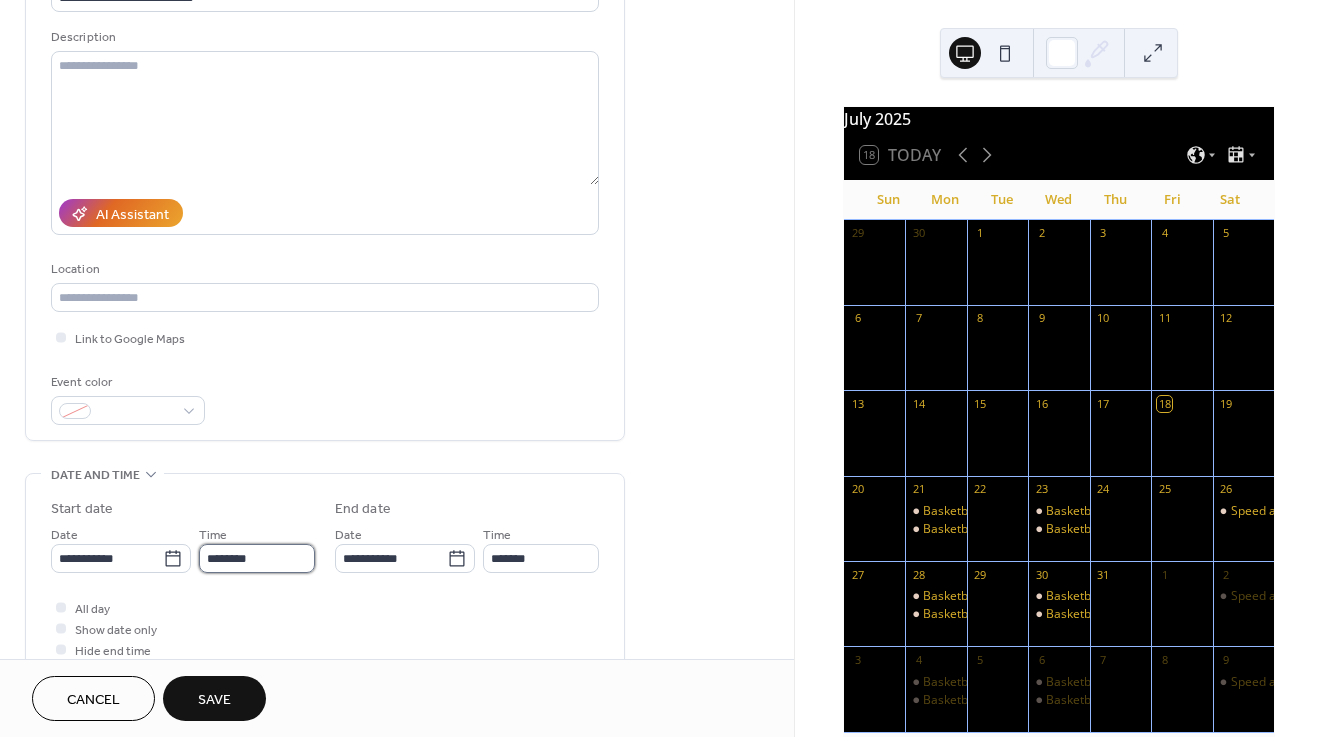 click on "********" at bounding box center [257, 558] 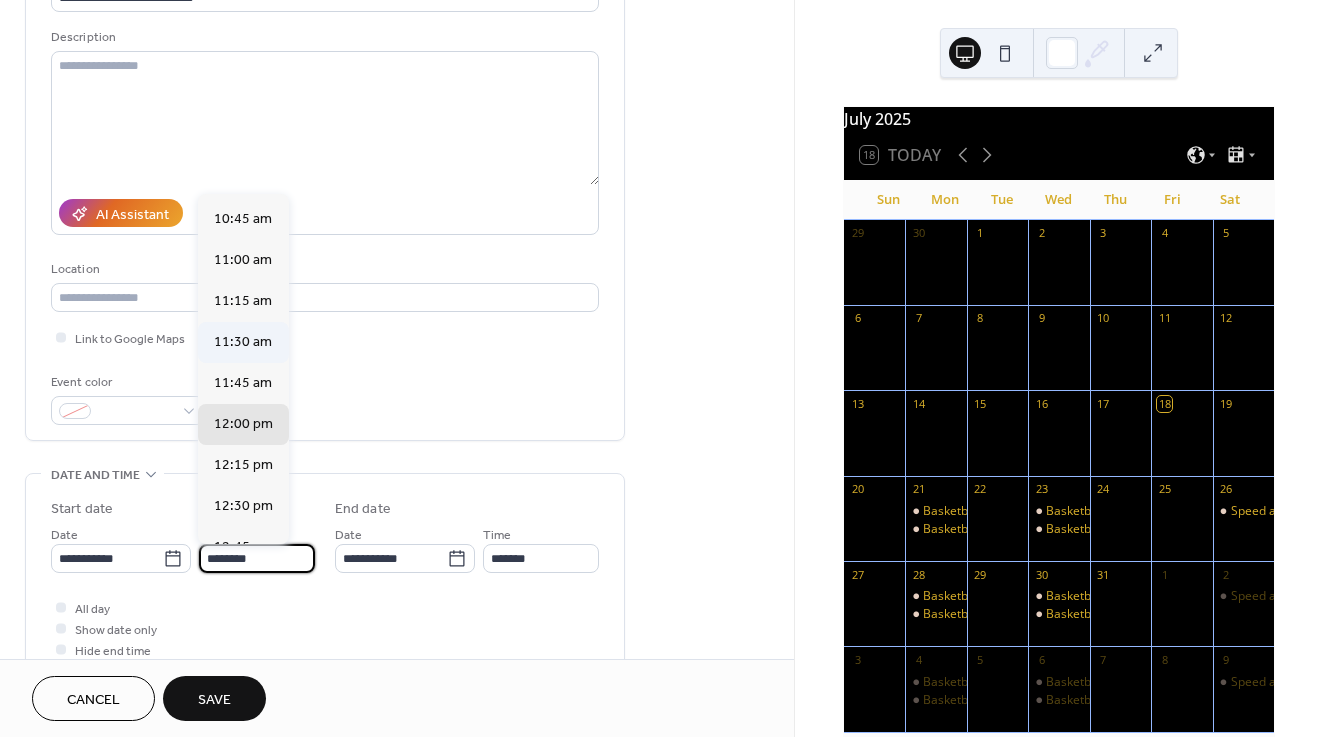 scroll, scrollTop: 1759, scrollLeft: 0, axis: vertical 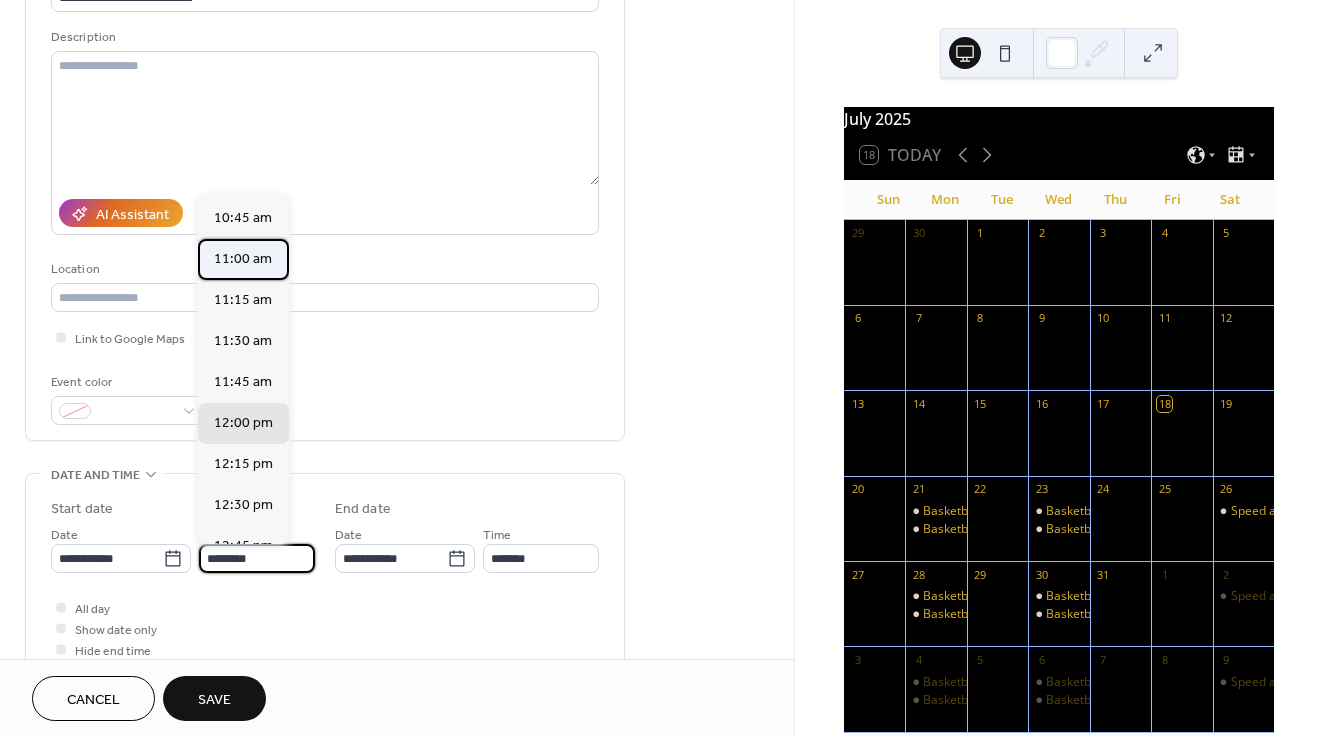 click on "11:00 am" at bounding box center [243, 259] 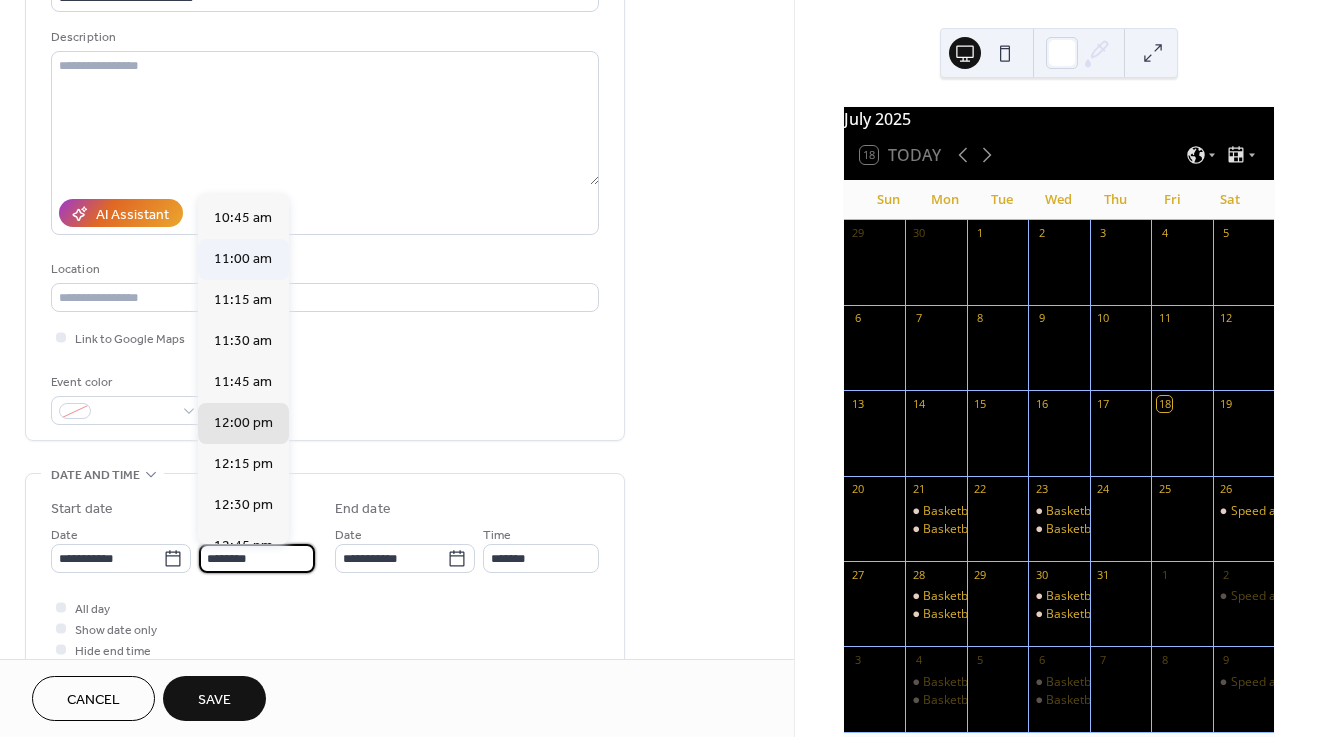 type on "********" 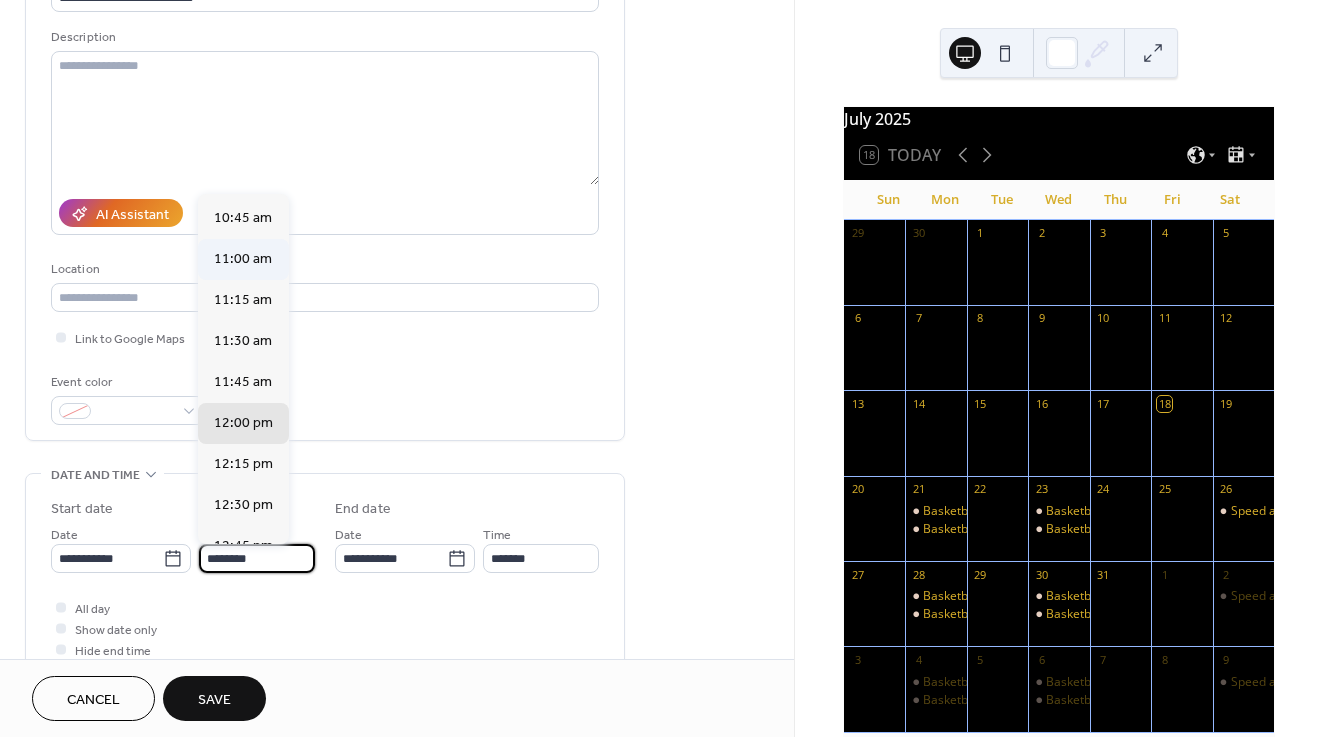 type on "********" 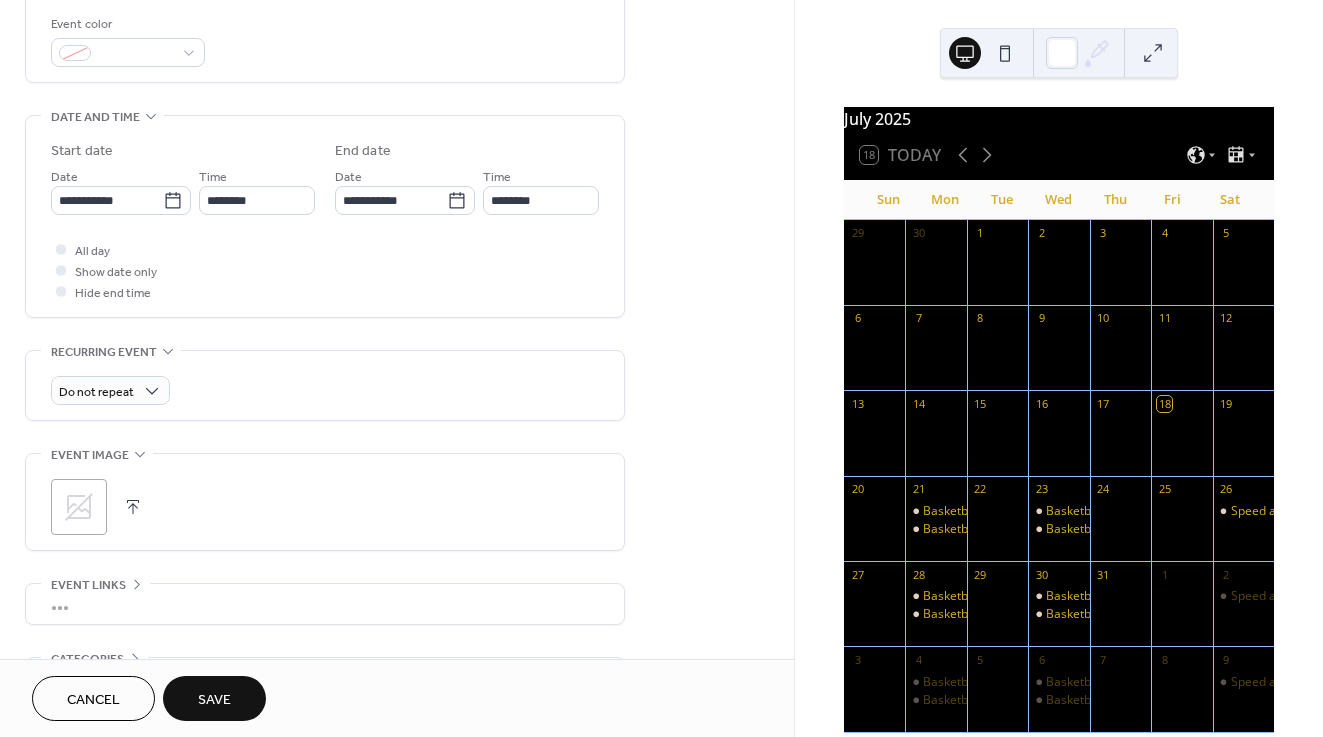 scroll, scrollTop: 549, scrollLeft: 0, axis: vertical 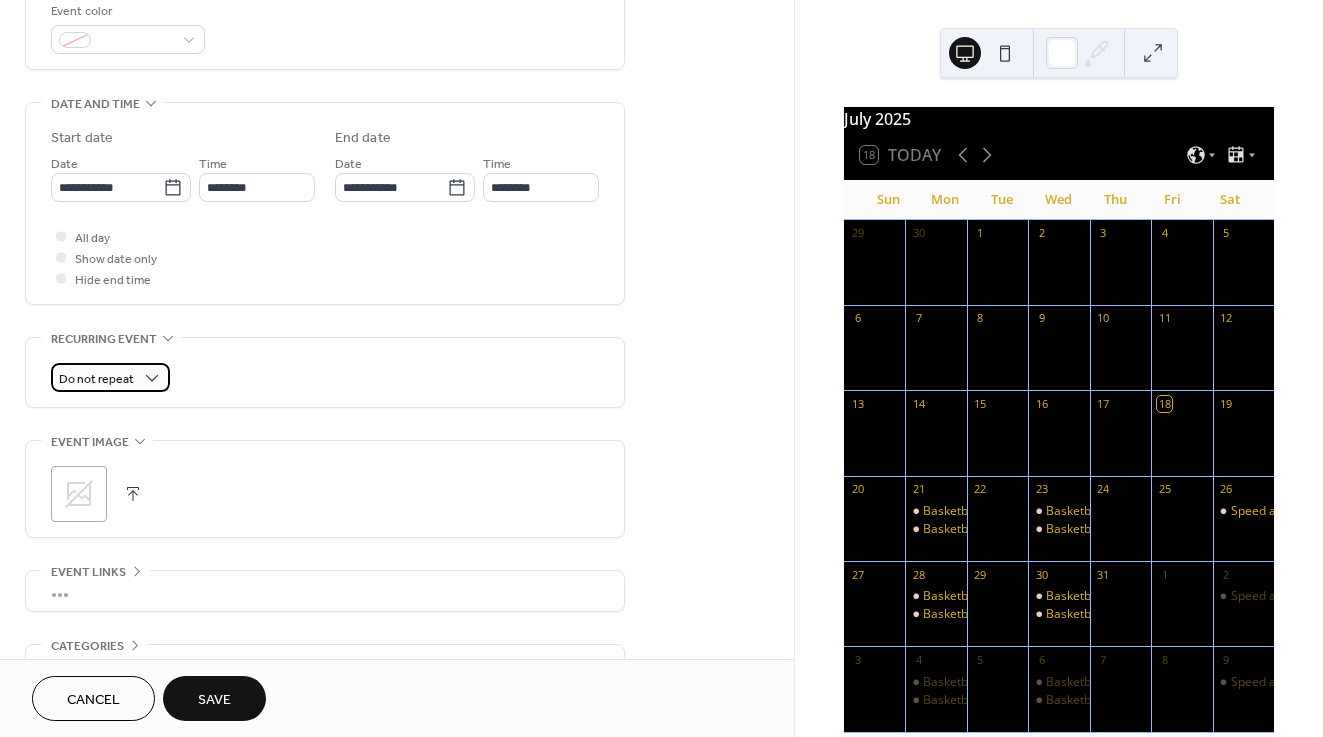 click on "Do not repeat" at bounding box center (96, 379) 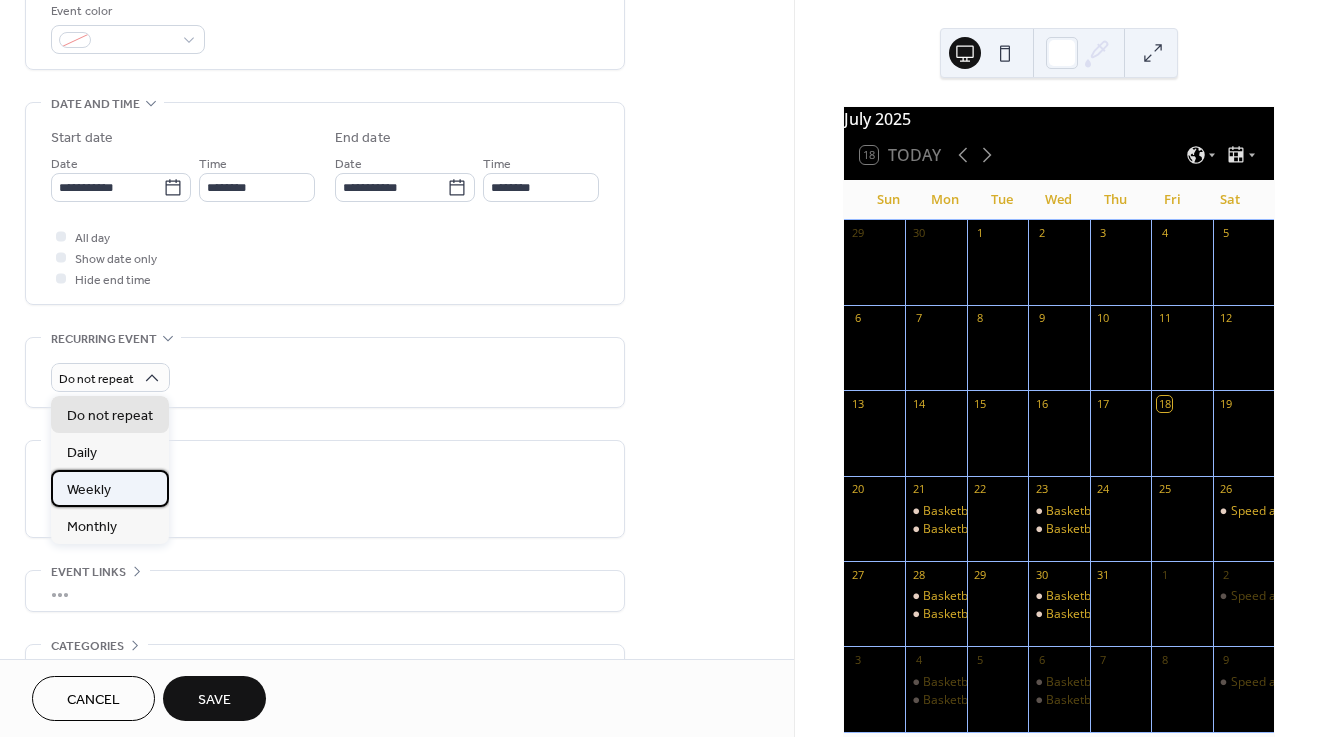 click on "Weekly" at bounding box center (110, 488) 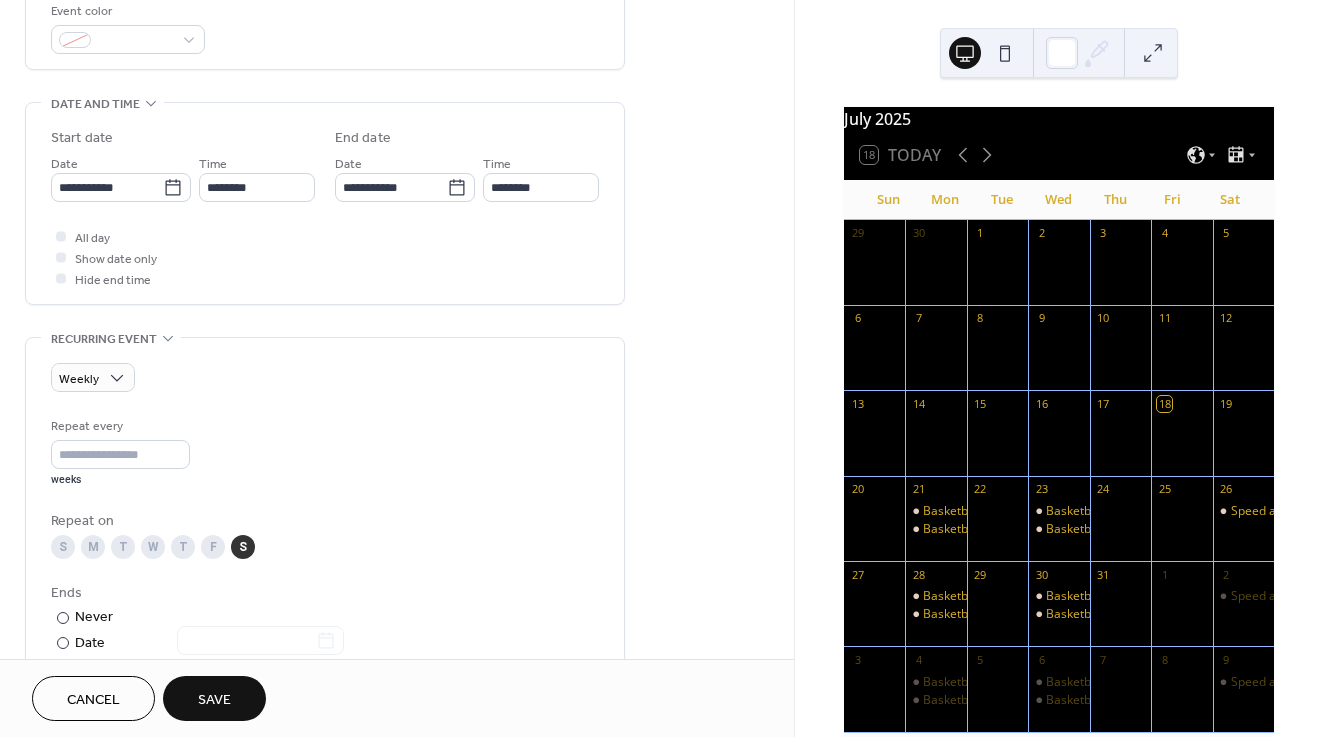 click on "Save" at bounding box center (214, 698) 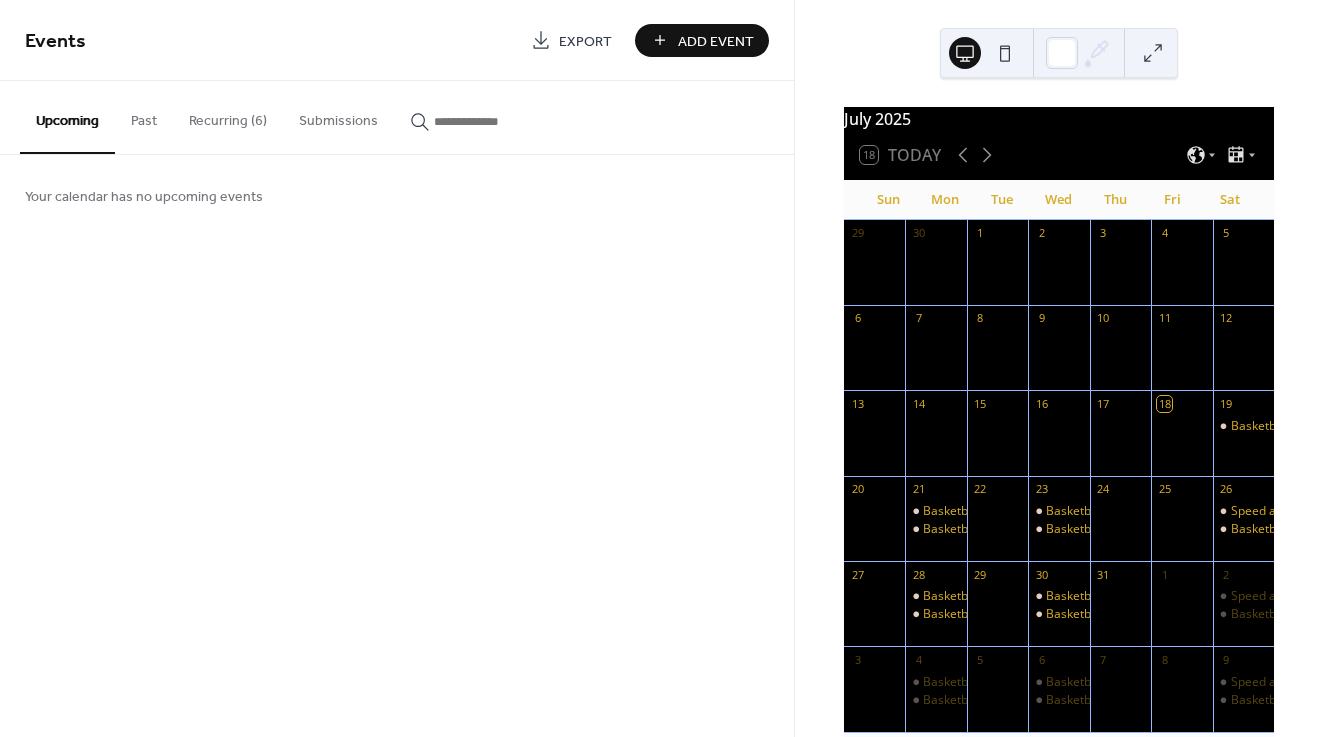 click on "Add Event" at bounding box center [716, 41] 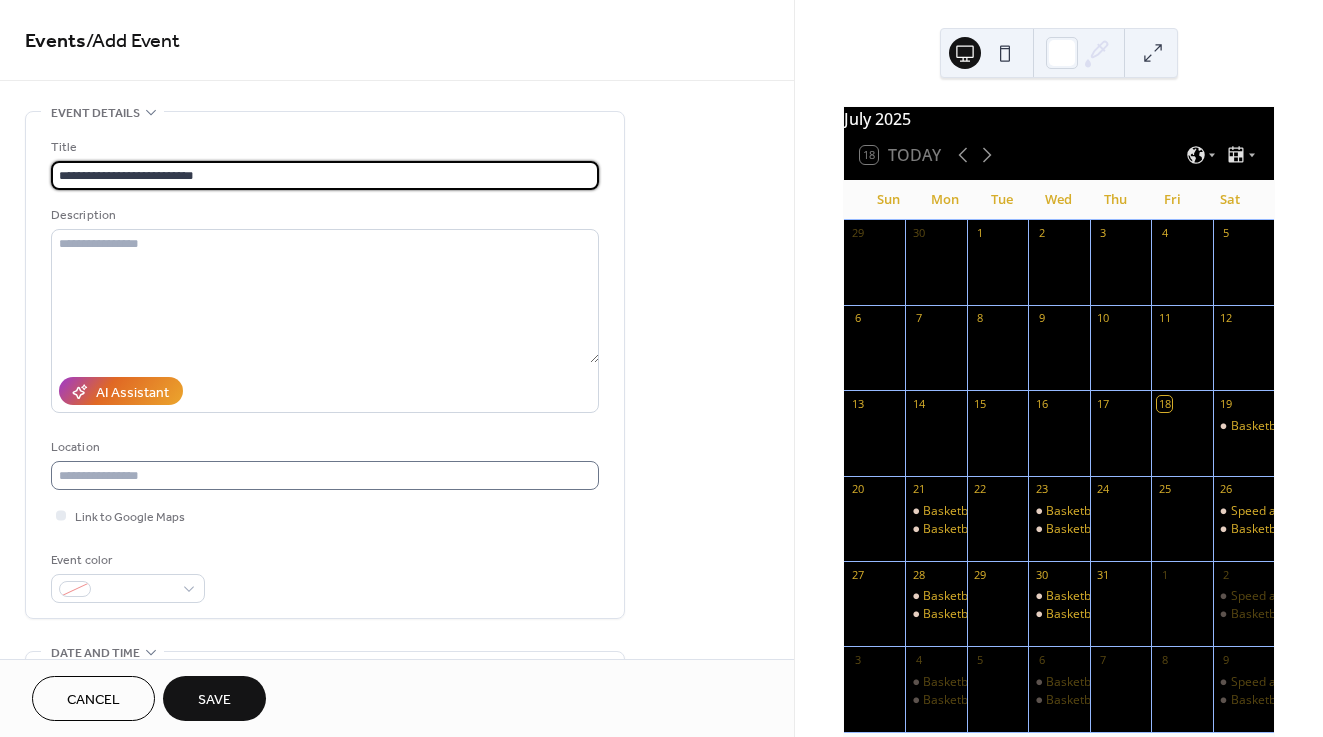 type on "**********" 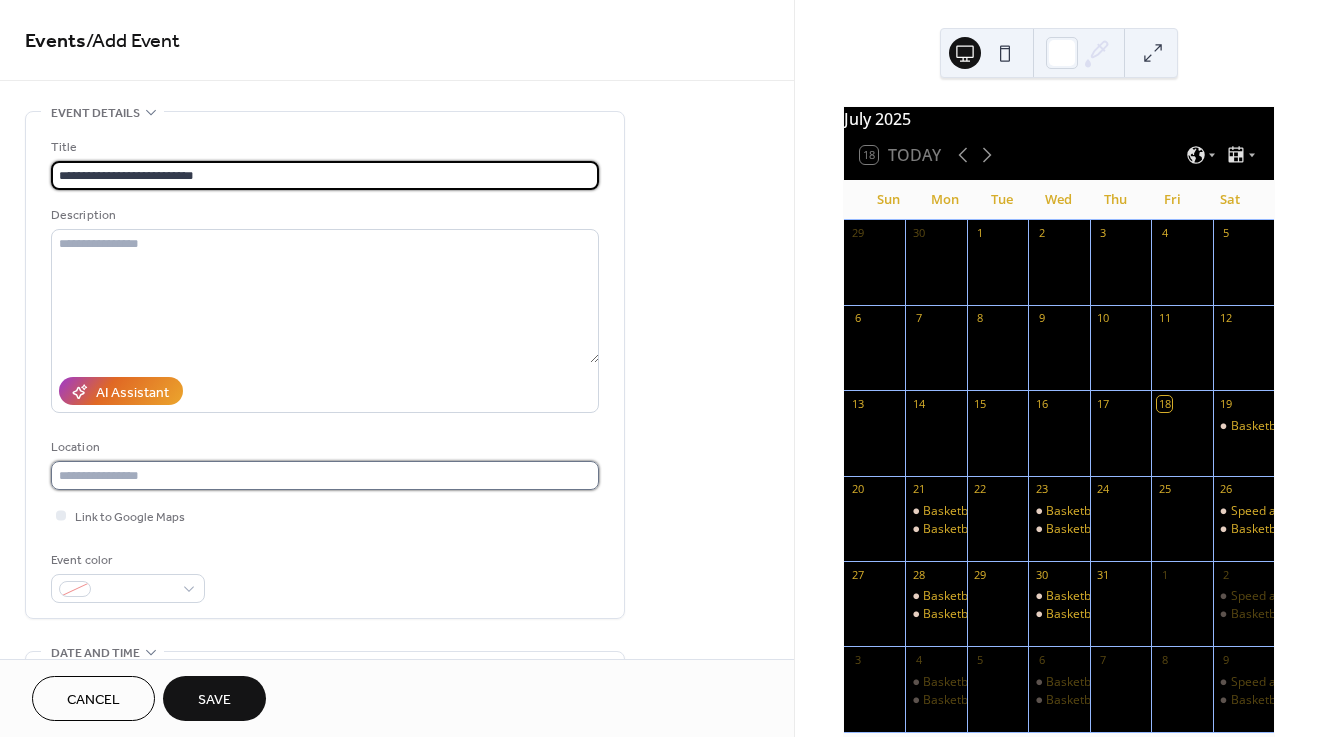 click at bounding box center (325, 475) 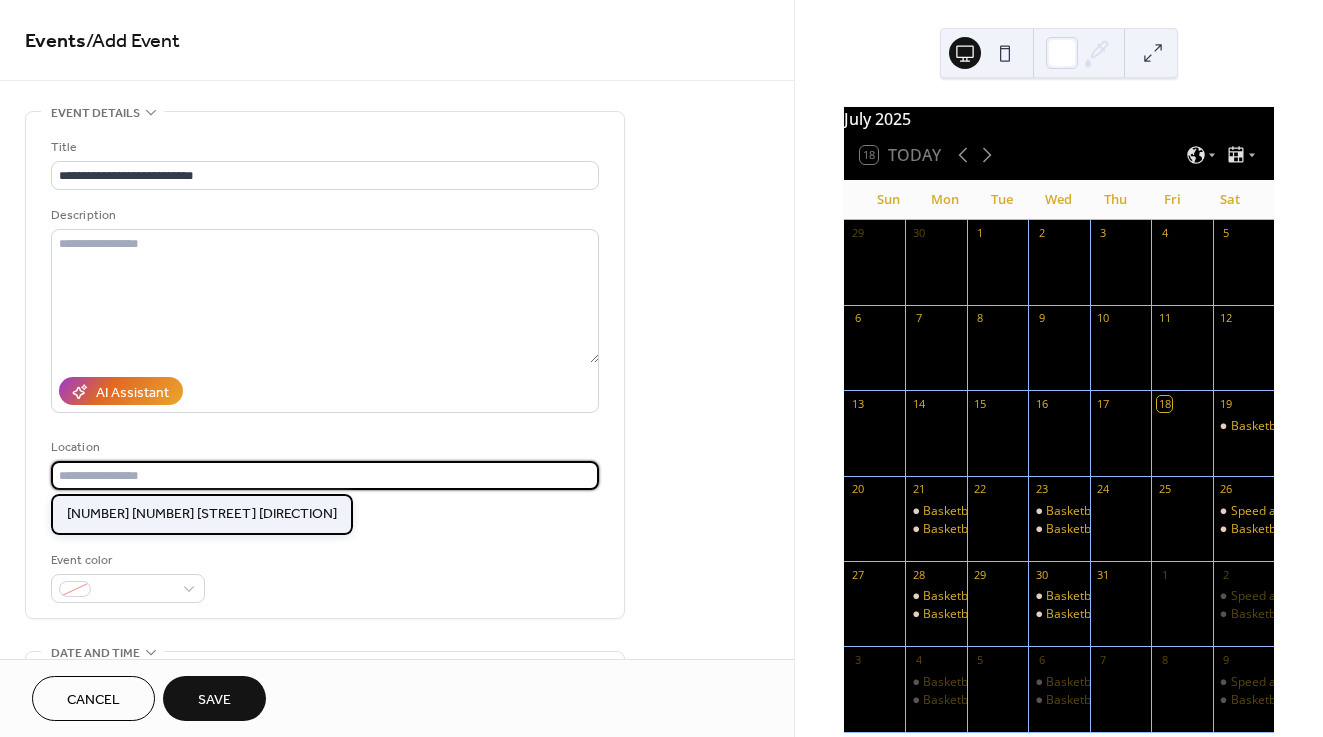 click on "[NUMBER] [NUMBER] [STREET] [DIRECTION]" at bounding box center (202, 514) 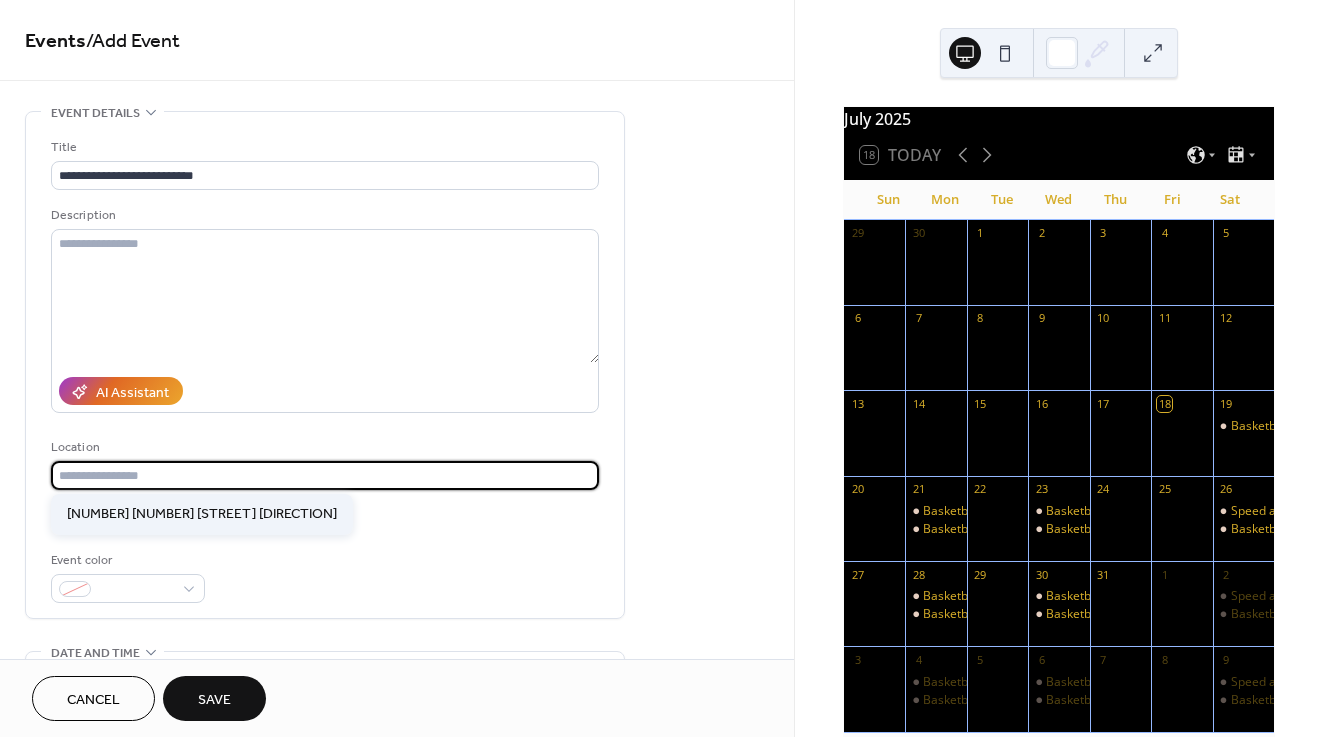 type on "**********" 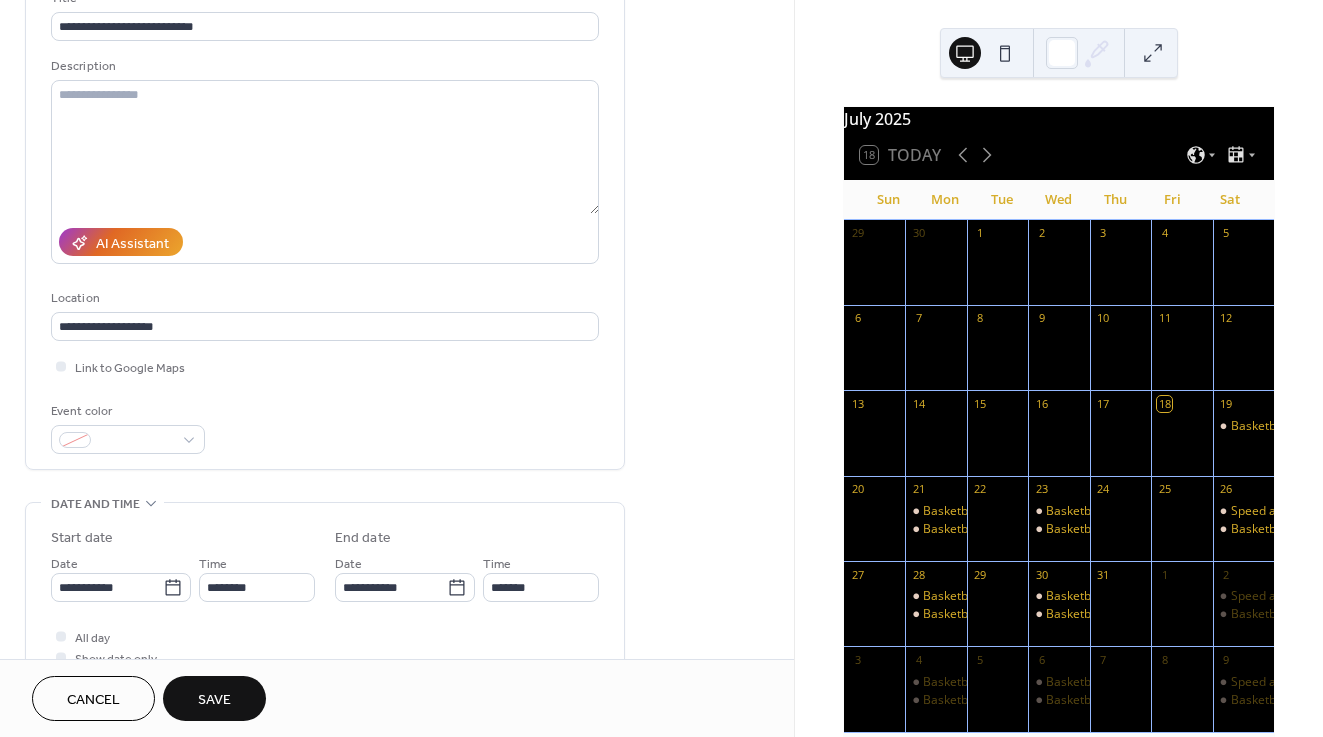 scroll, scrollTop: 200, scrollLeft: 0, axis: vertical 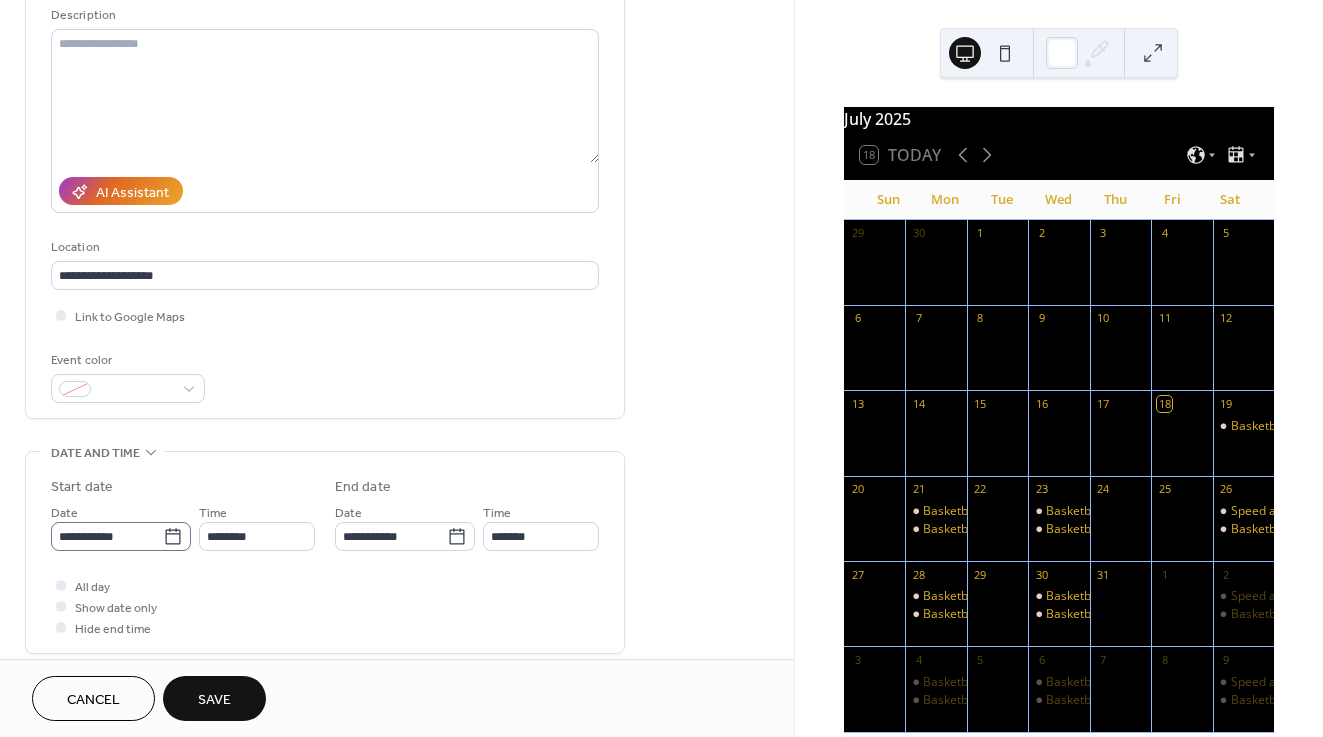 click 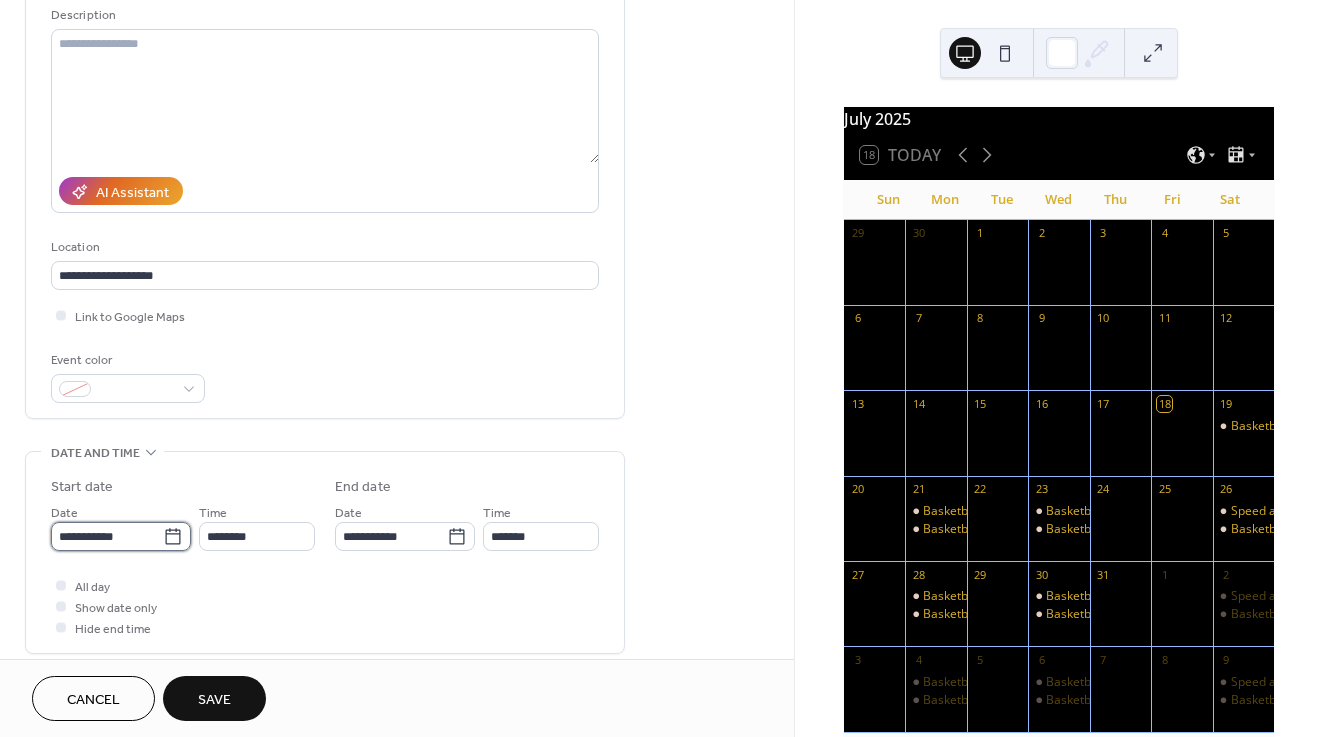 click on "**********" at bounding box center (107, 536) 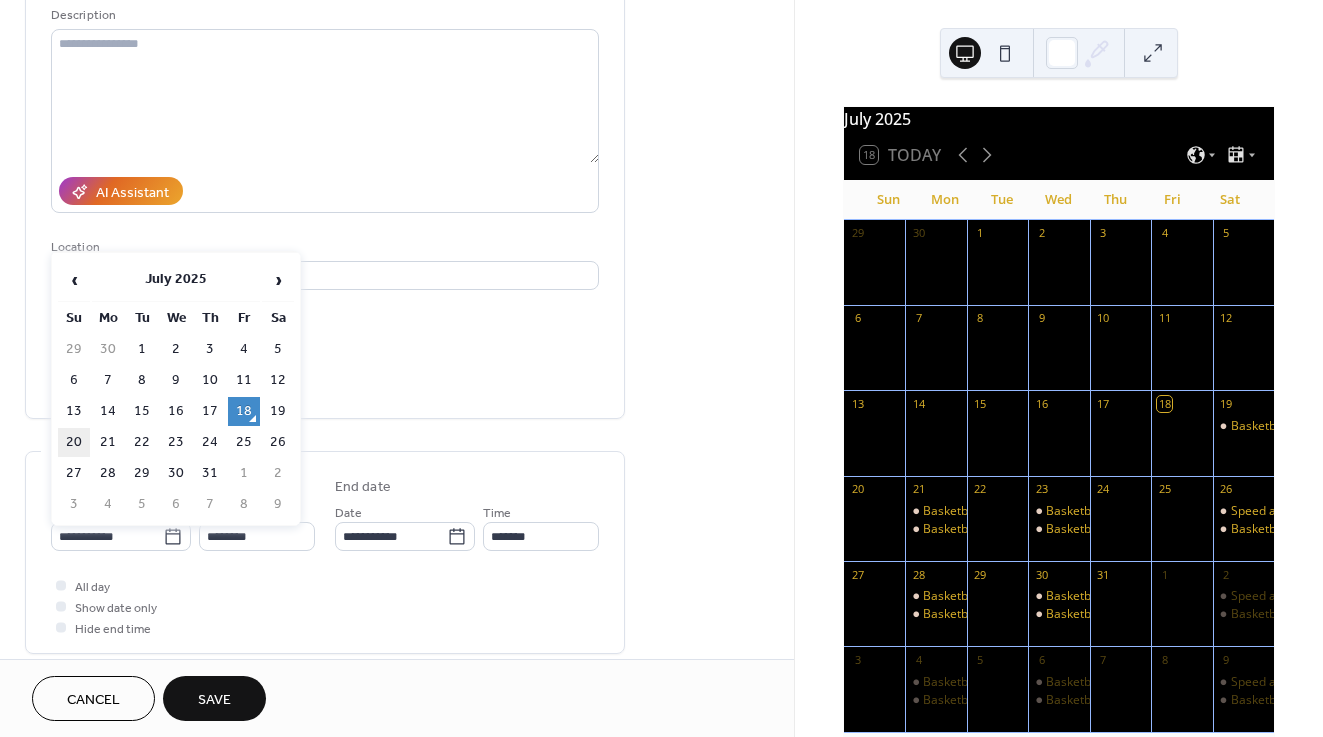 click on "20" at bounding box center (74, 442) 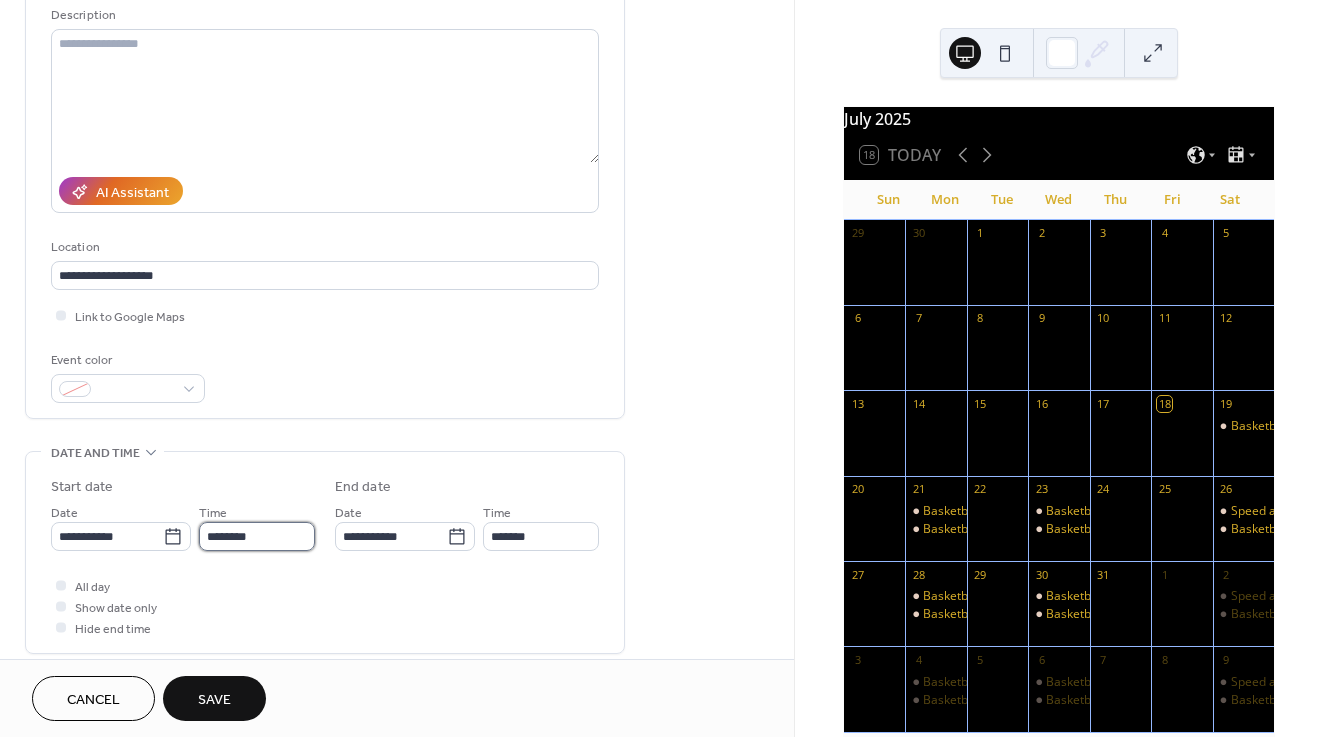 click on "********" at bounding box center [257, 536] 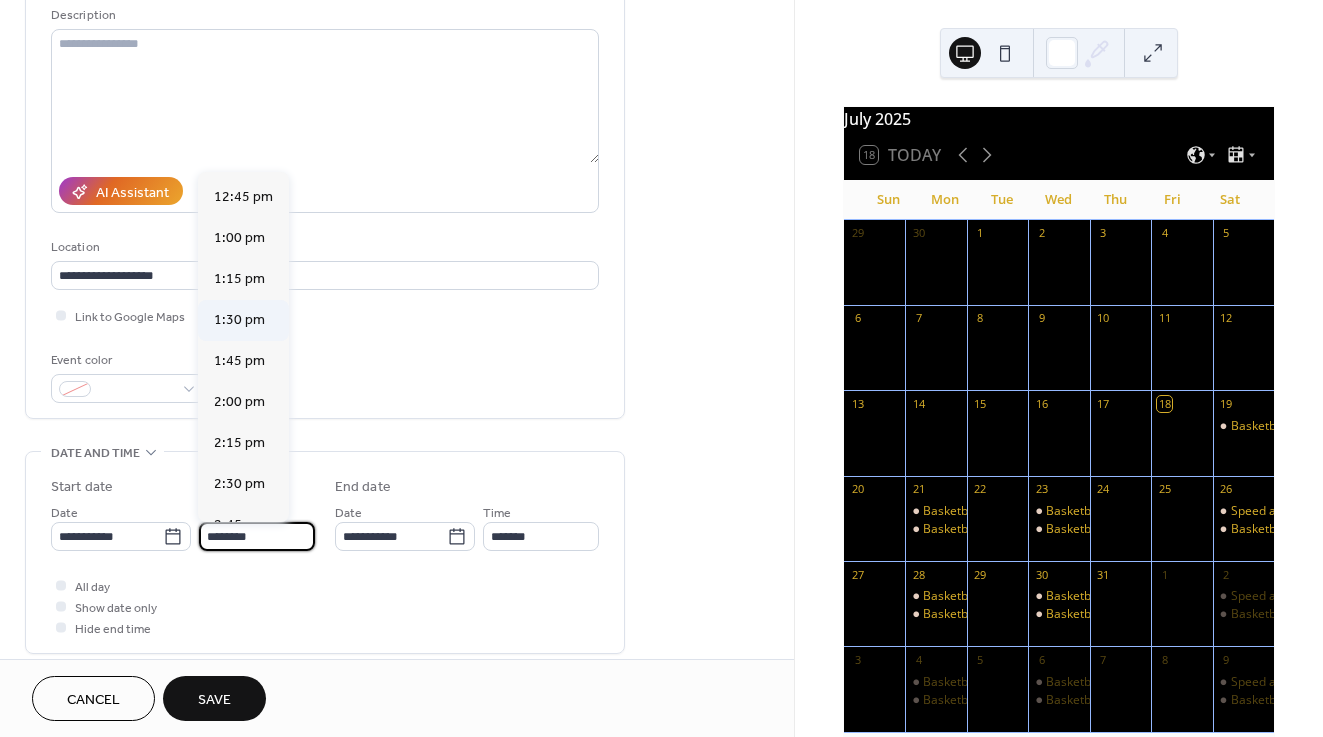 scroll, scrollTop: 2097, scrollLeft: 0, axis: vertical 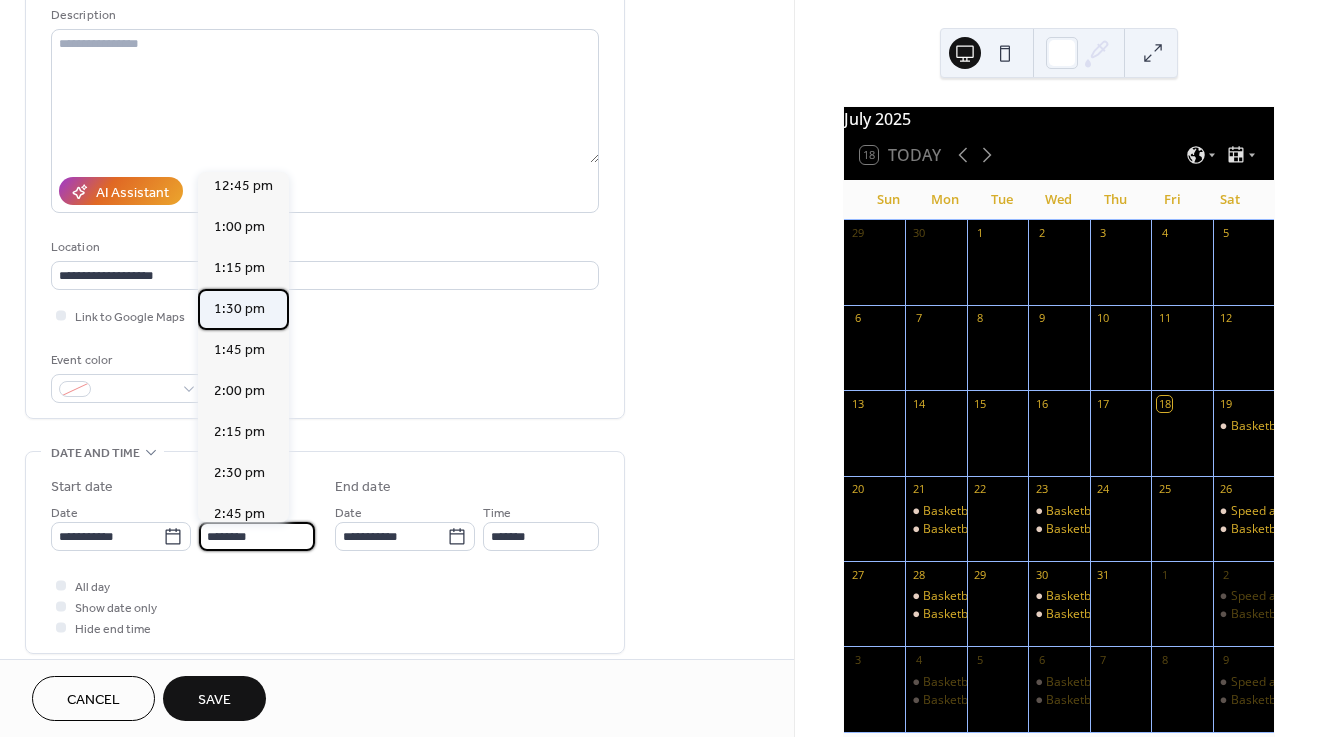 click on "1:30 pm" at bounding box center (239, 309) 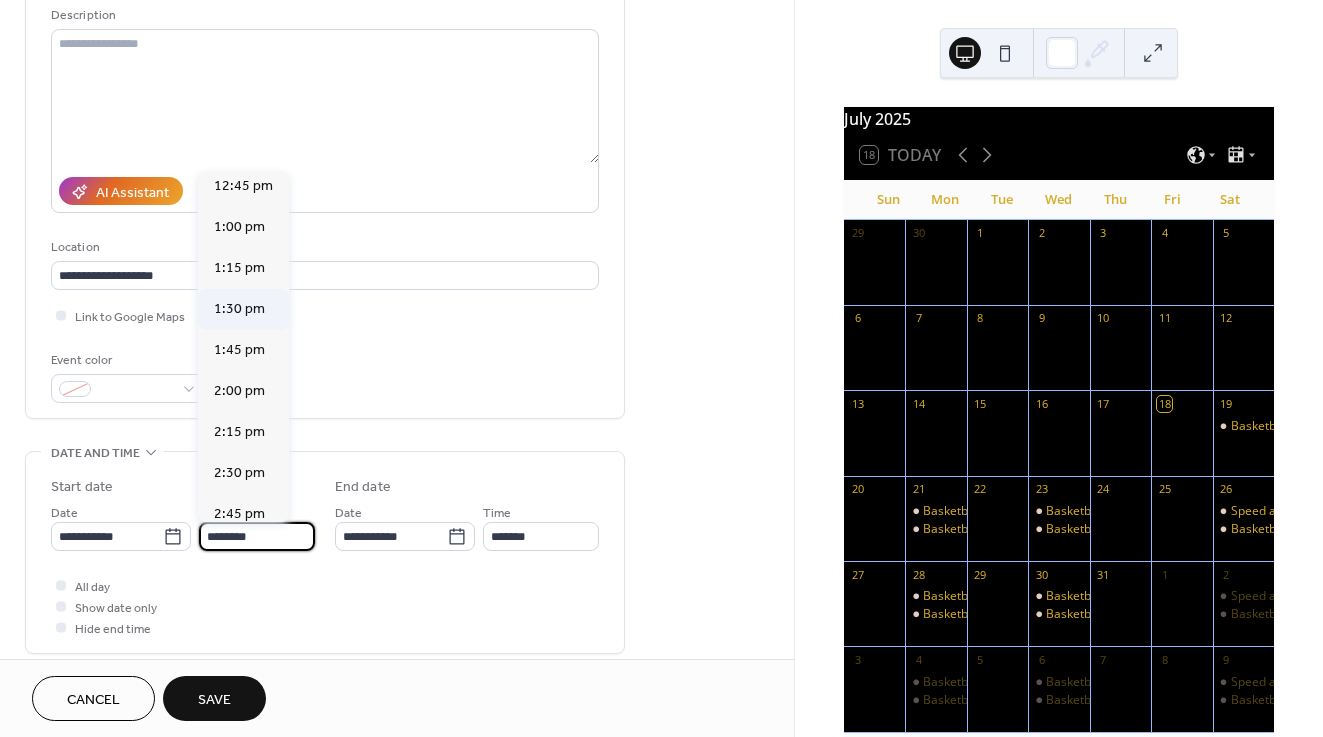 type on "*******" 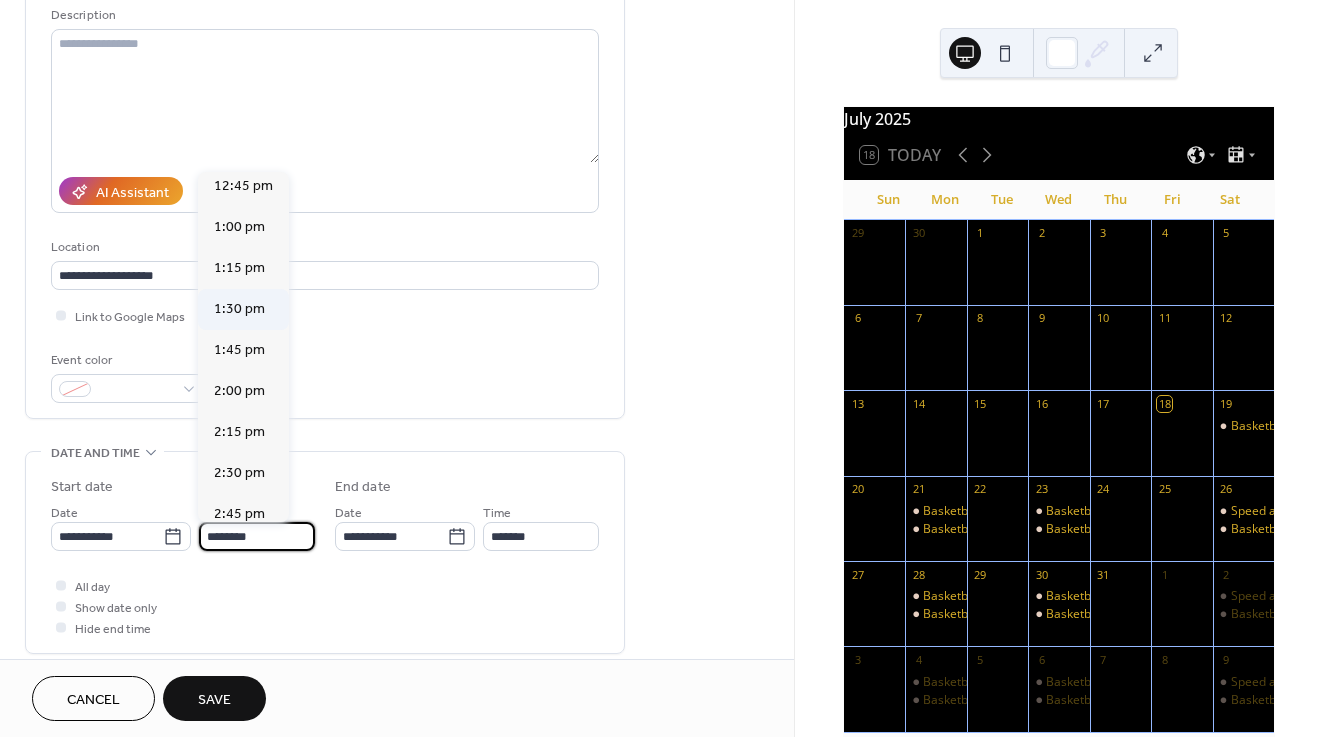 type on "*******" 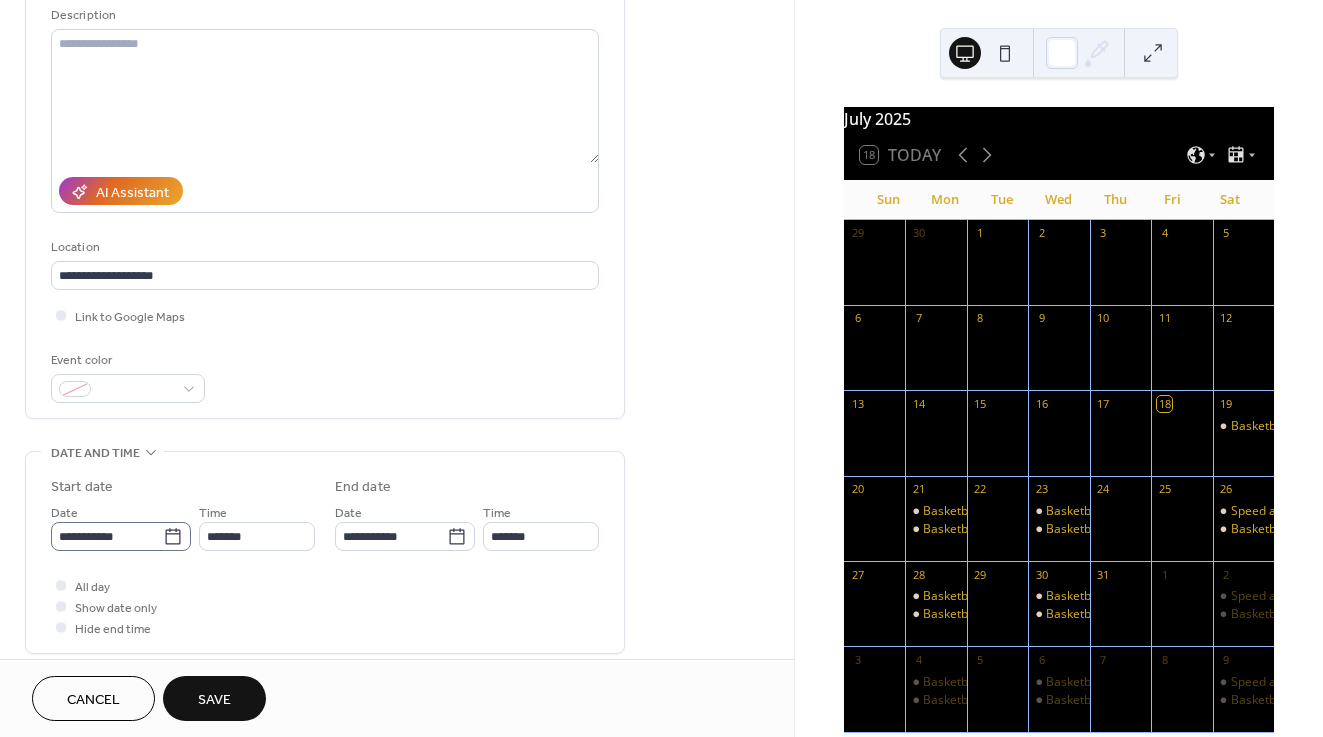 scroll, scrollTop: 1, scrollLeft: 0, axis: vertical 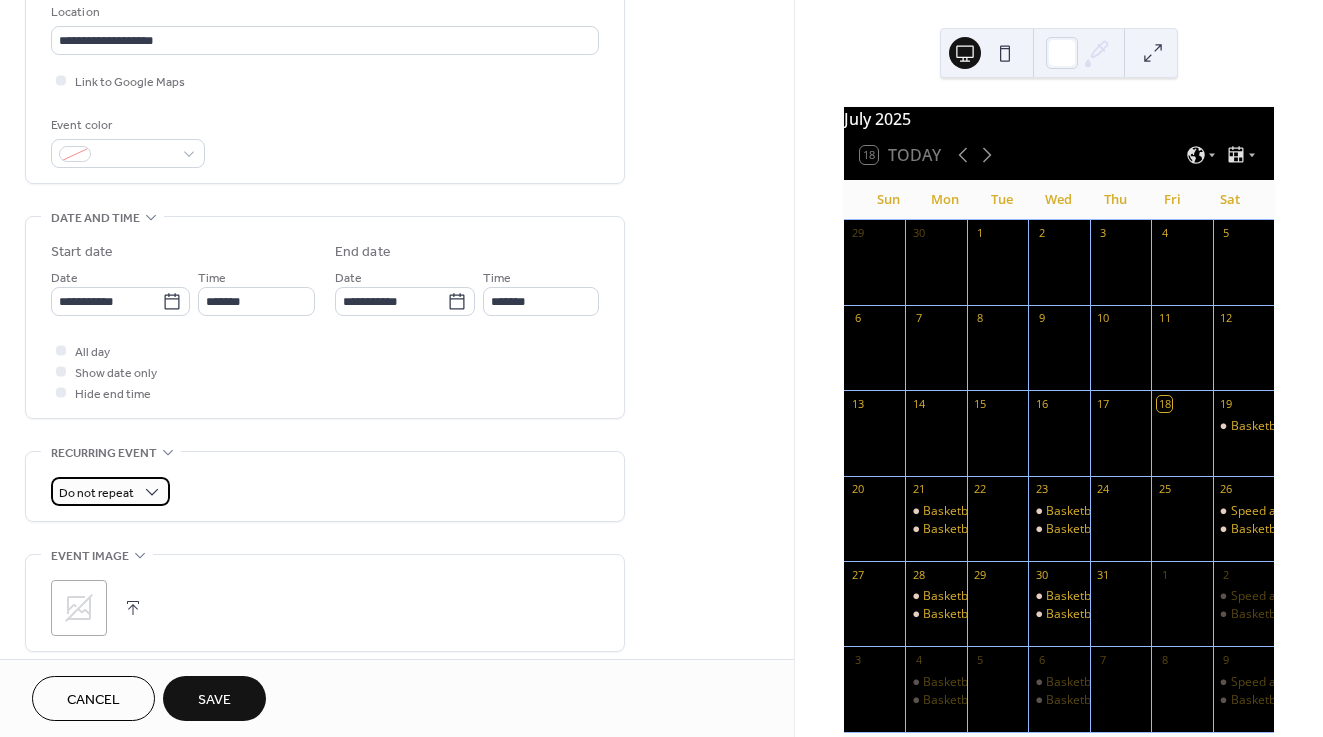 click on "Do not repeat" at bounding box center (110, 491) 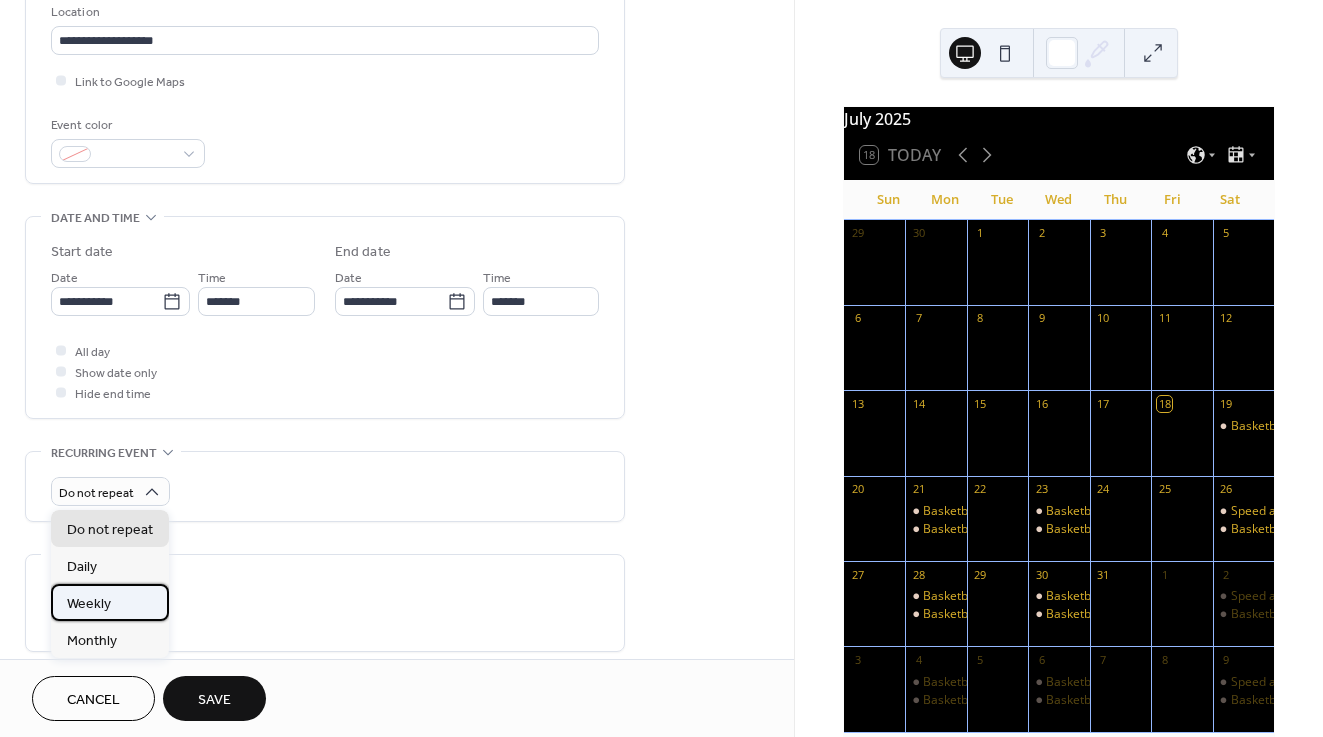 click on "Weekly" at bounding box center (110, 602) 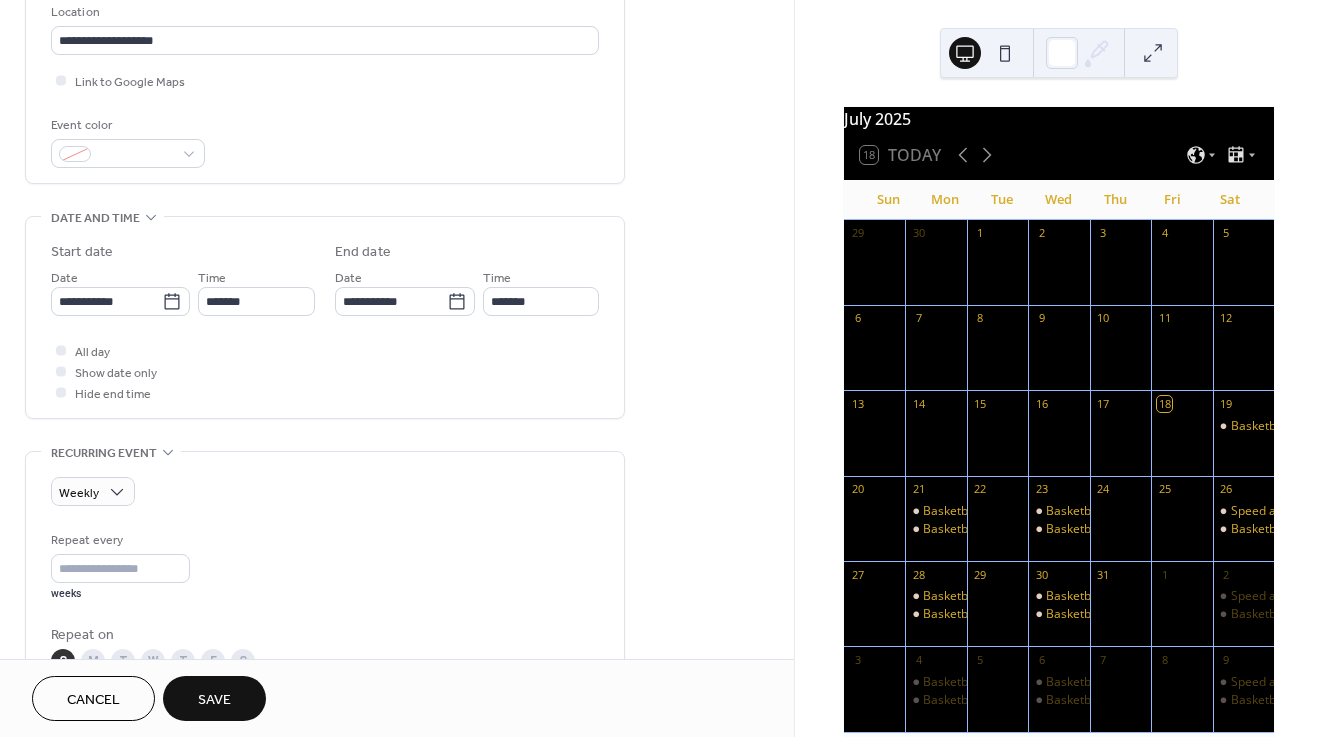 click on "Save" at bounding box center [214, 698] 